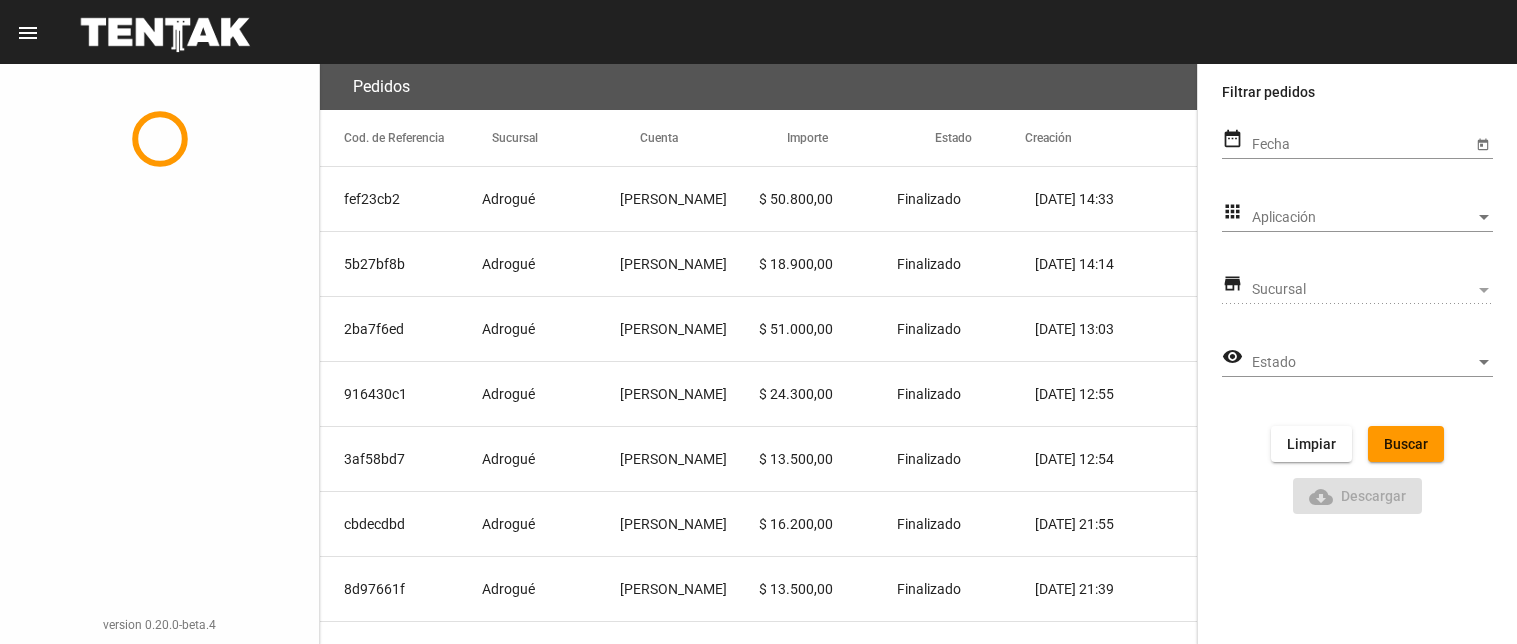 scroll, scrollTop: 0, scrollLeft: 0, axis: both 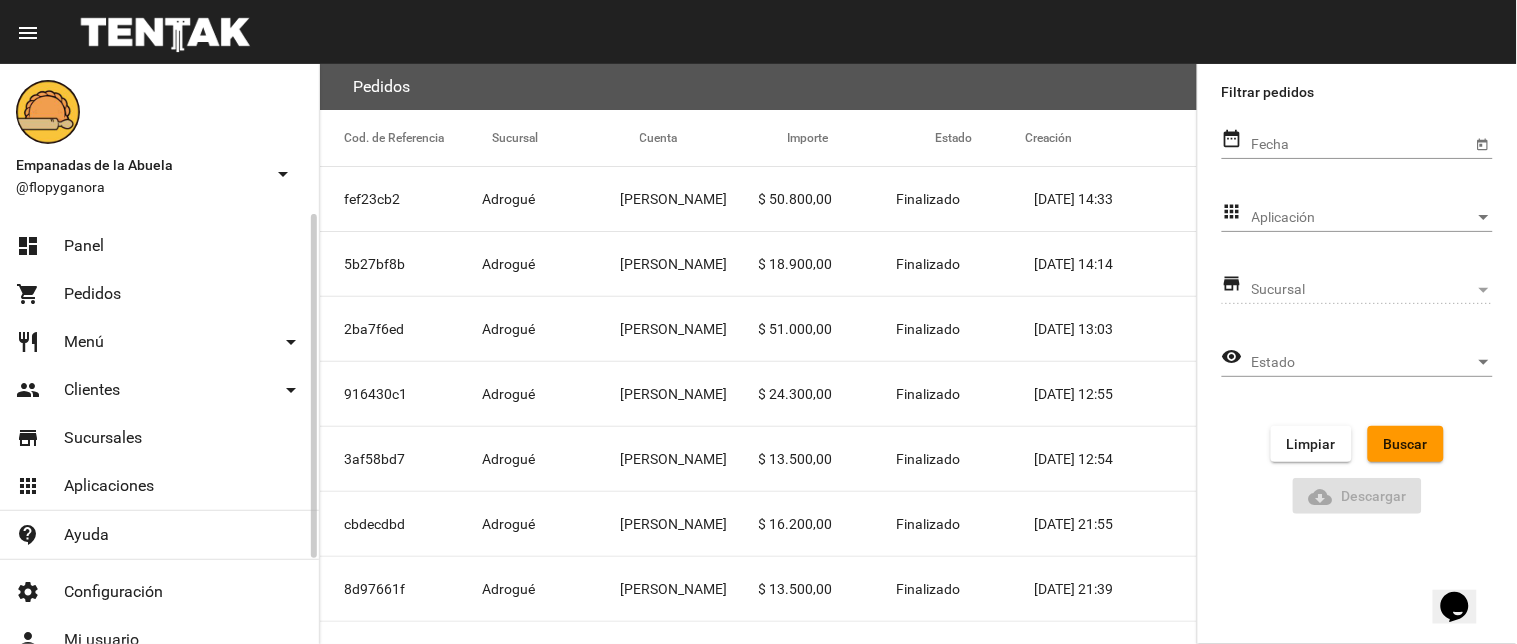 click on "shopping_cart Pedidos" 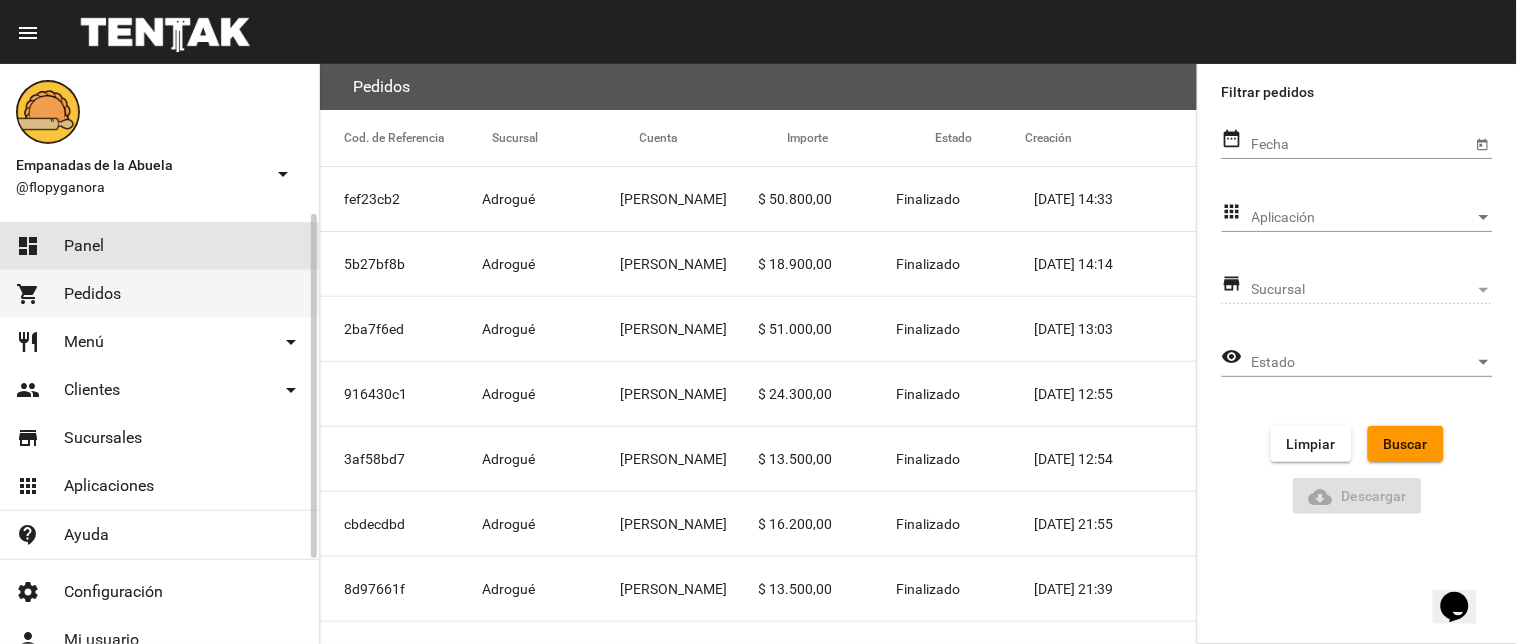 click on "dashboard Panel" 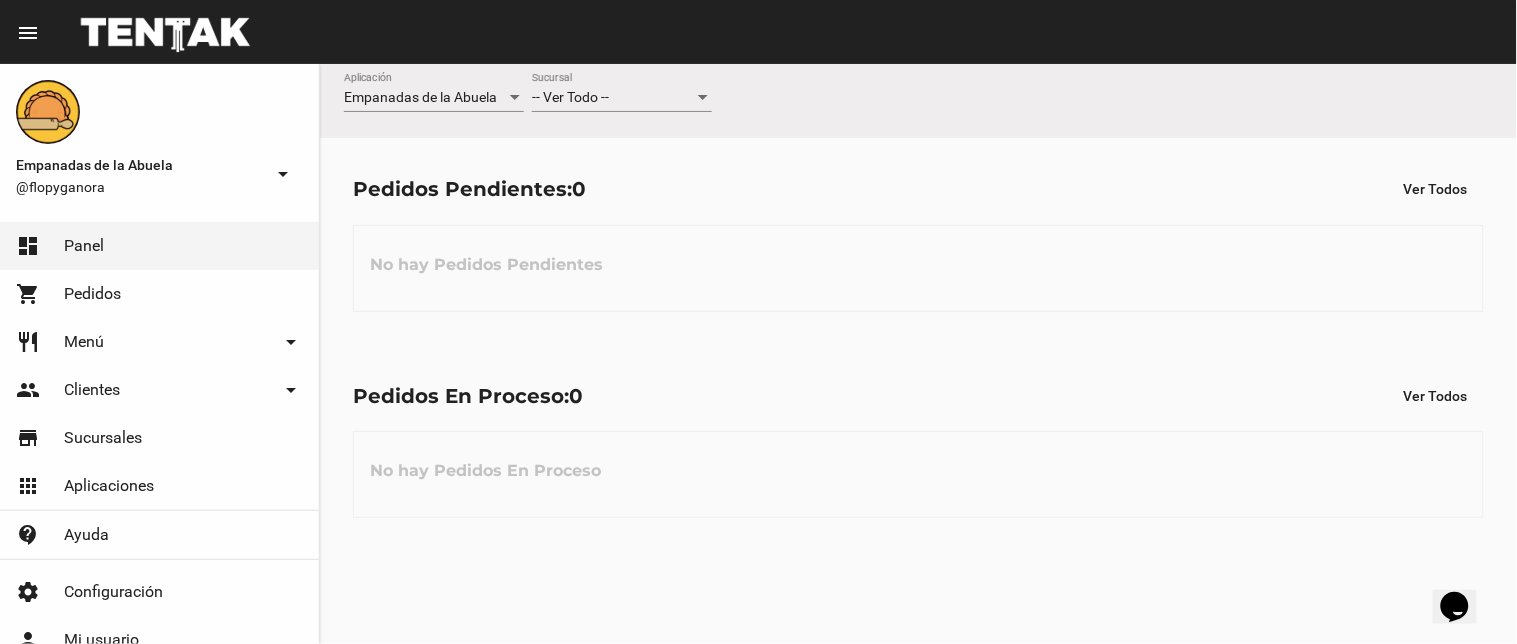 click on "Pedidos En Proceso:  0 Ver Todos No hay Pedidos En Proceso" 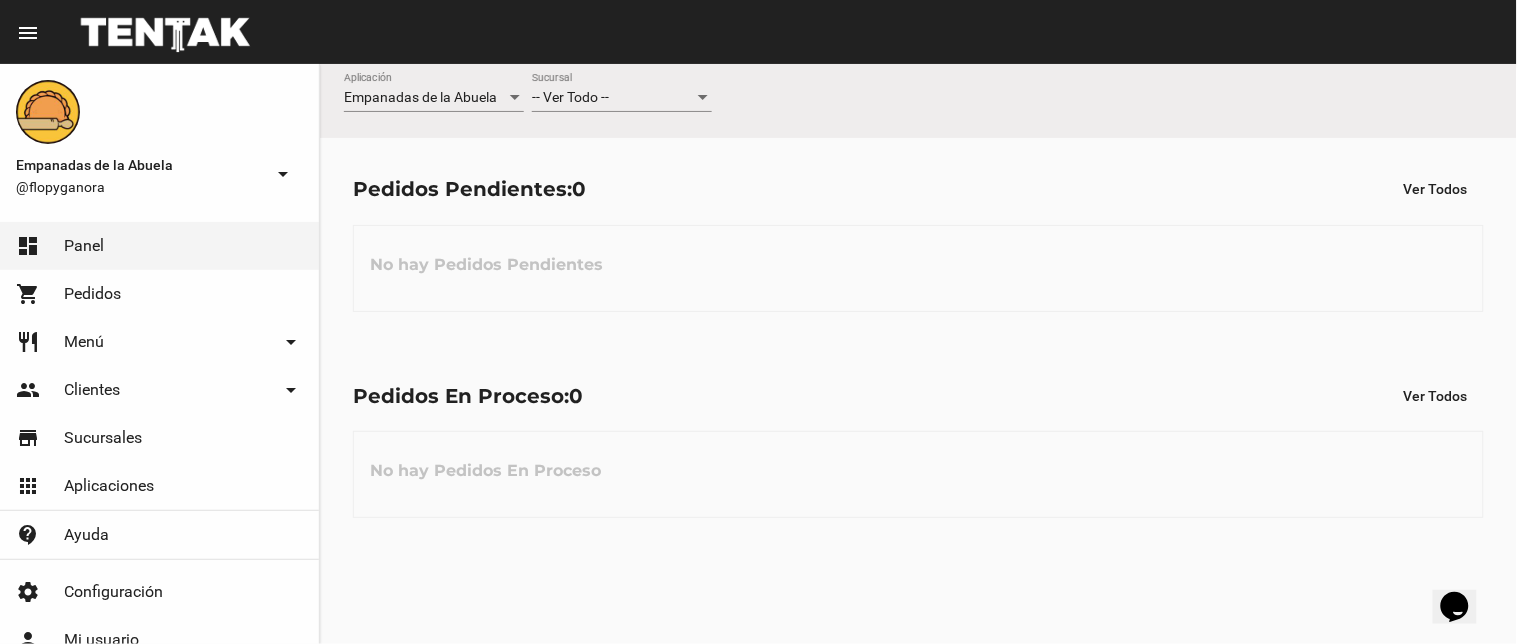 click on "-- Ver Todo -- Sucursal" 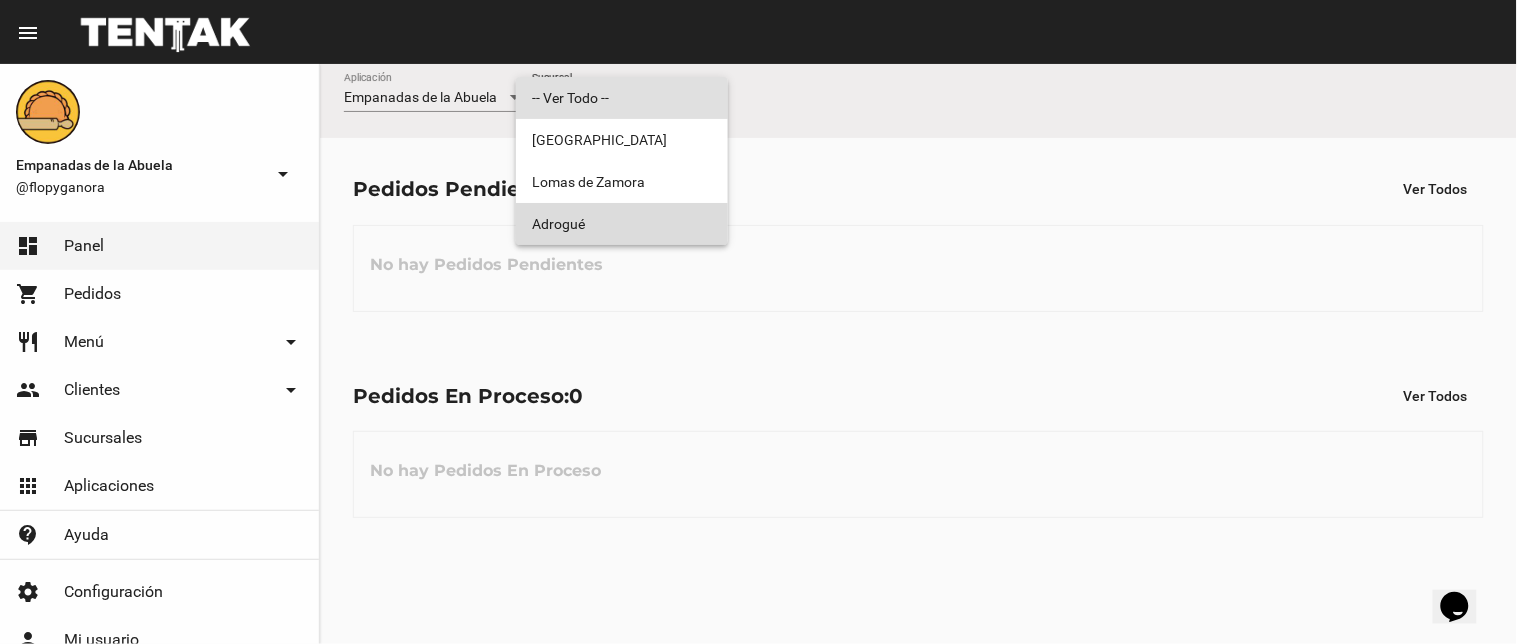 click on "Adrogué" at bounding box center (622, 224) 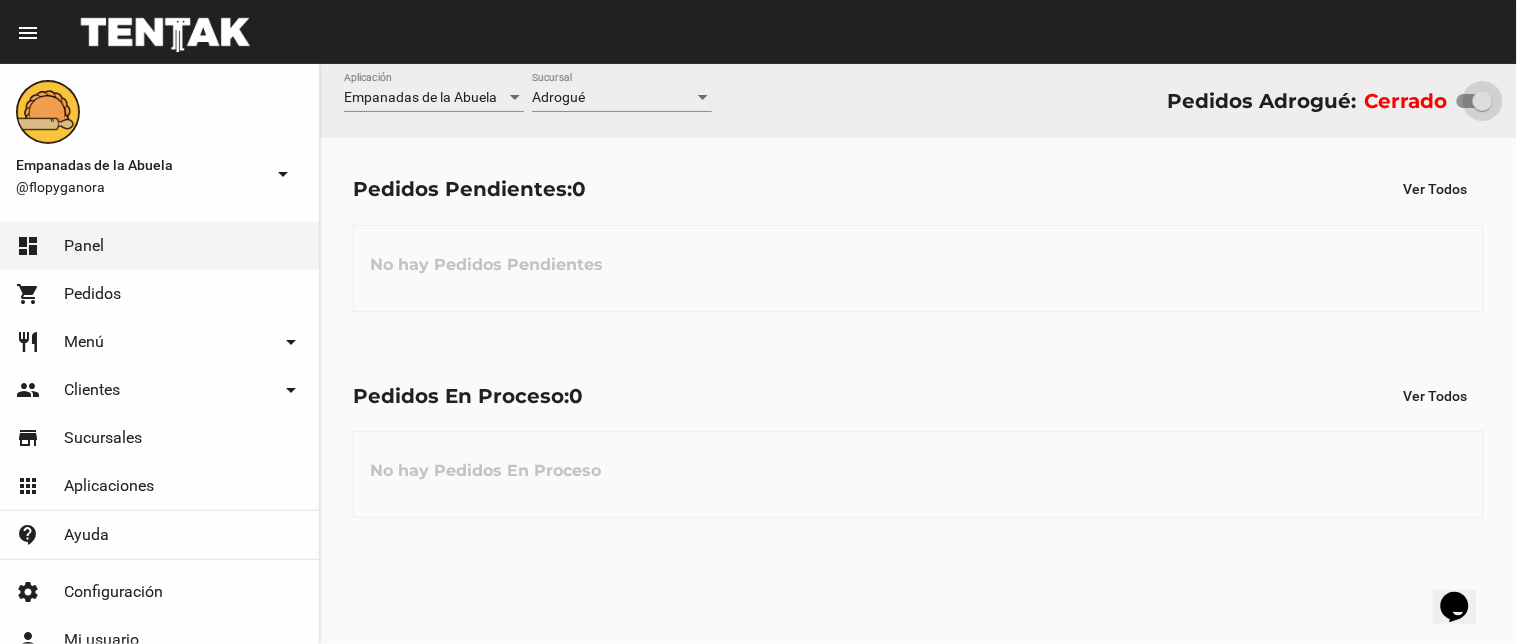drag, startPoint x: 1467, startPoint y: 103, endPoint x: 1493, endPoint y: 102, distance: 26.019224 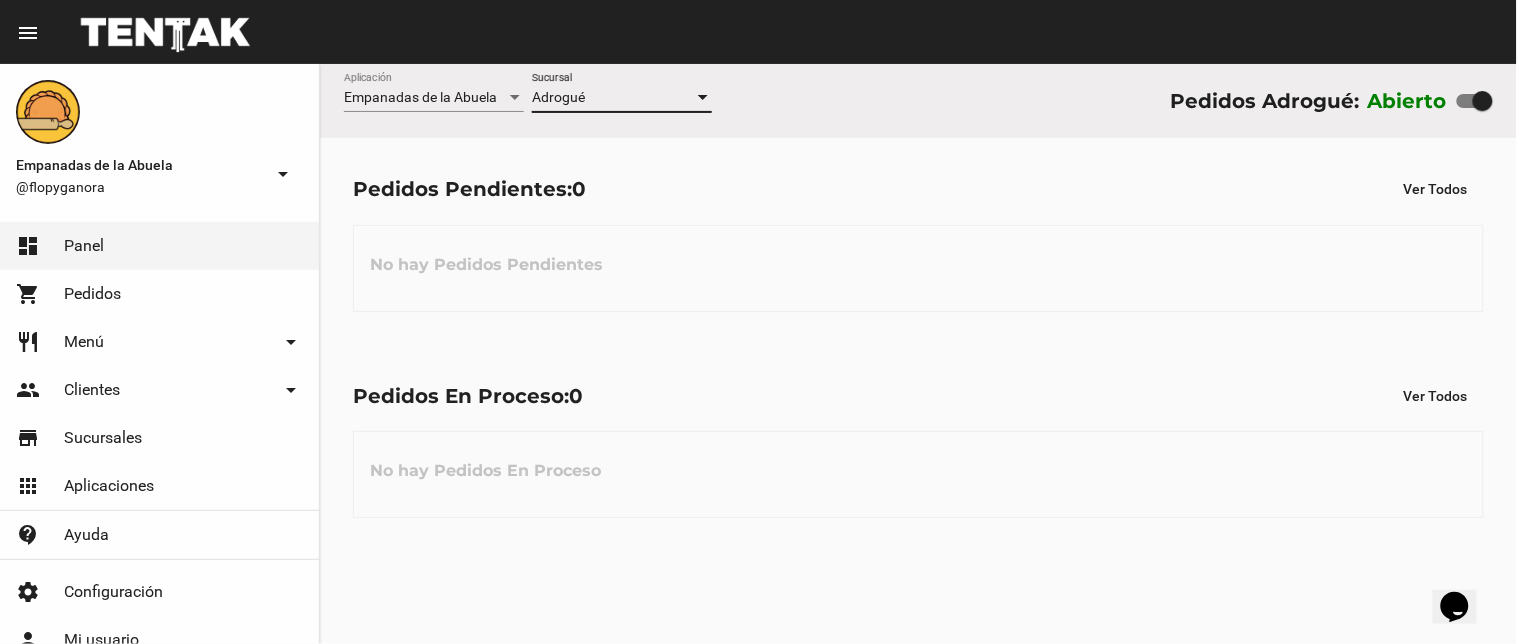 click on "Adrogué" at bounding box center [613, 98] 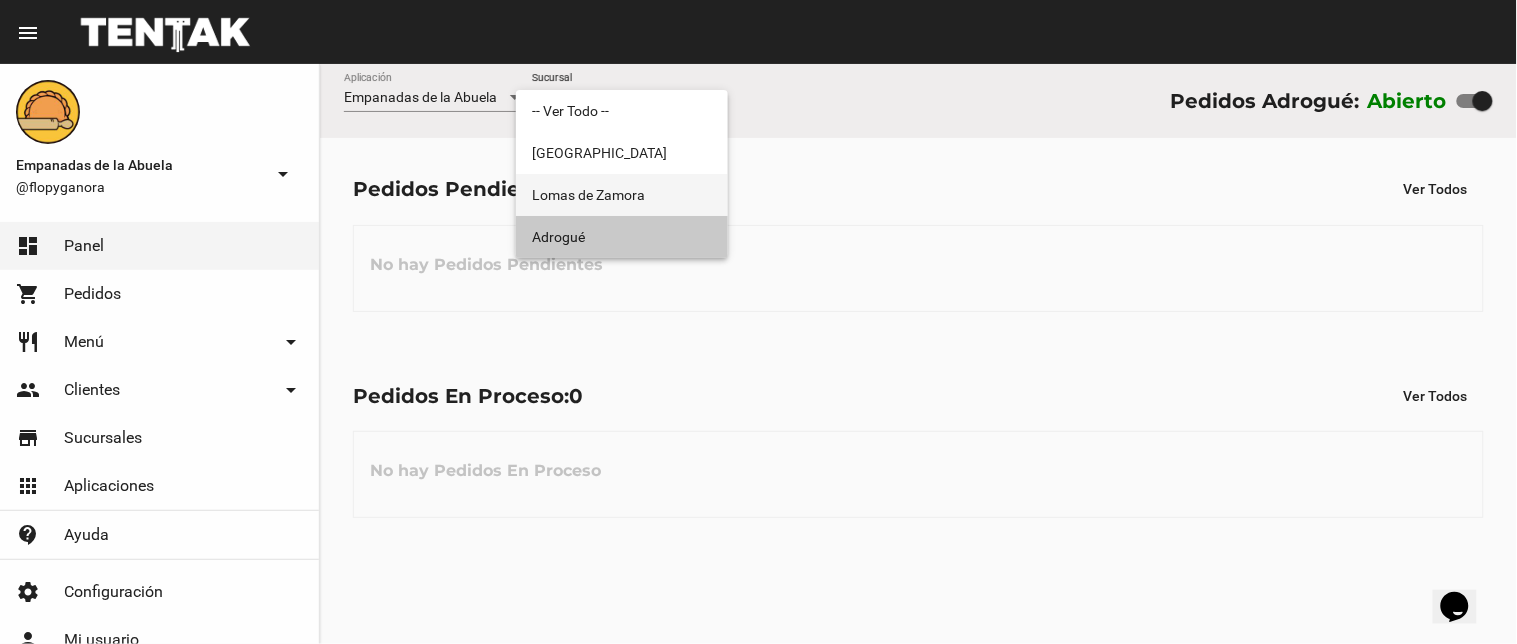 click on "-- Ver Todo -- [GEOGRAPHIC_DATA][PERSON_NAME]" at bounding box center (622, 174) 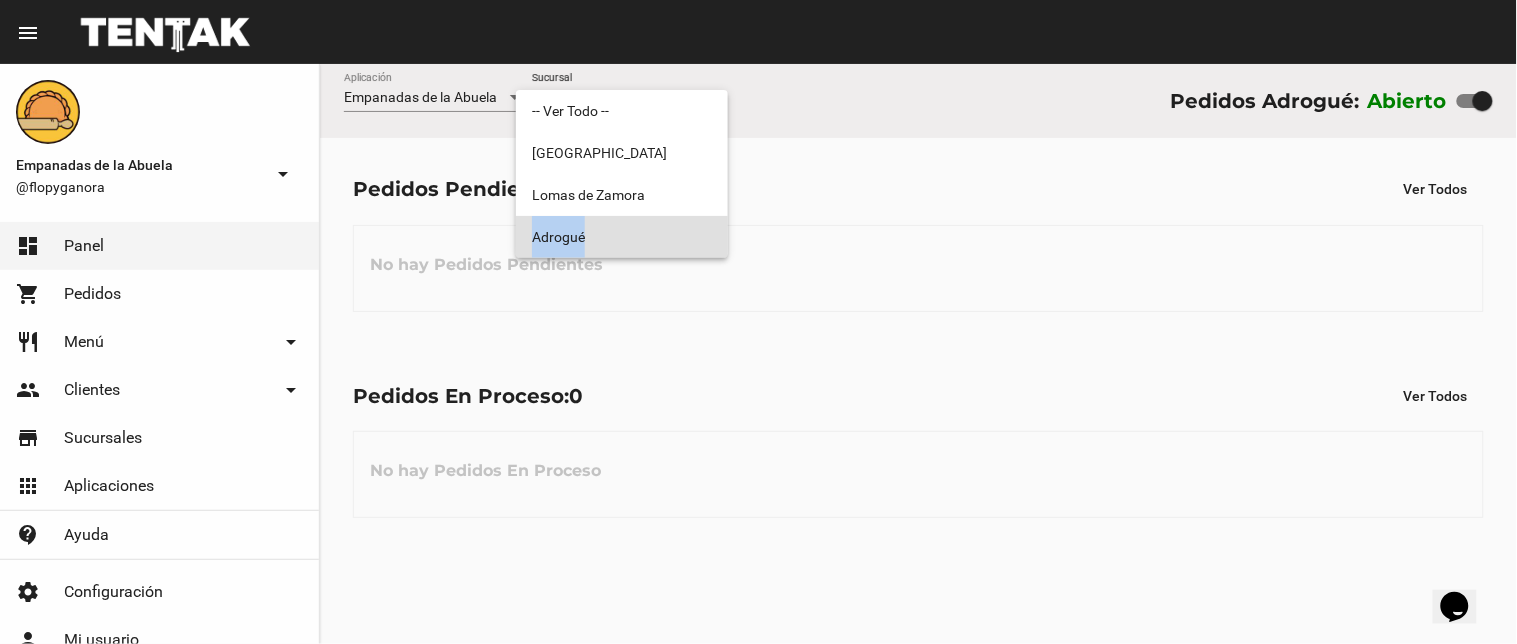 click on "Adrogué" at bounding box center (622, 237) 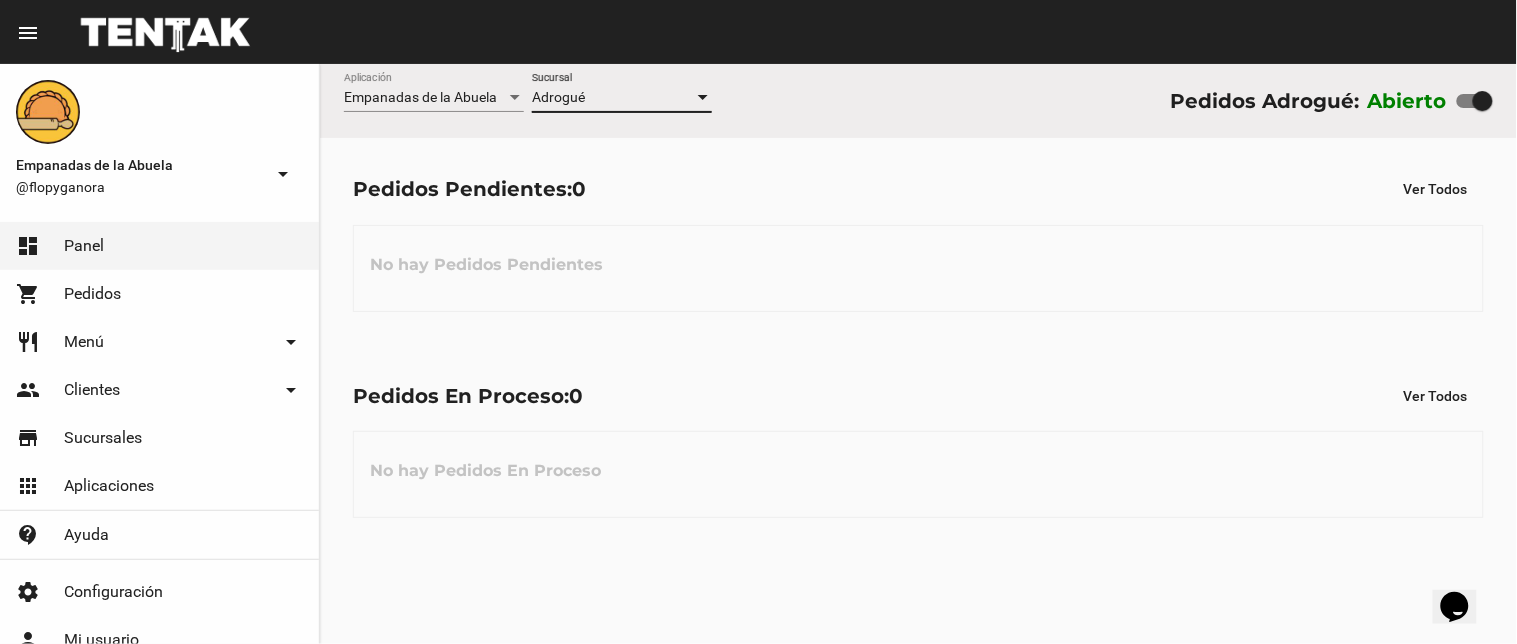 click on "Adrogué Sucursal" 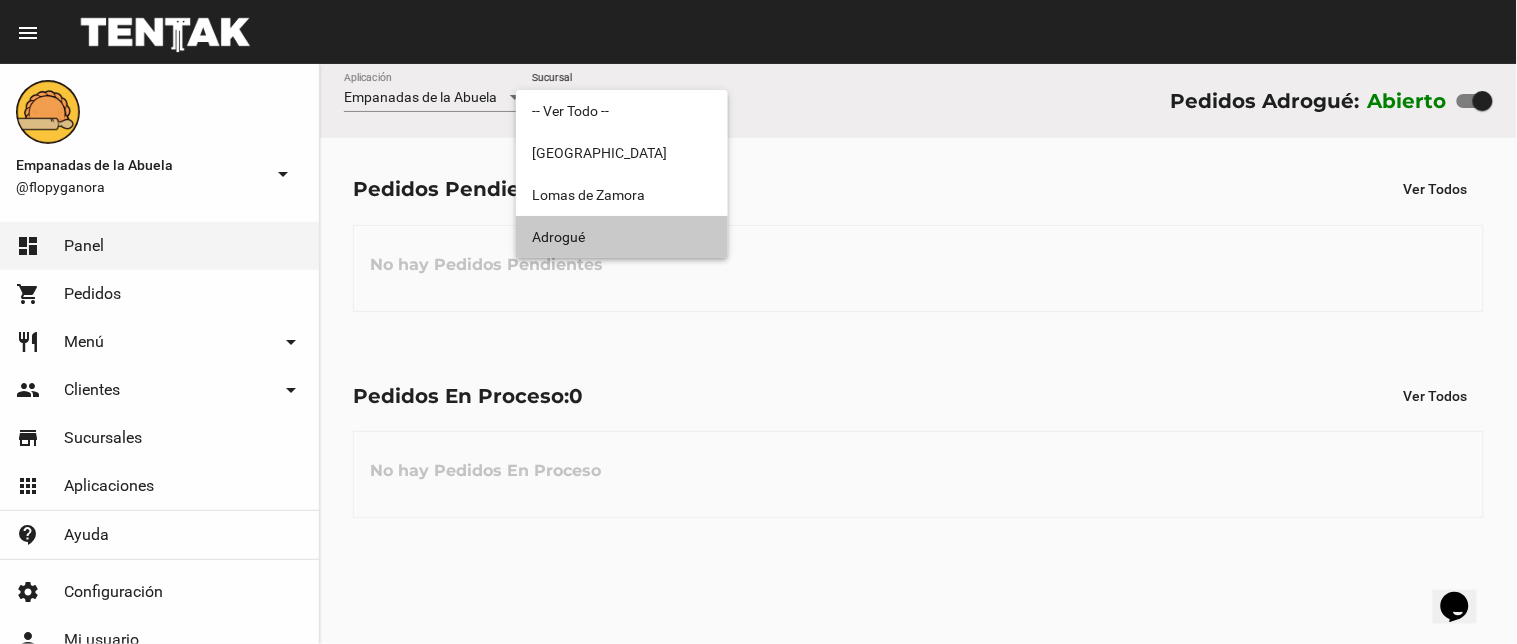 click on "Adrogué" at bounding box center (622, 237) 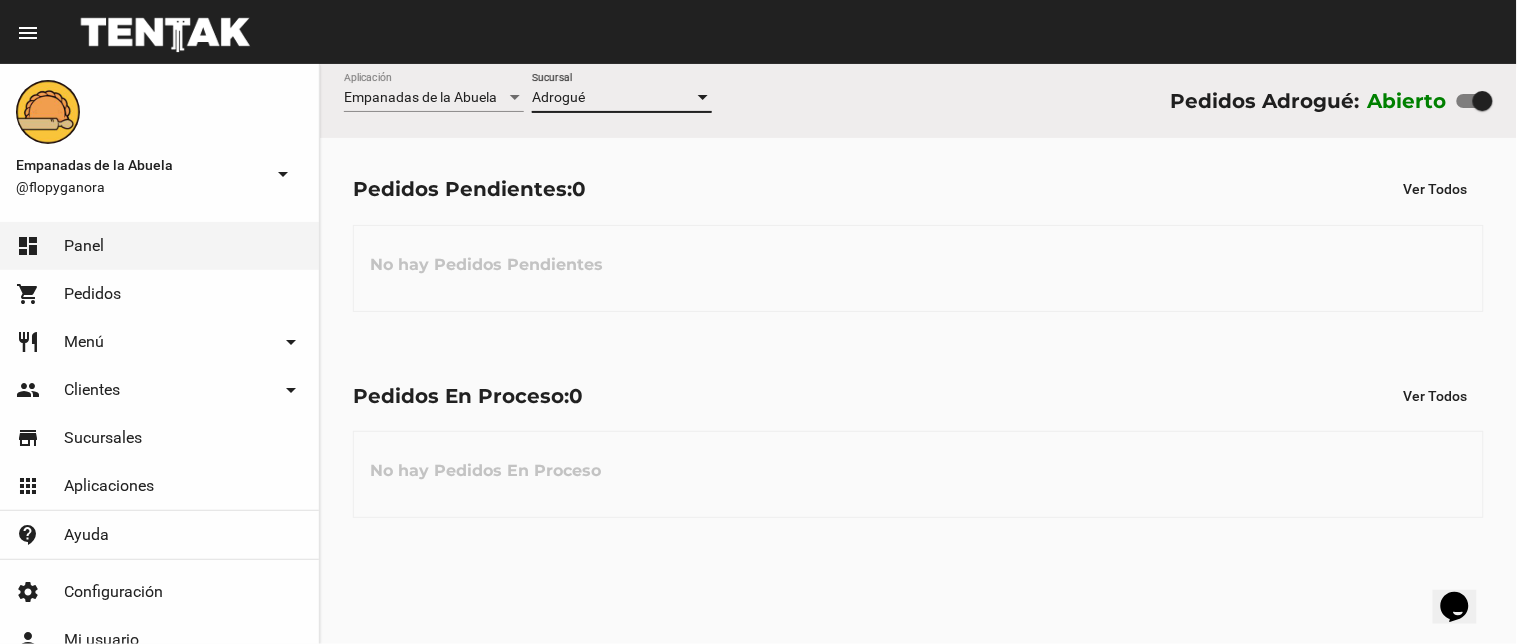 click on "Adrogué Sucursal" 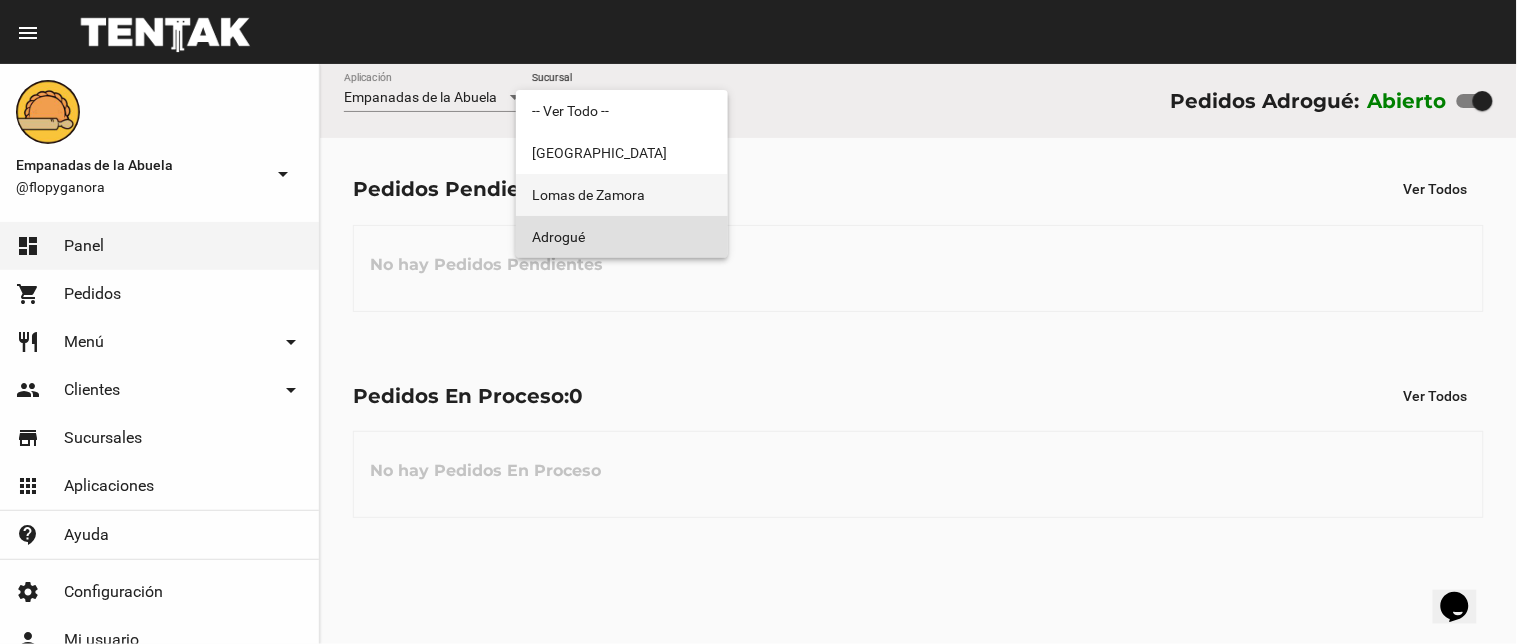 click on "Lomas de Zamora" at bounding box center [622, 195] 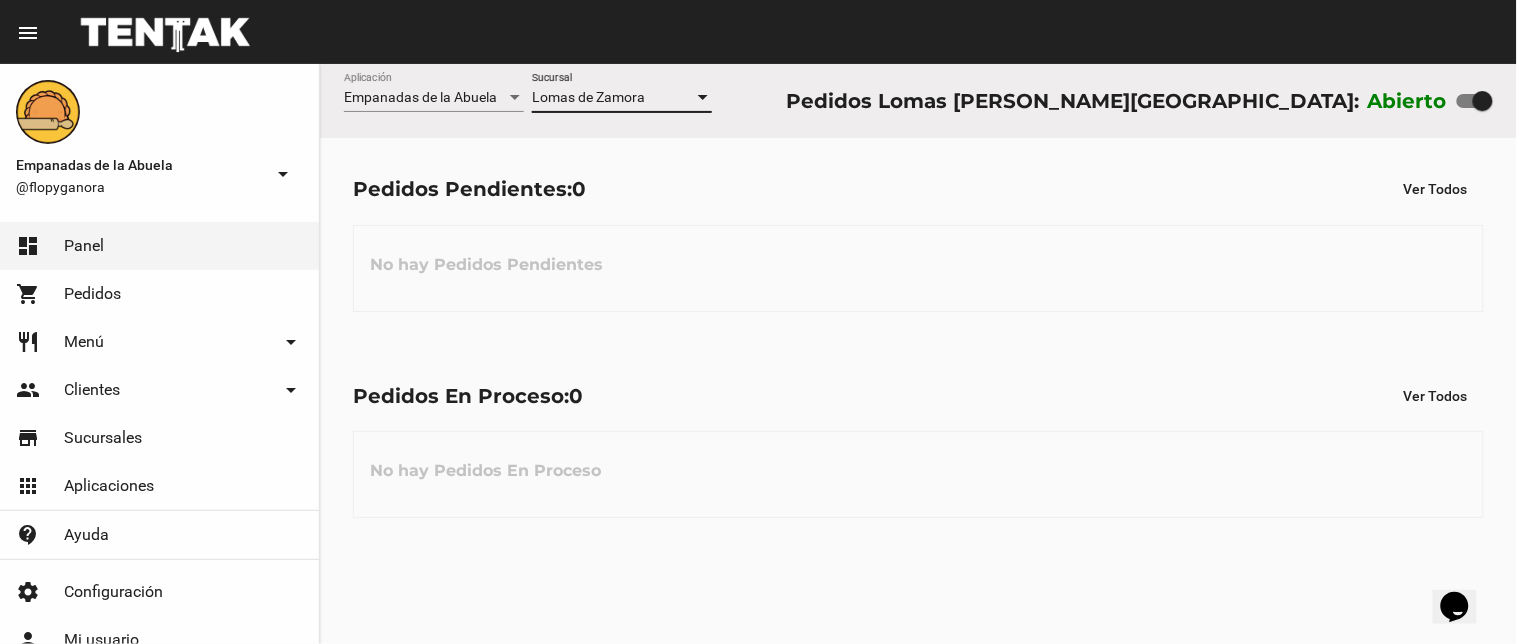 click on "Lomas de Zamora" at bounding box center [588, 97] 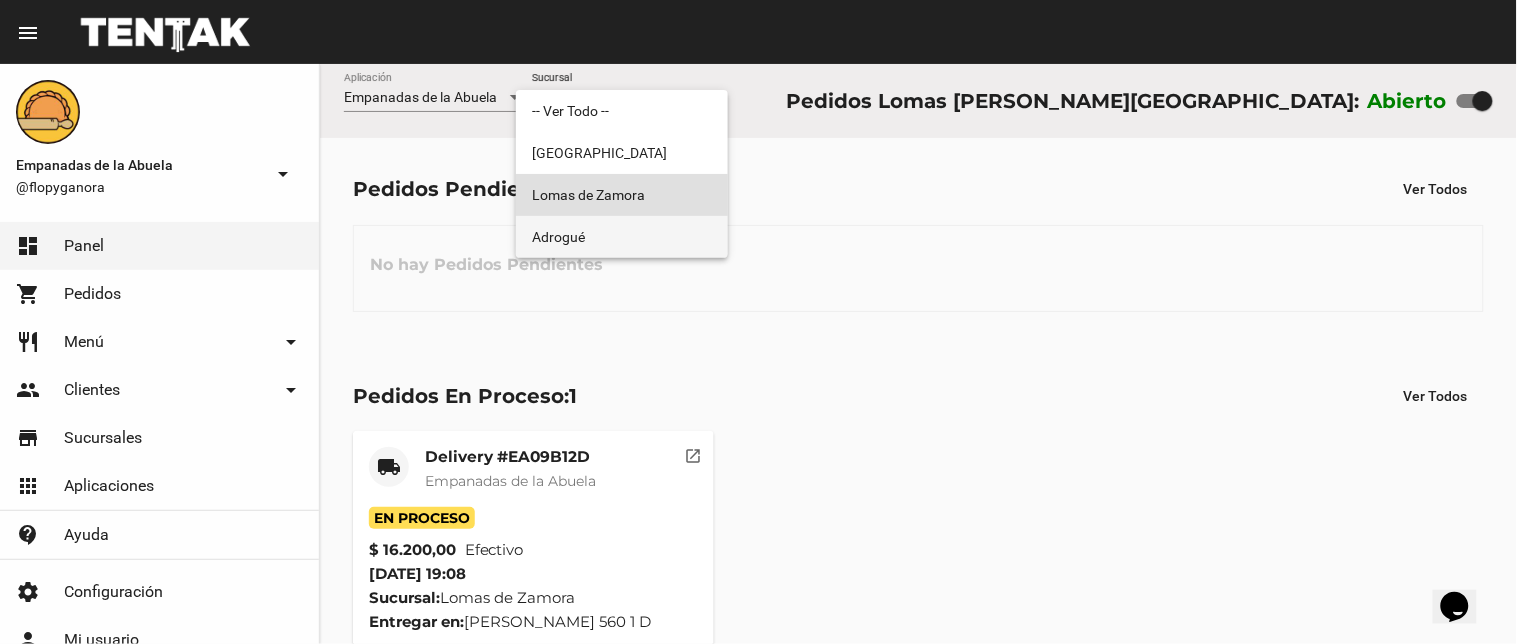 click on "Adrogué" at bounding box center (622, 237) 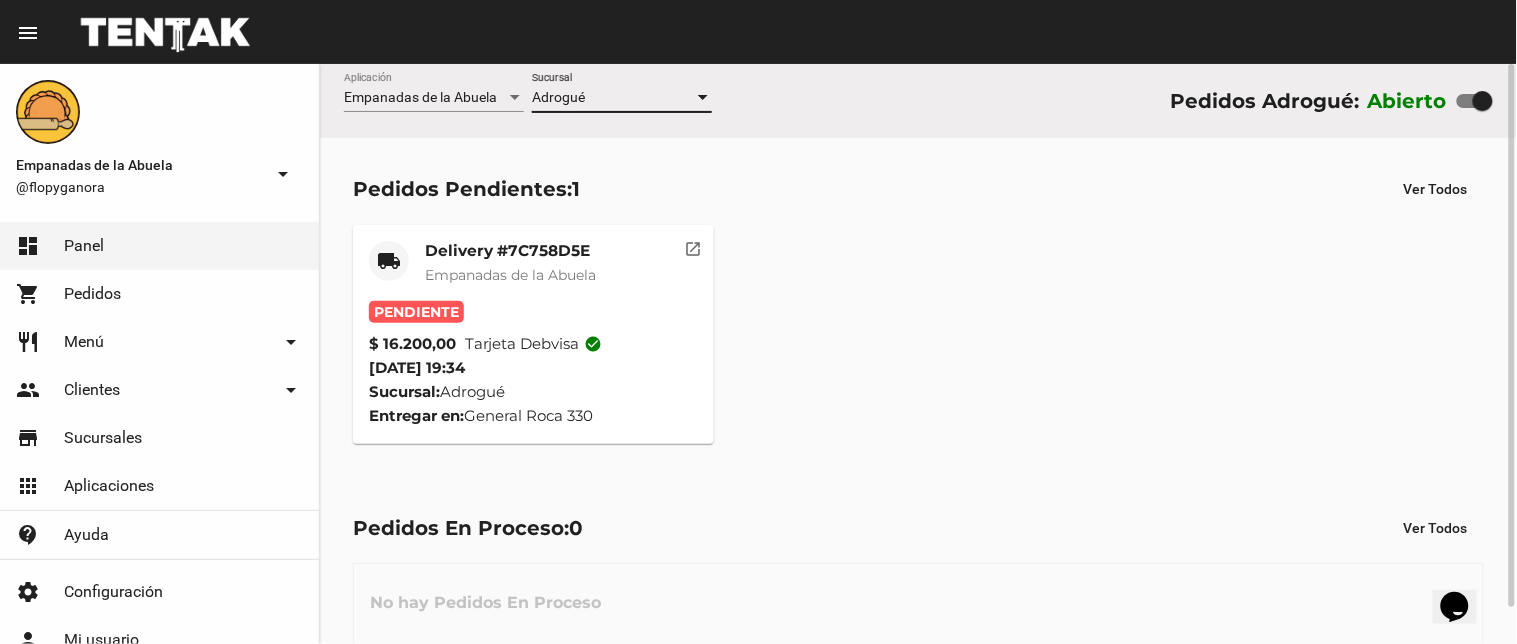 click on "Adrogué" at bounding box center [613, 98] 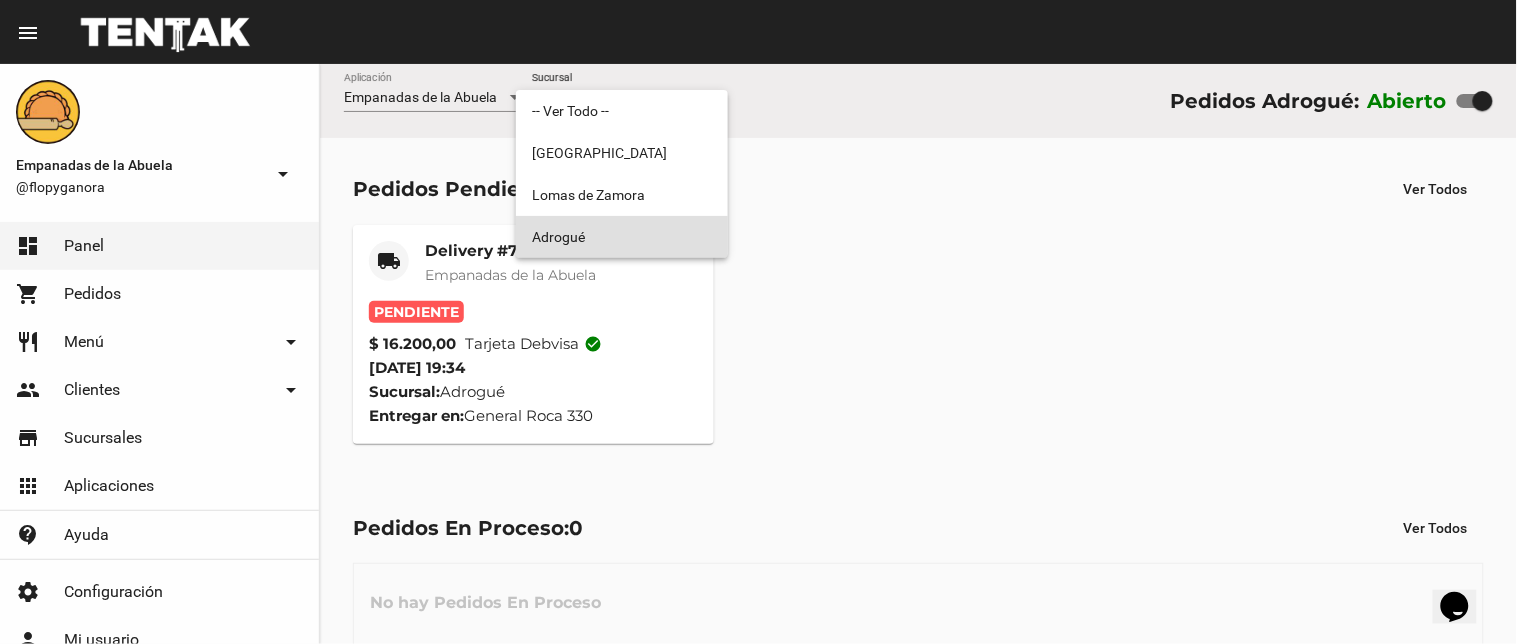 click at bounding box center [758, 322] 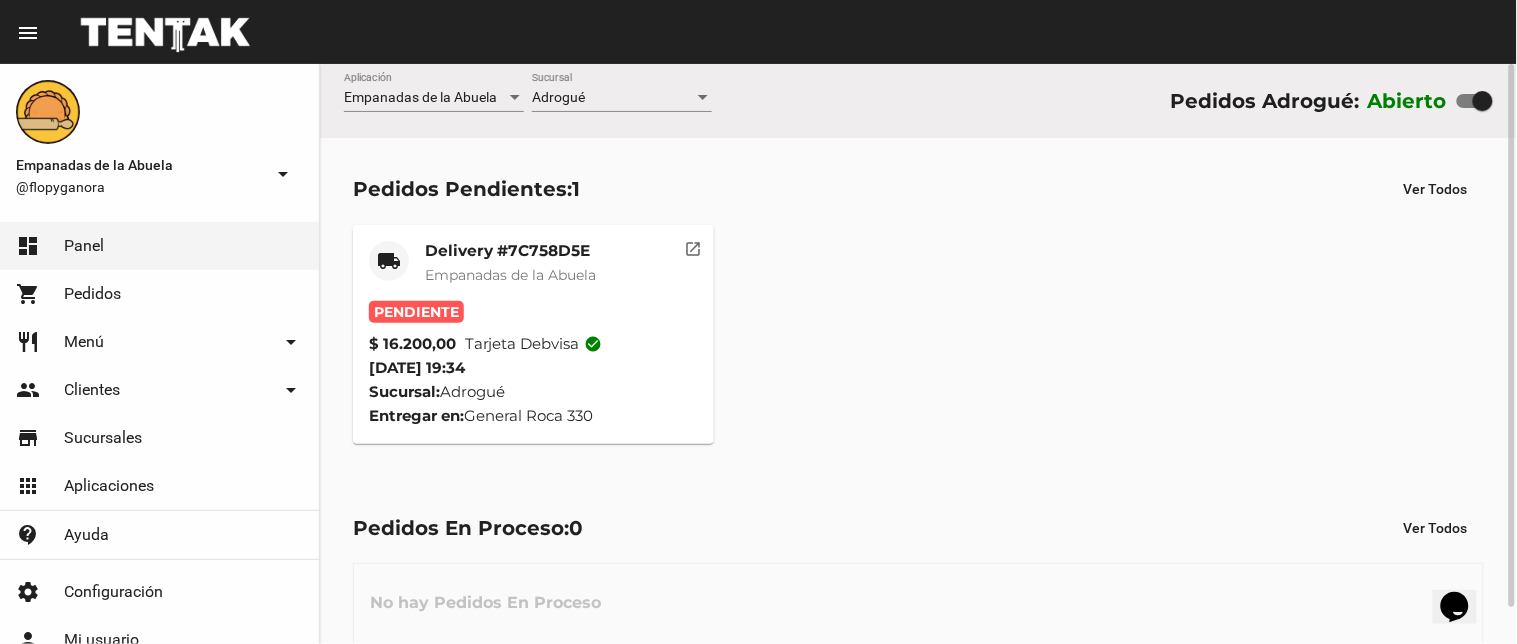 click on "Delivery #7C758D5E" 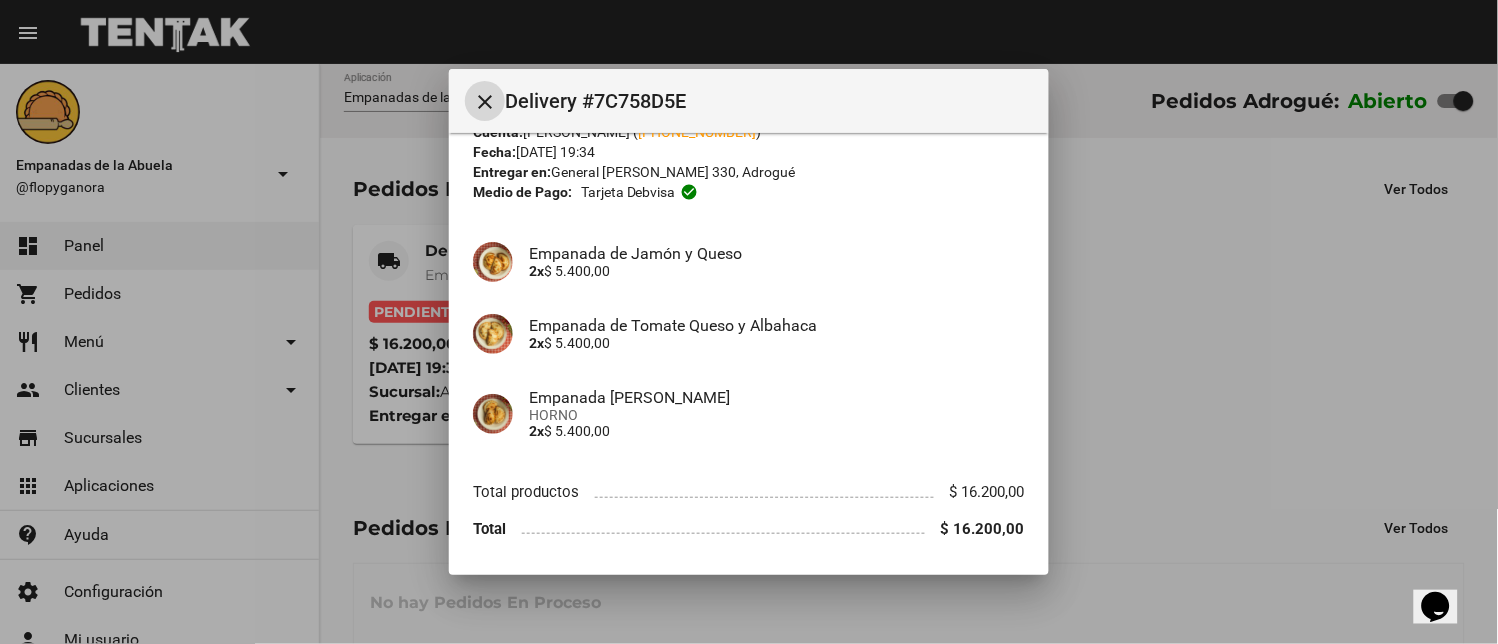 scroll, scrollTop: 137, scrollLeft: 0, axis: vertical 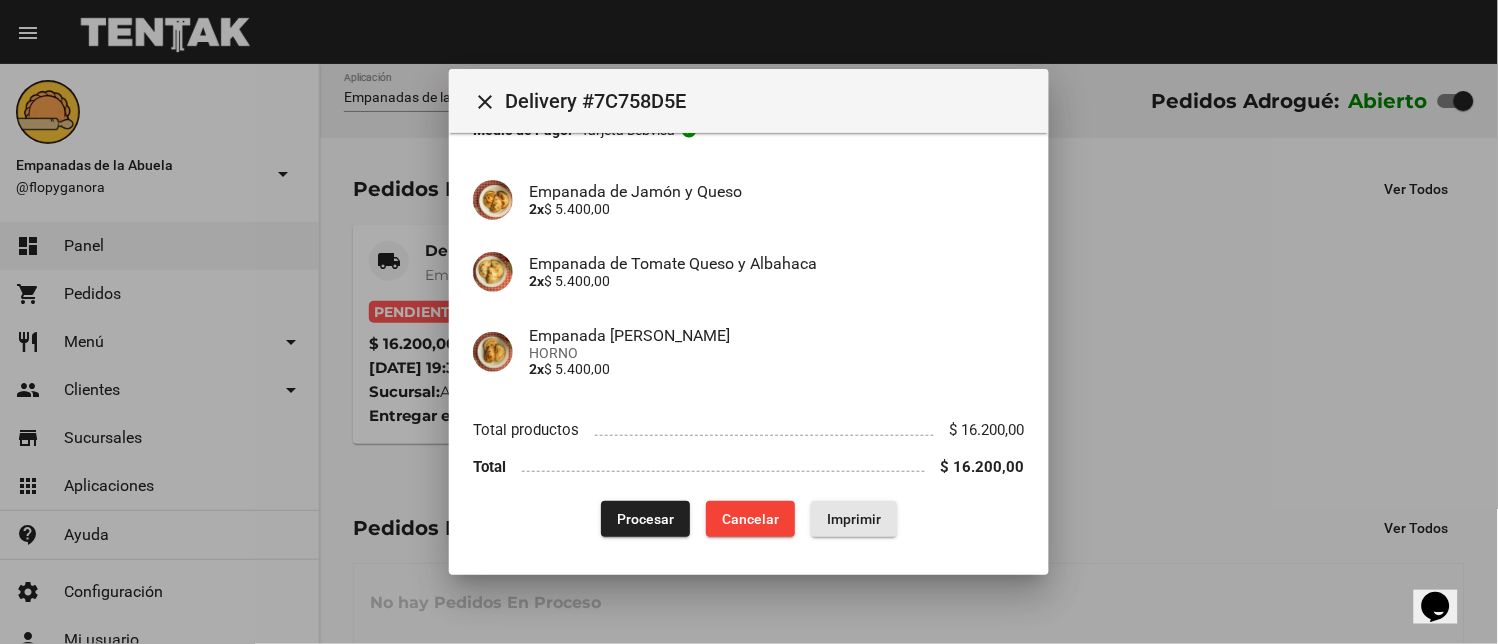click on "Imprimir" 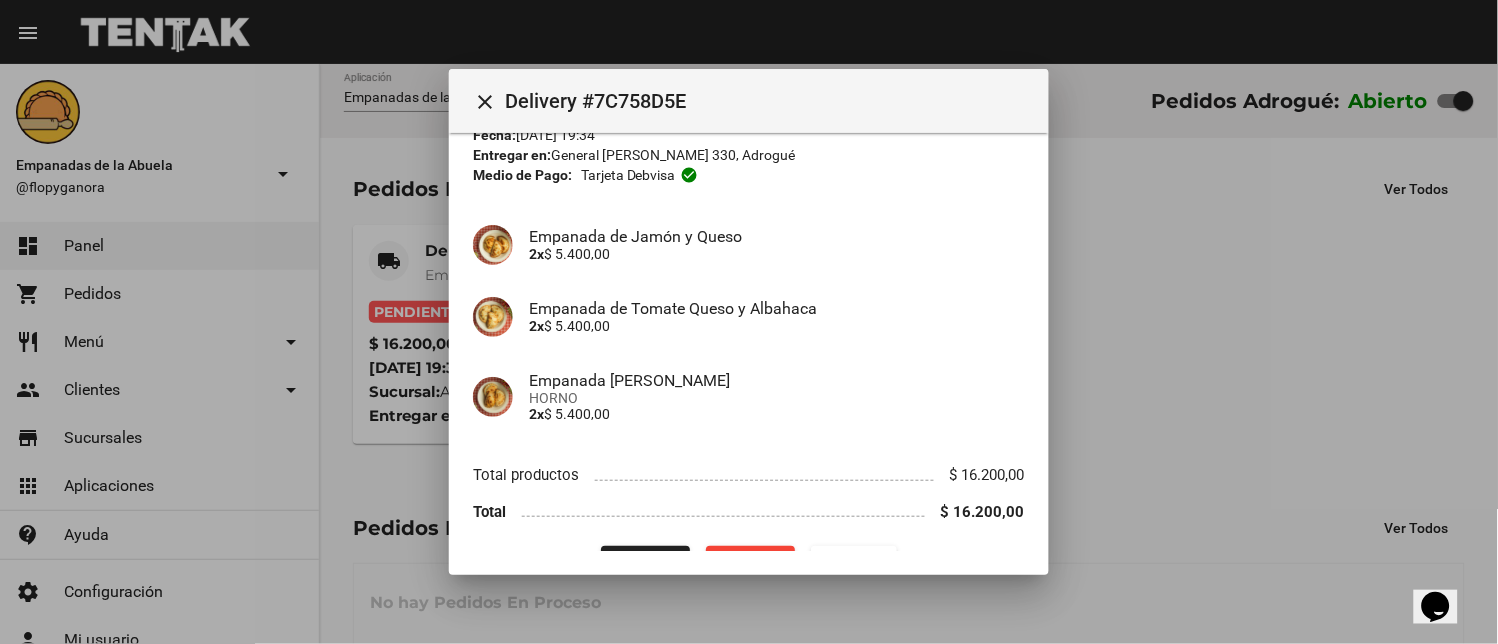 scroll, scrollTop: 137, scrollLeft: 0, axis: vertical 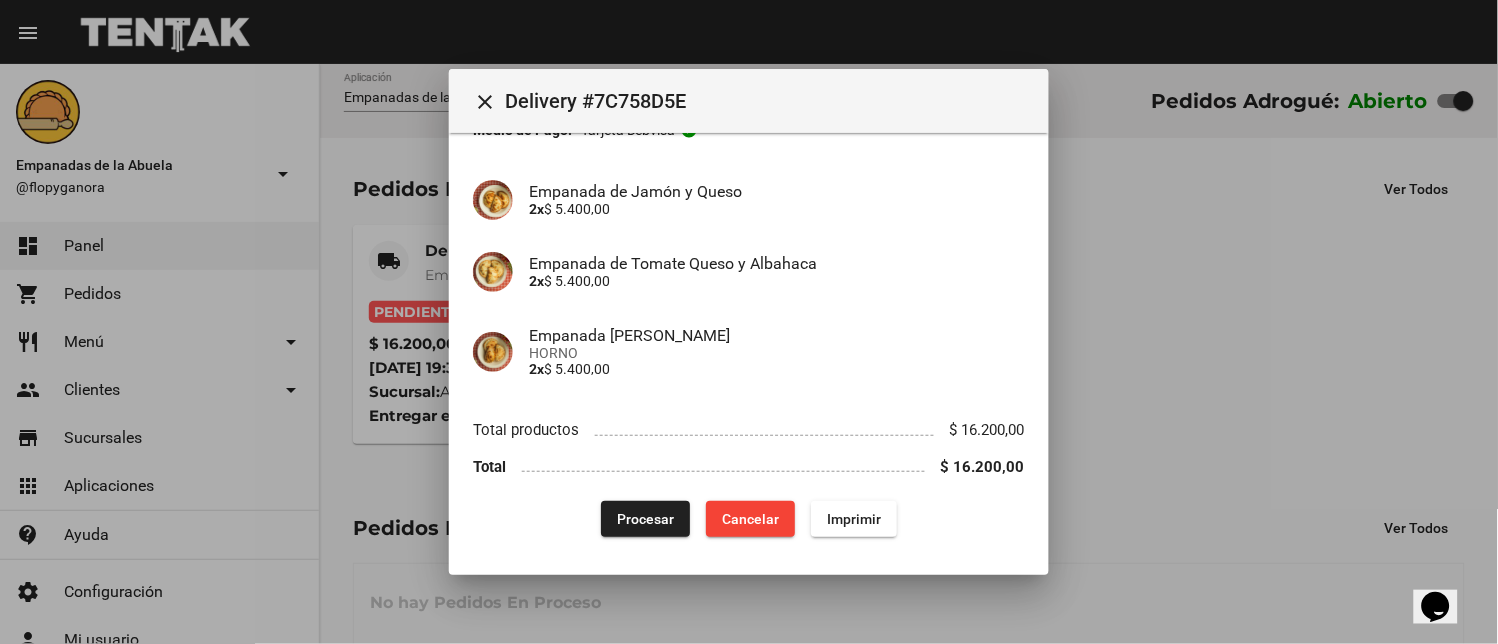 click on "Procesar" 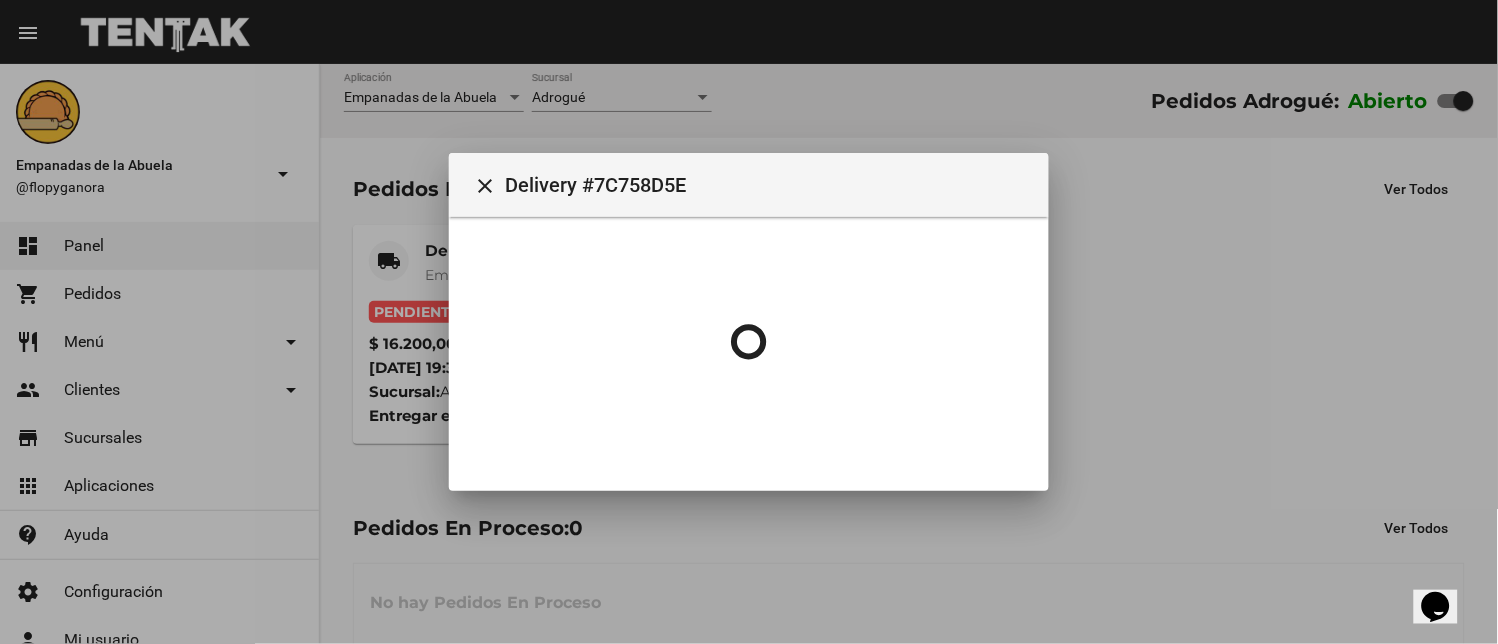 scroll, scrollTop: 0, scrollLeft: 0, axis: both 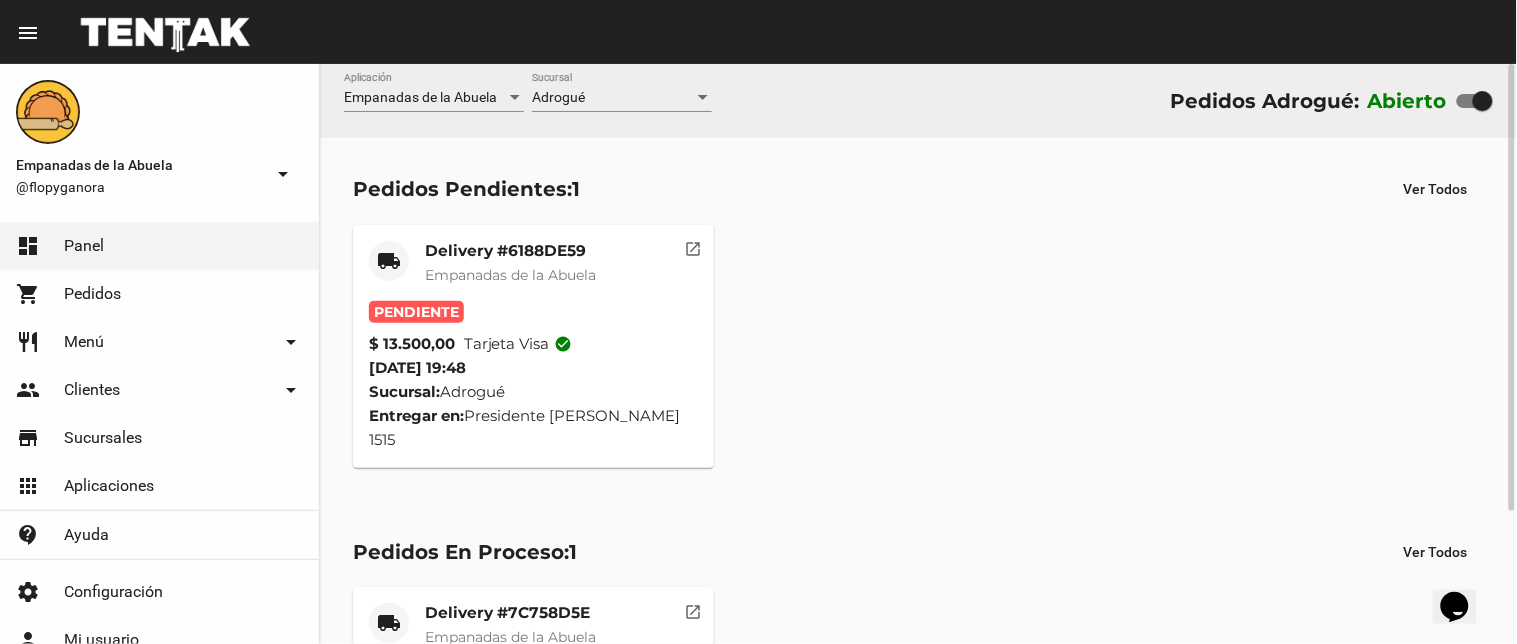 click on "Empanadas de la Abuela" 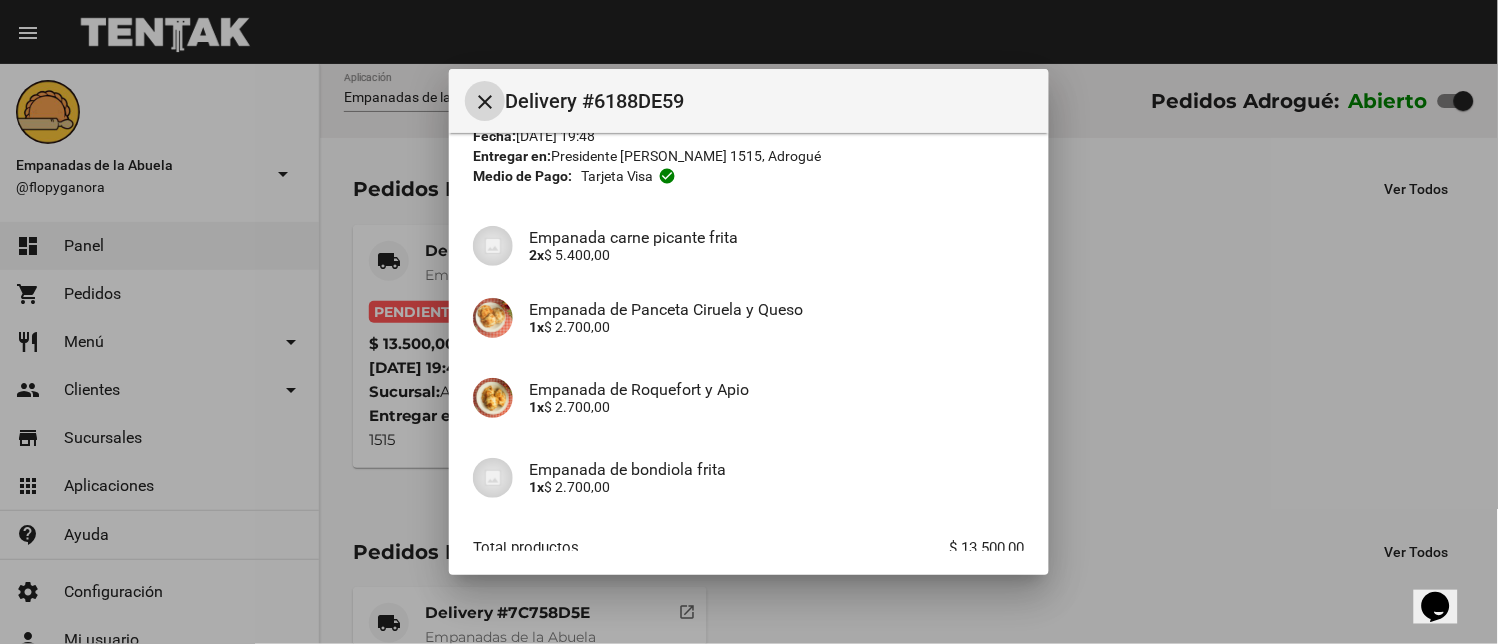 scroll, scrollTop: 210, scrollLeft: 0, axis: vertical 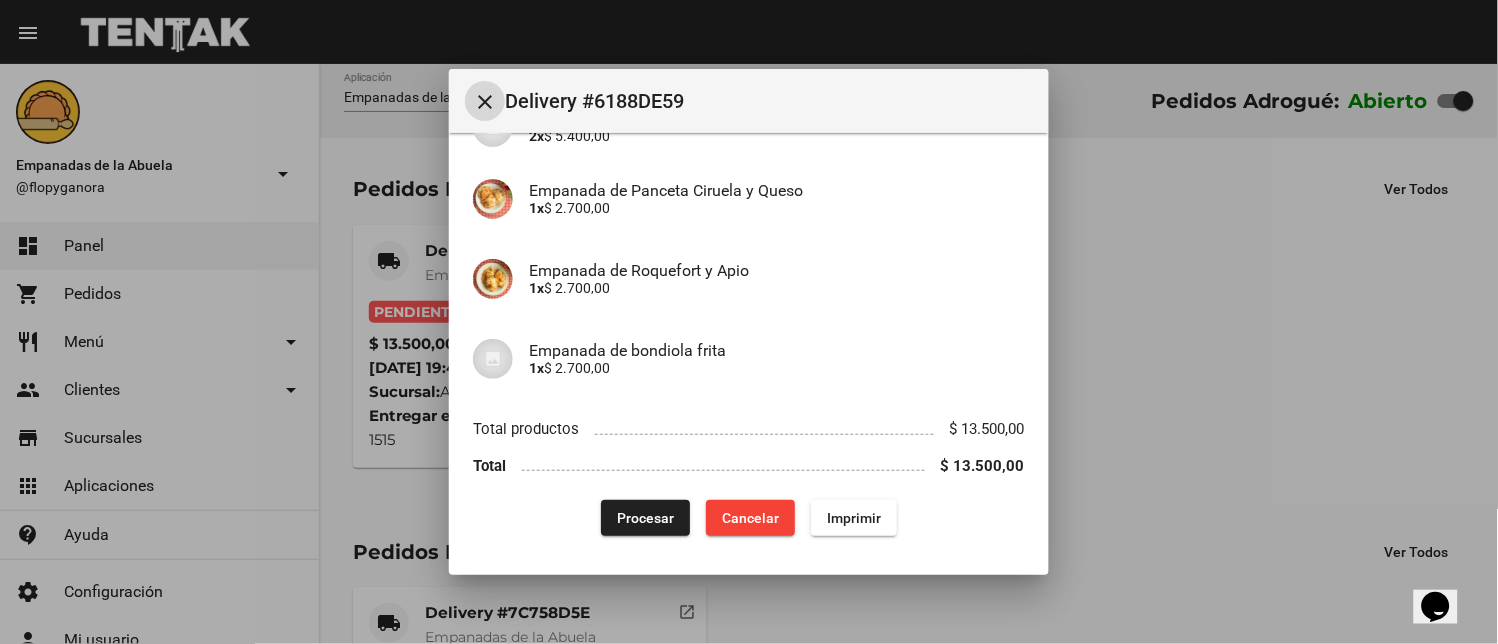 drag, startPoint x: 843, startPoint y: 516, endPoint x: 593, endPoint y: 385, distance: 282.2428 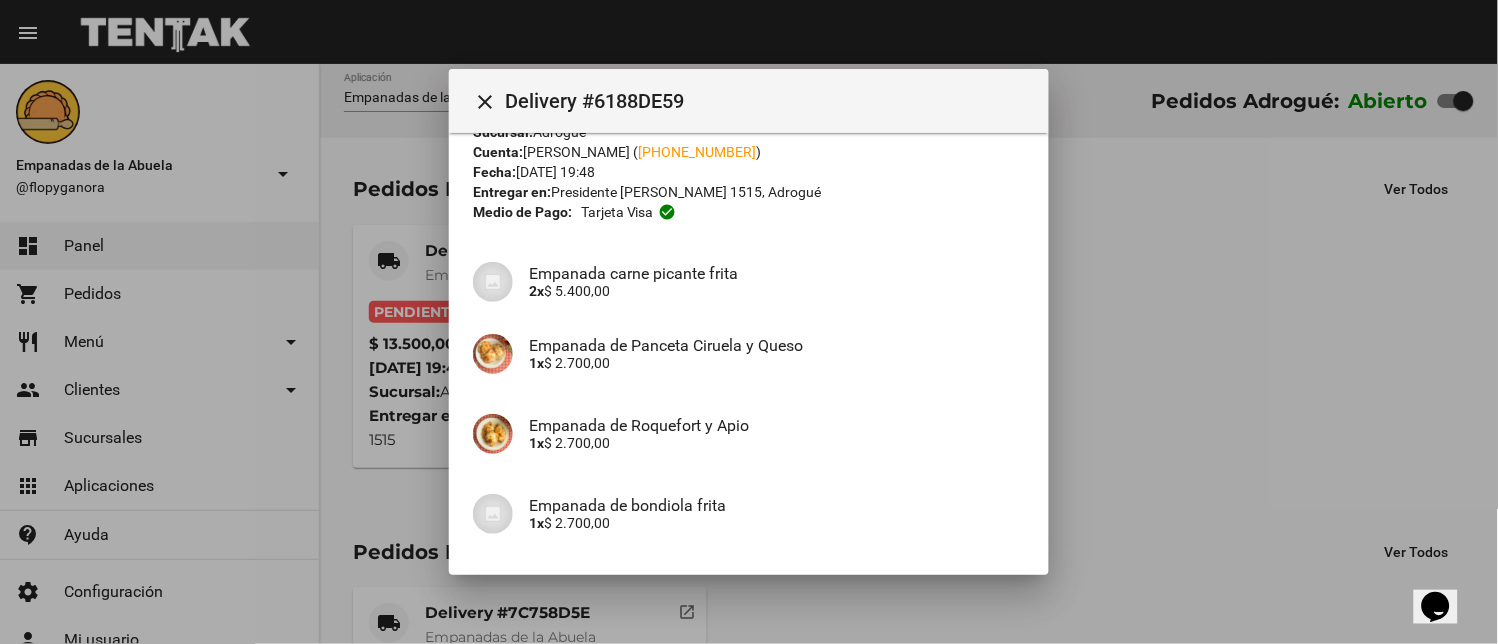 scroll, scrollTop: 210, scrollLeft: 0, axis: vertical 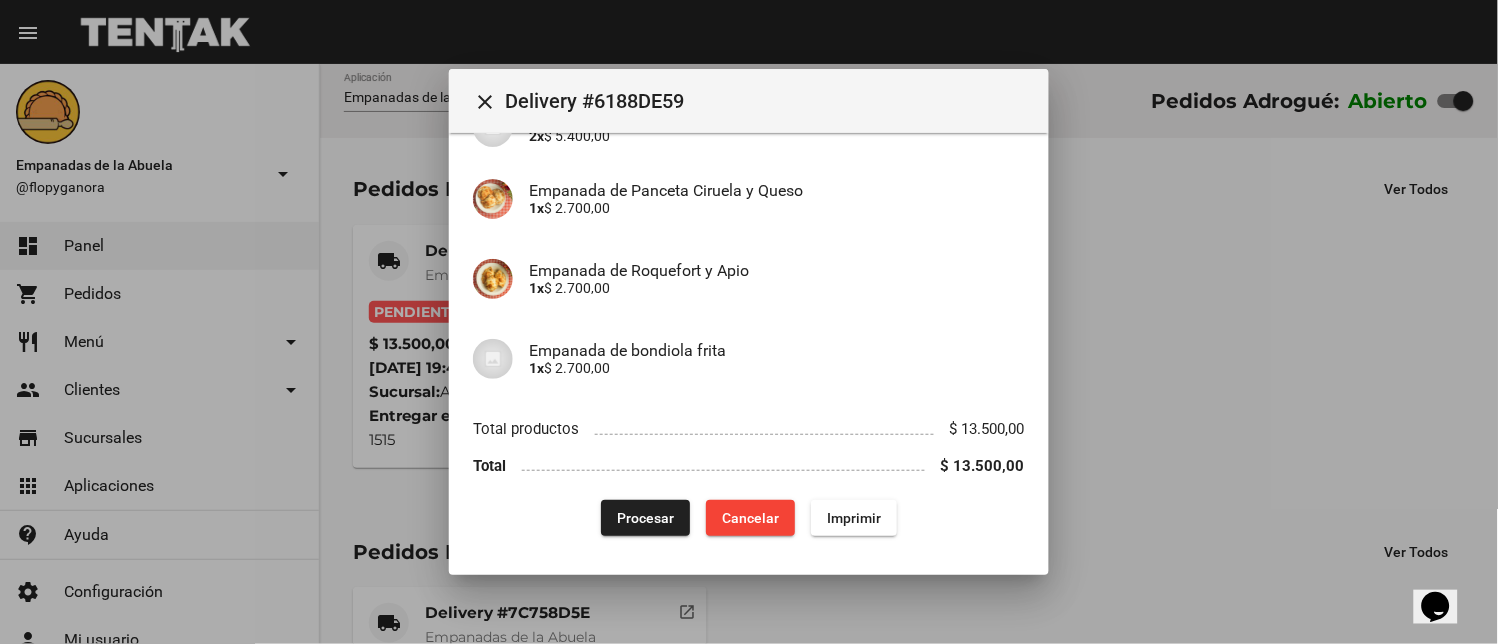 click on "Procesar" 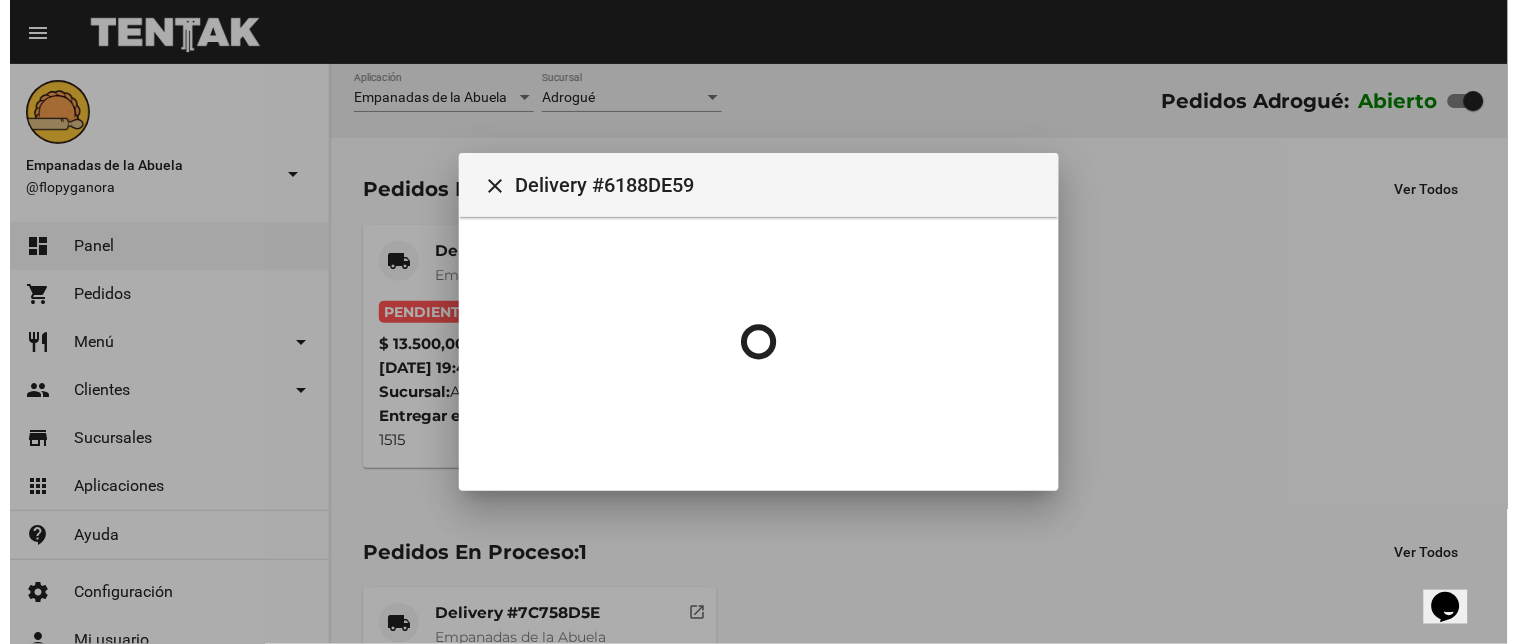 scroll, scrollTop: 0, scrollLeft: 0, axis: both 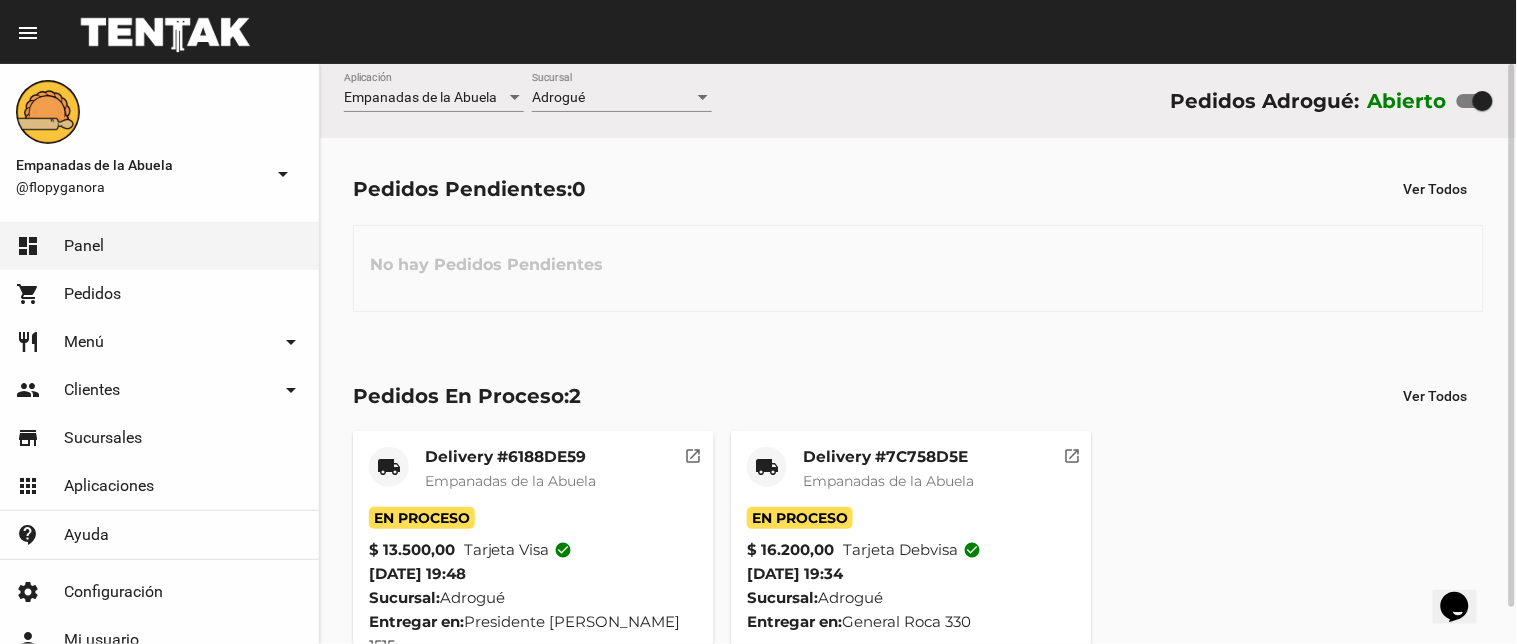 click on "Adrogué" at bounding box center [613, 98] 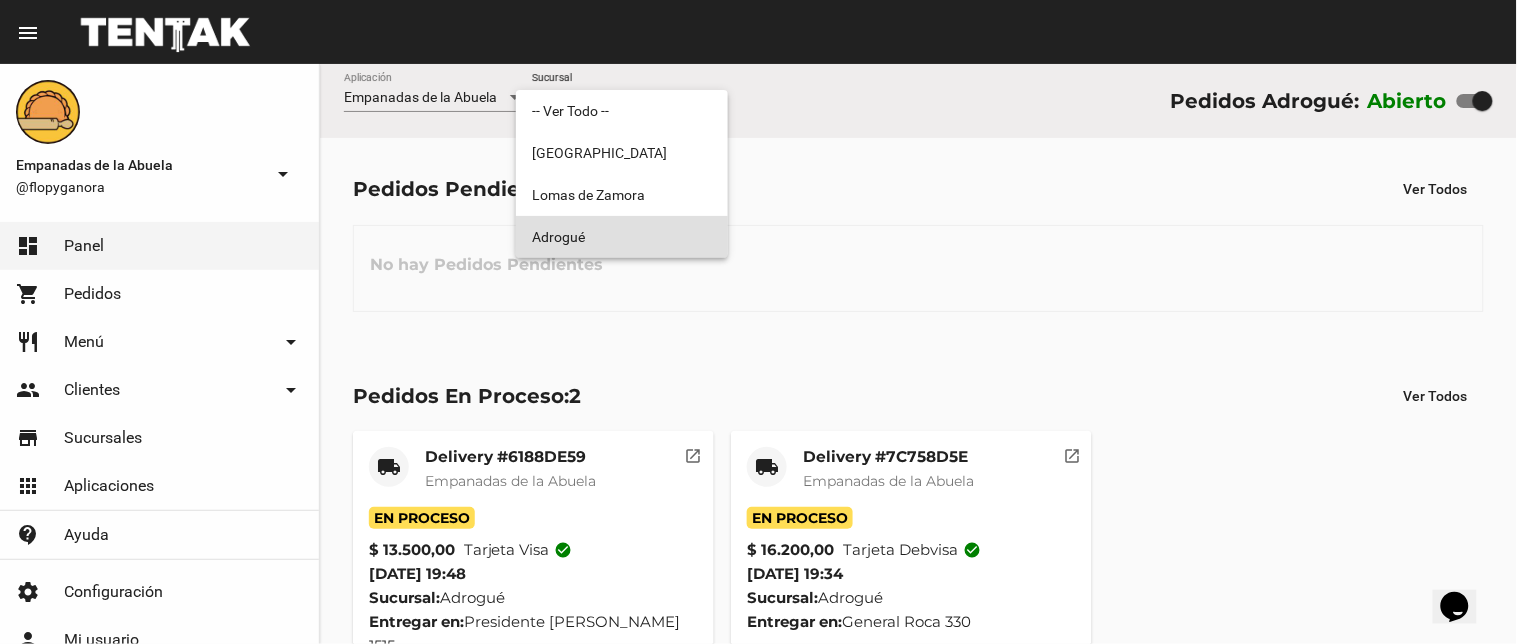 click on "Adrogué" at bounding box center (622, 237) 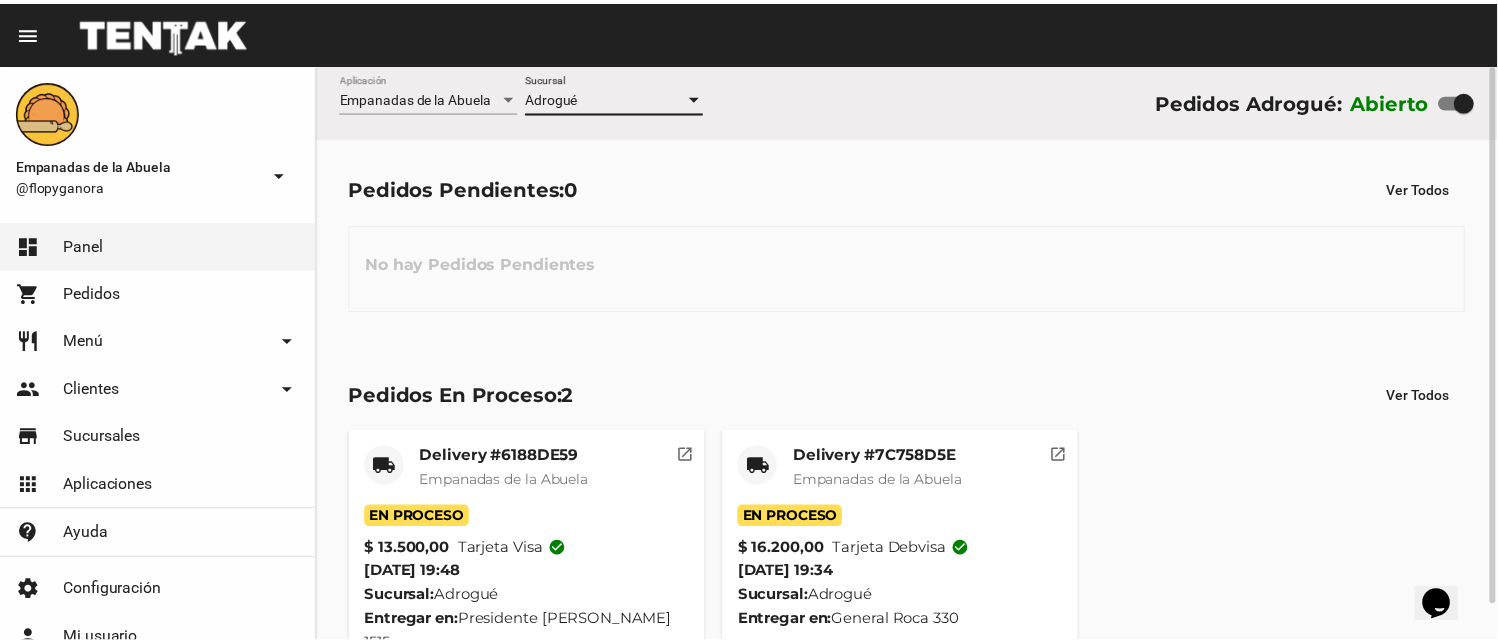 scroll, scrollTop: 38, scrollLeft: 0, axis: vertical 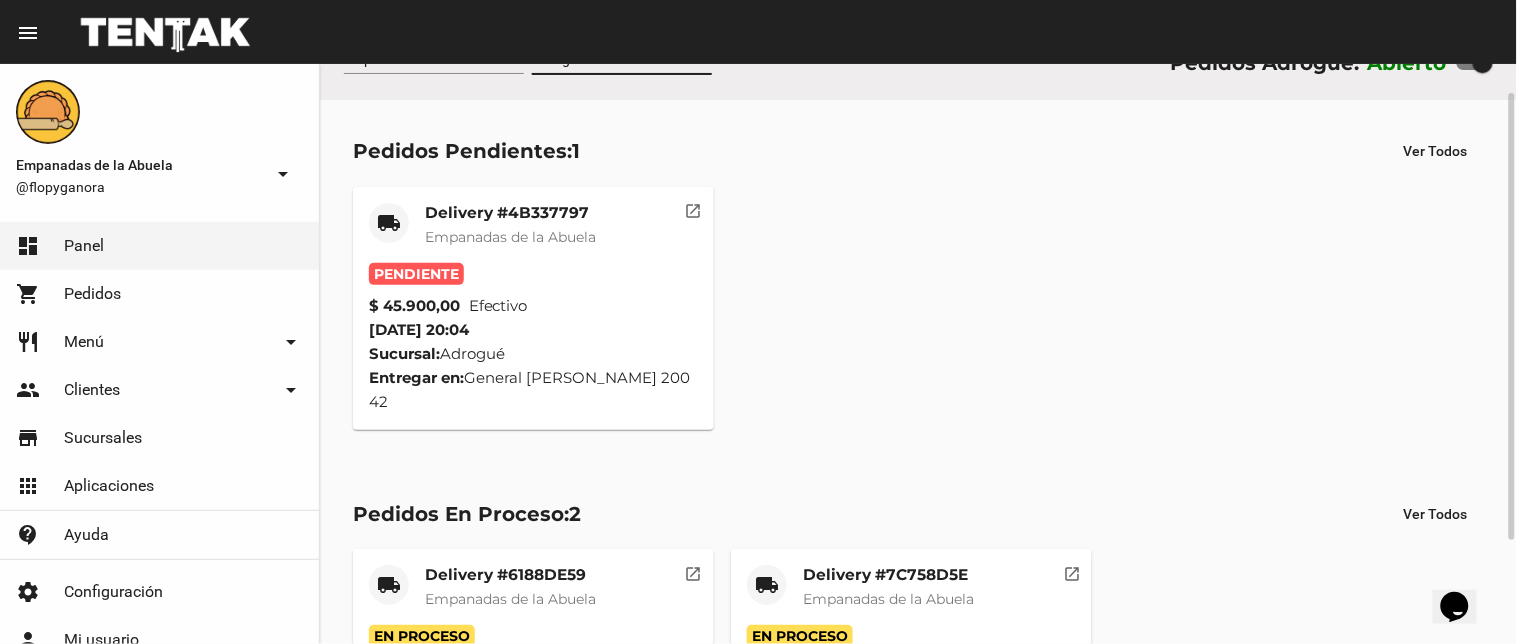 click on "Delivery #4B337797 Empanadas de la Abuela" 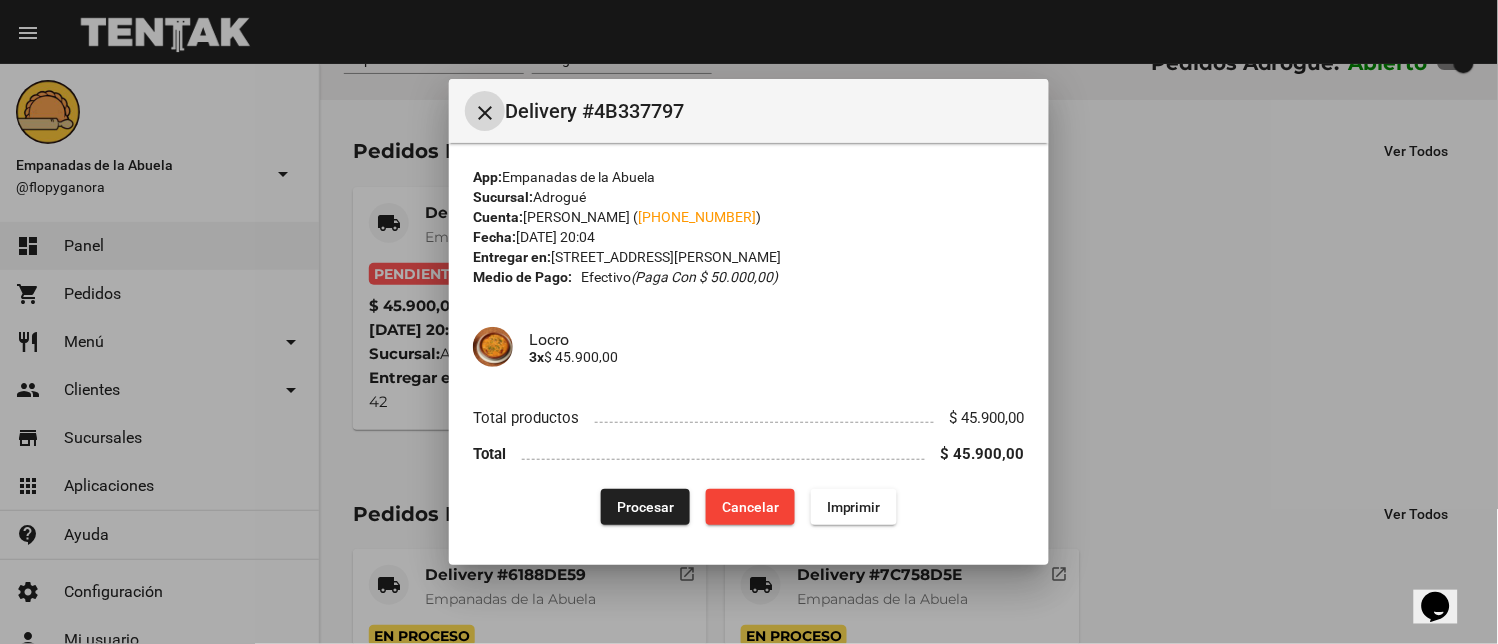 click on "App:  Empanadas de la Abuela  Sucursal:  Adrogué  Cuenta:  [PERSON_NAME] ( [PHONE_NUMBER] )  Fecha:  [DATE] 20:04  Entregar en:  [STREET_ADDRESS][PERSON_NAME]  Medio de Pago: Efectivo   (Paga con $ 50.000,00) Locro 3x  $ 45.900,00 Total productos $ 45.900,00 Total $ 45.900,00  Procesar  Cancelar Imprimir" 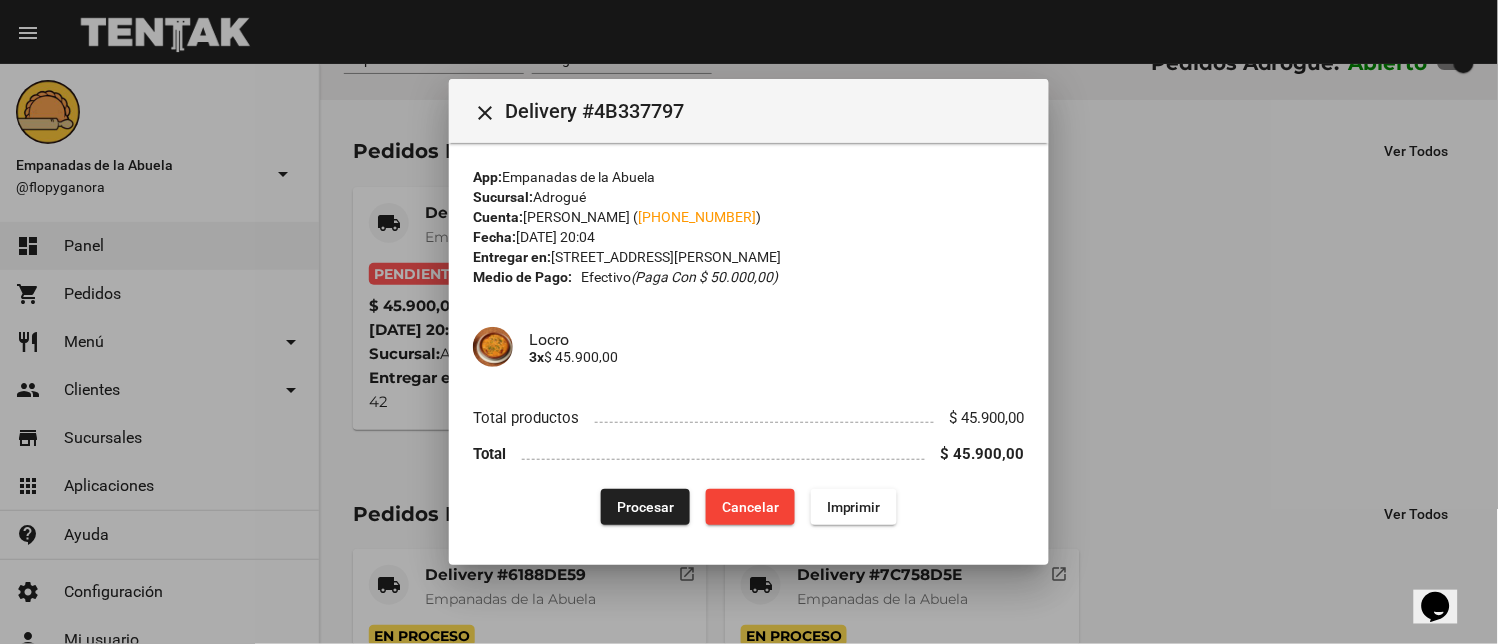click on "Imprimir" 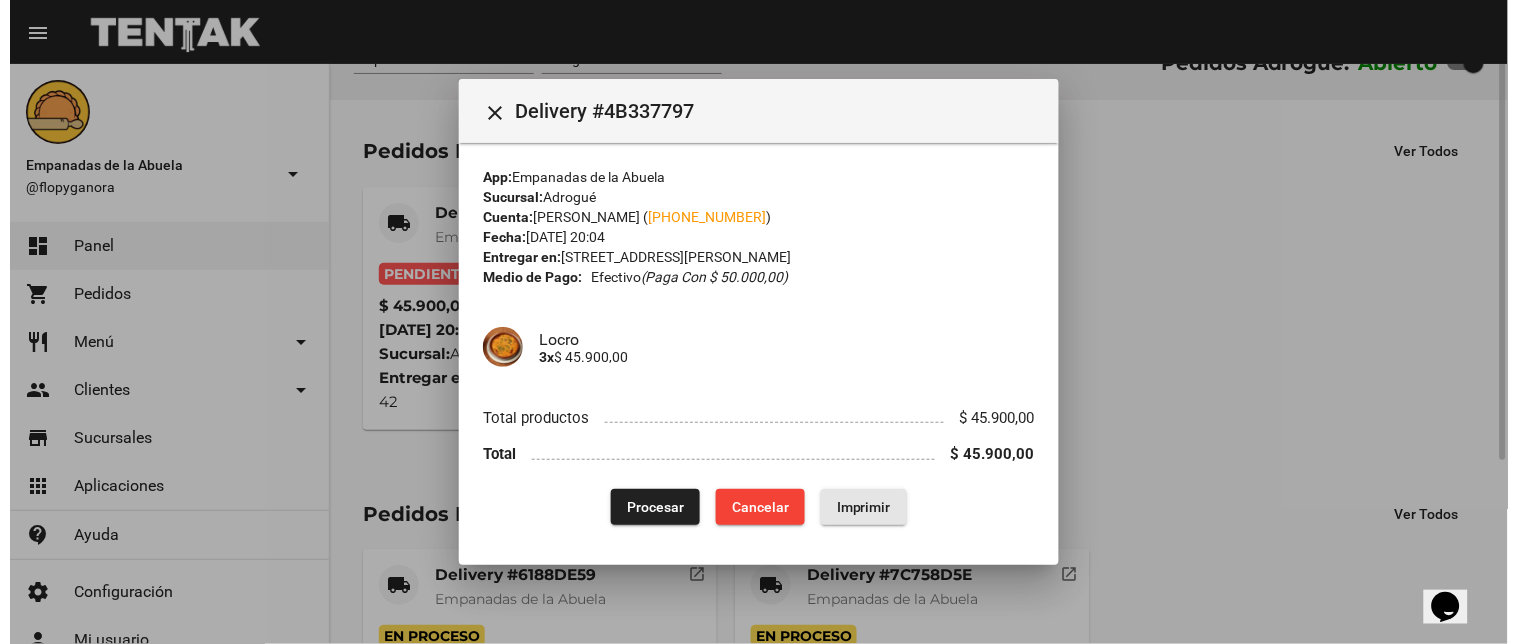 scroll, scrollTop: 0, scrollLeft: 0, axis: both 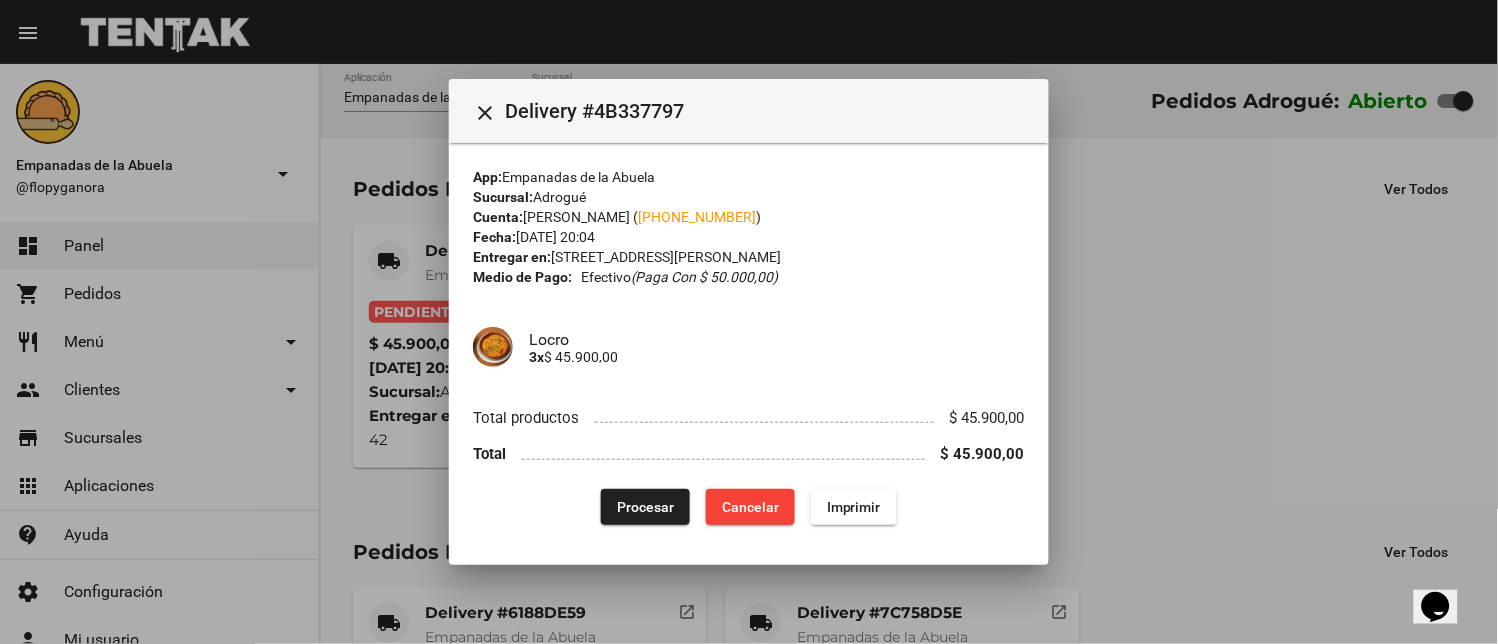 click on "Procesar" 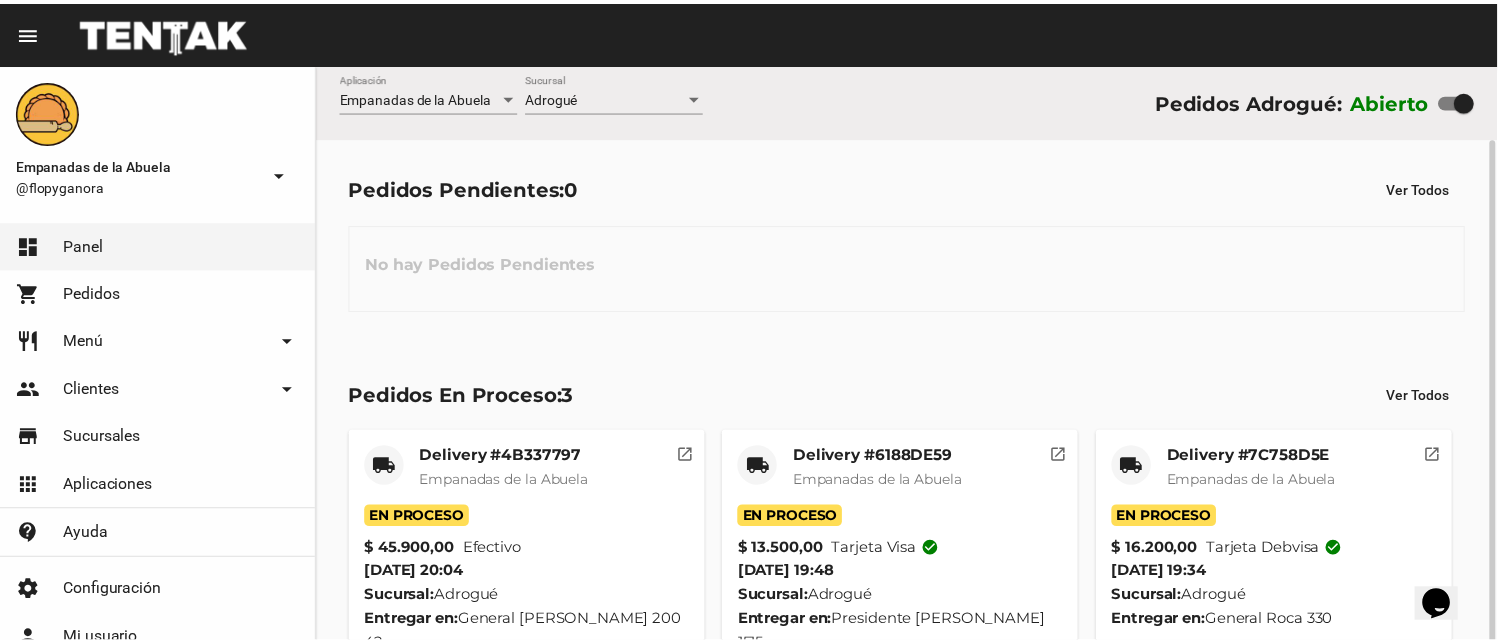 scroll, scrollTop: 38, scrollLeft: 0, axis: vertical 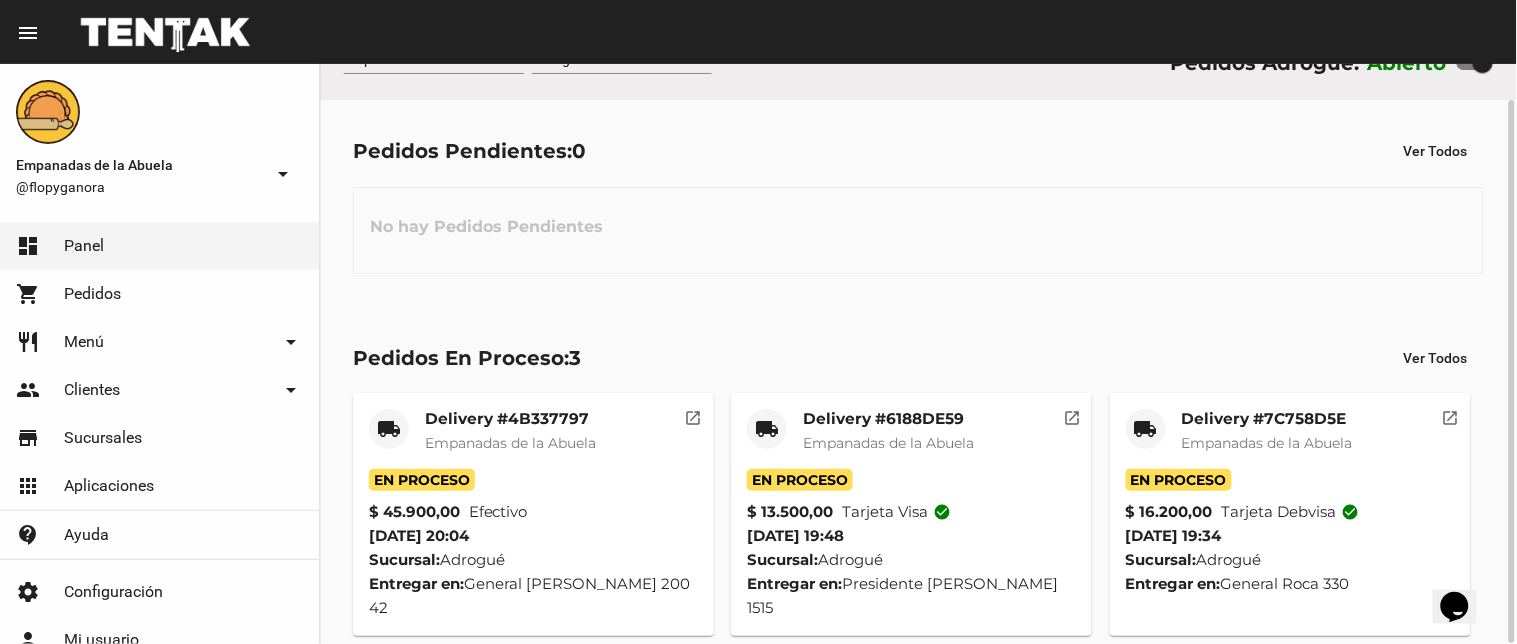 click on "local_shipping" 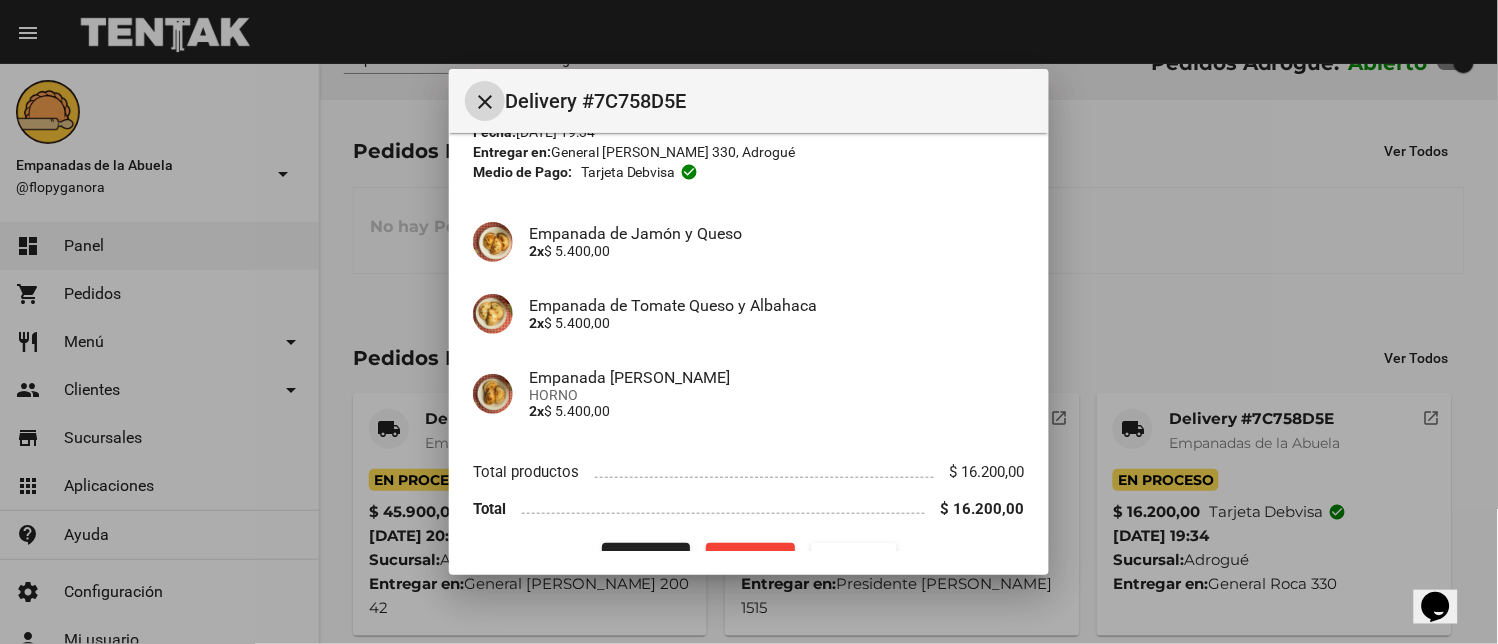 scroll, scrollTop: 137, scrollLeft: 0, axis: vertical 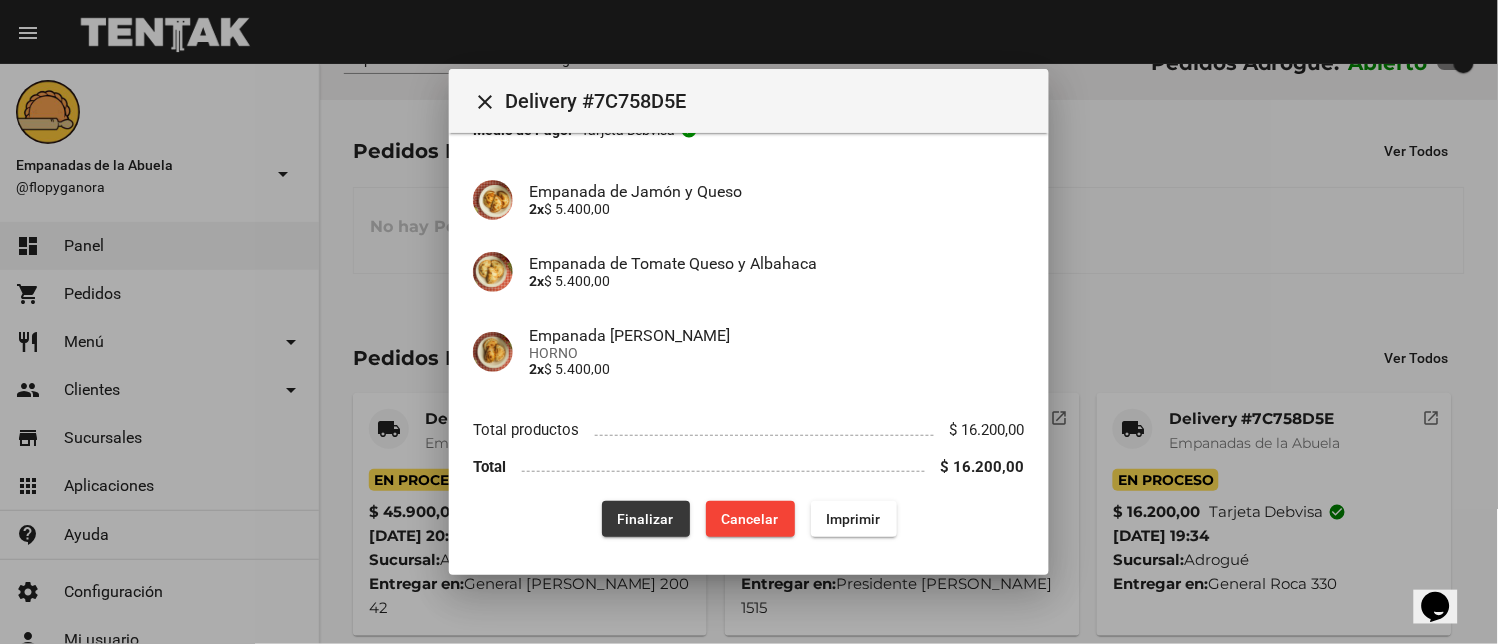 click on "Finalizar" 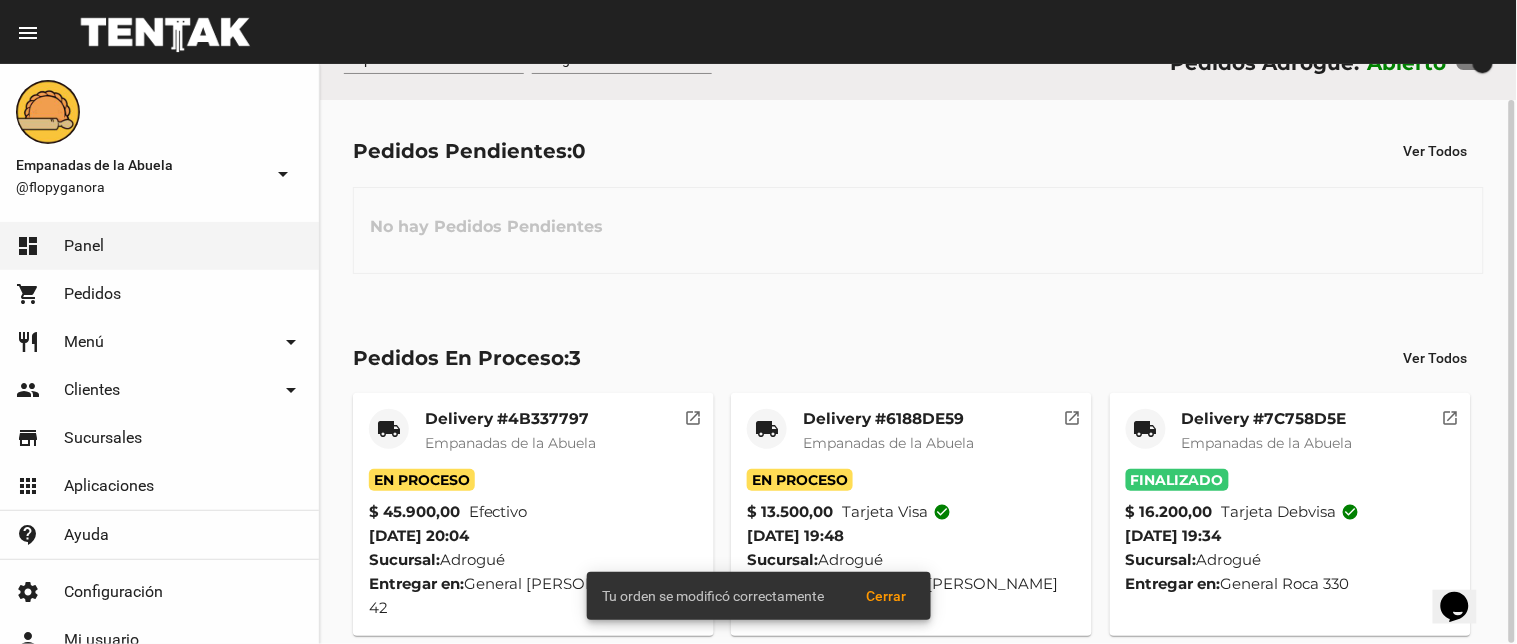 click on "local_shipping" 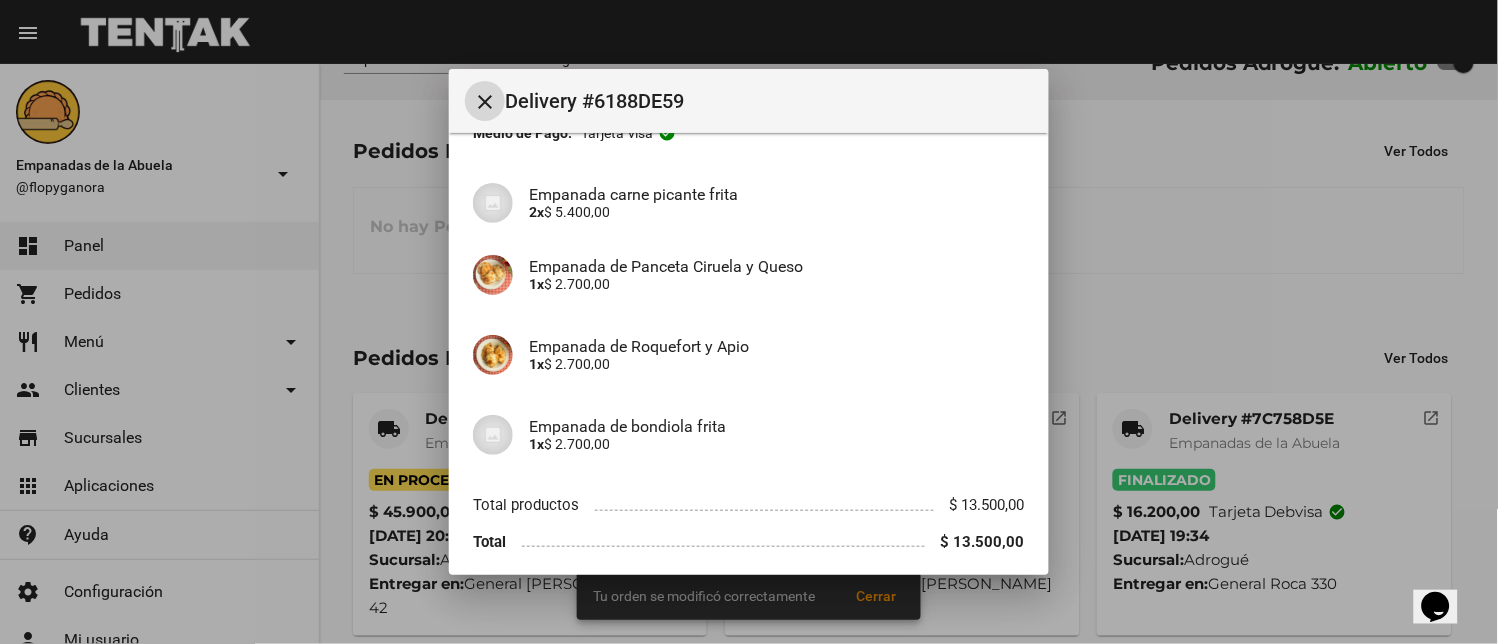 scroll, scrollTop: 210, scrollLeft: 0, axis: vertical 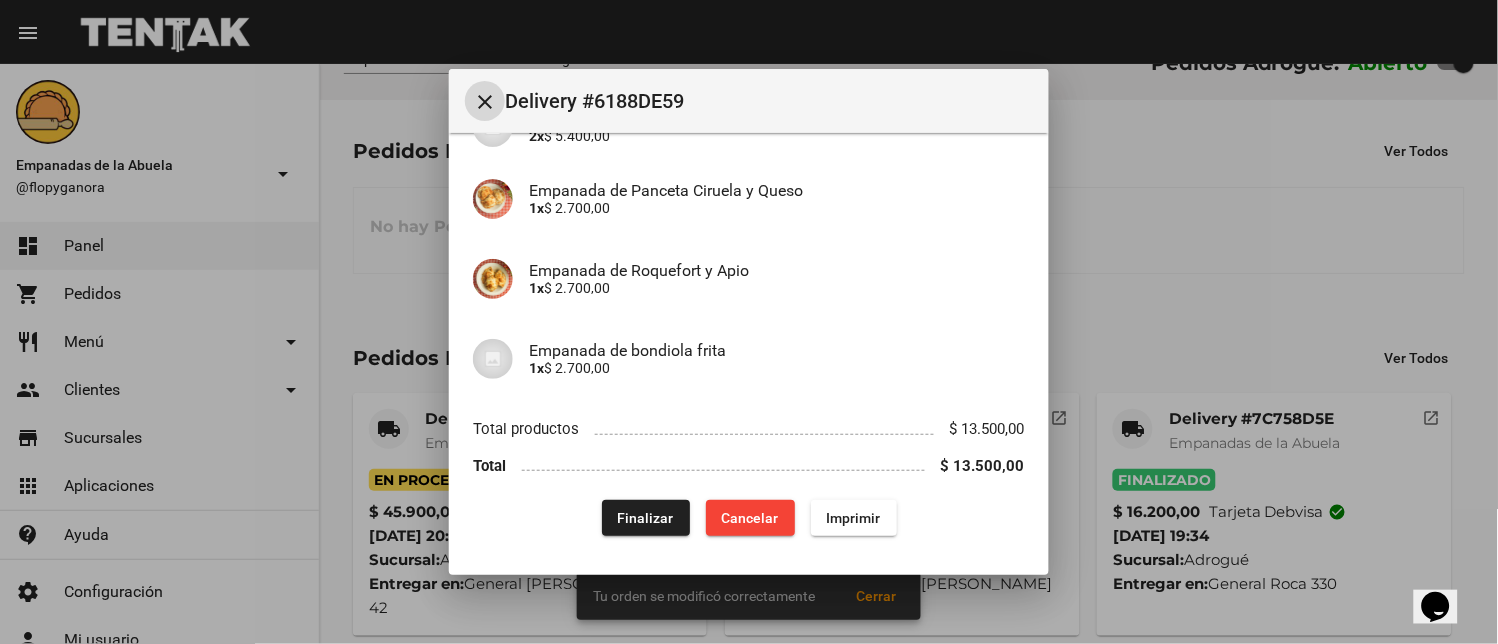 click on "App:  Empanadas de la Abuela  Sucursal:  Adrogué  Cuenta:  [PERSON_NAME] ( [PHONE_NUMBER] )  Fecha:  [DATE] 19:48  Entregar en:  Presidente [PERSON_NAME] 1515, Adrogué  Medio de Pago: Tarjeta visa  check_circle Empanada carne picante frita 2x  $ 5.400,00 Empanada de Panceta Ciruela y Queso 1x  $ 2.700,00 Empanada de Roquefort y Apio 1x  $ 2.700,00 Empanada de bondiola frita  1x  $ 2.700,00 Total productos $ 13.500,00 Total $ 13.500,00  Finalizar  Cancelar Imprimir" 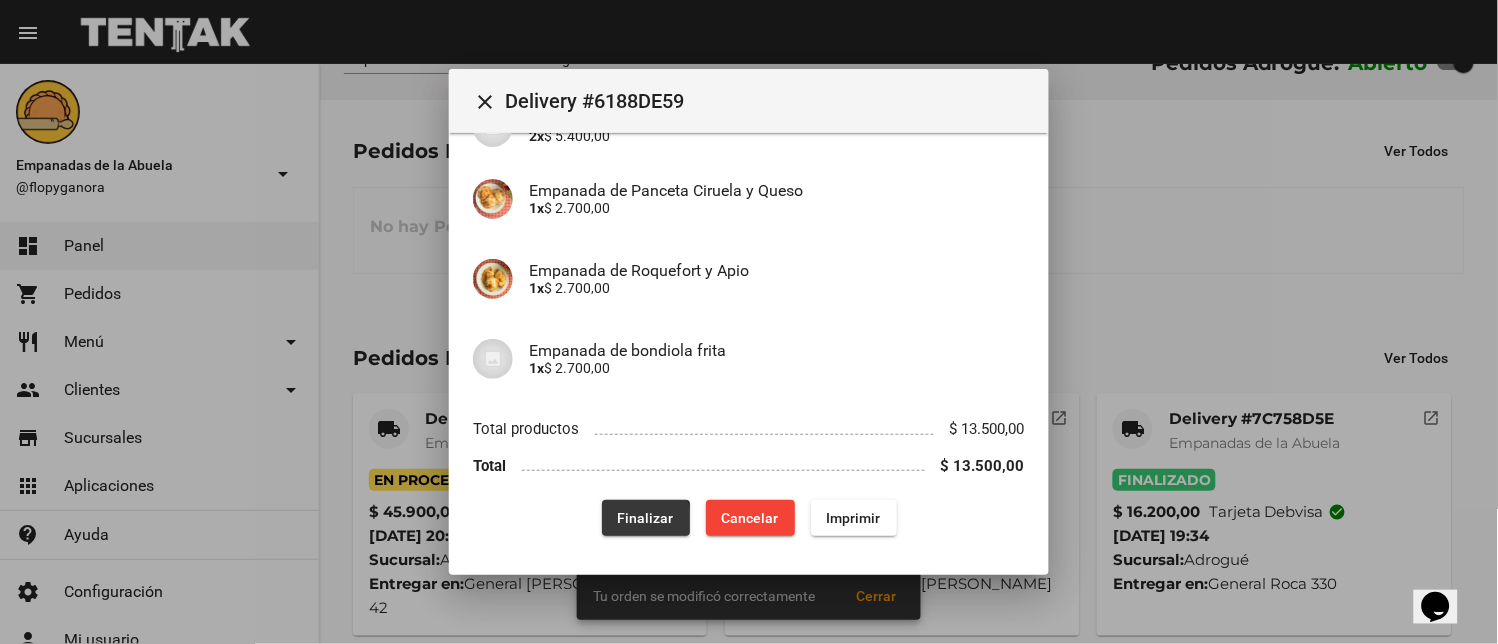 drag, startPoint x: 618, startPoint y: 521, endPoint x: 574, endPoint y: 522, distance: 44.011364 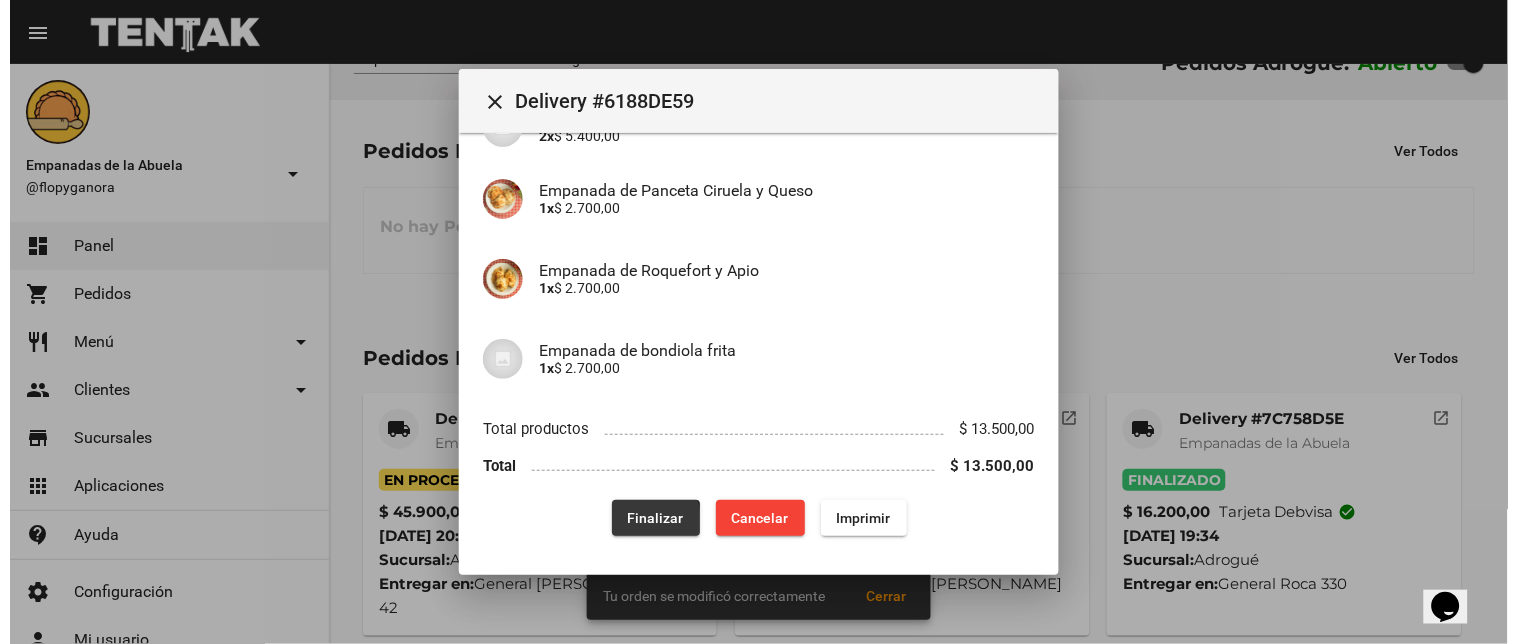 scroll, scrollTop: 0, scrollLeft: 0, axis: both 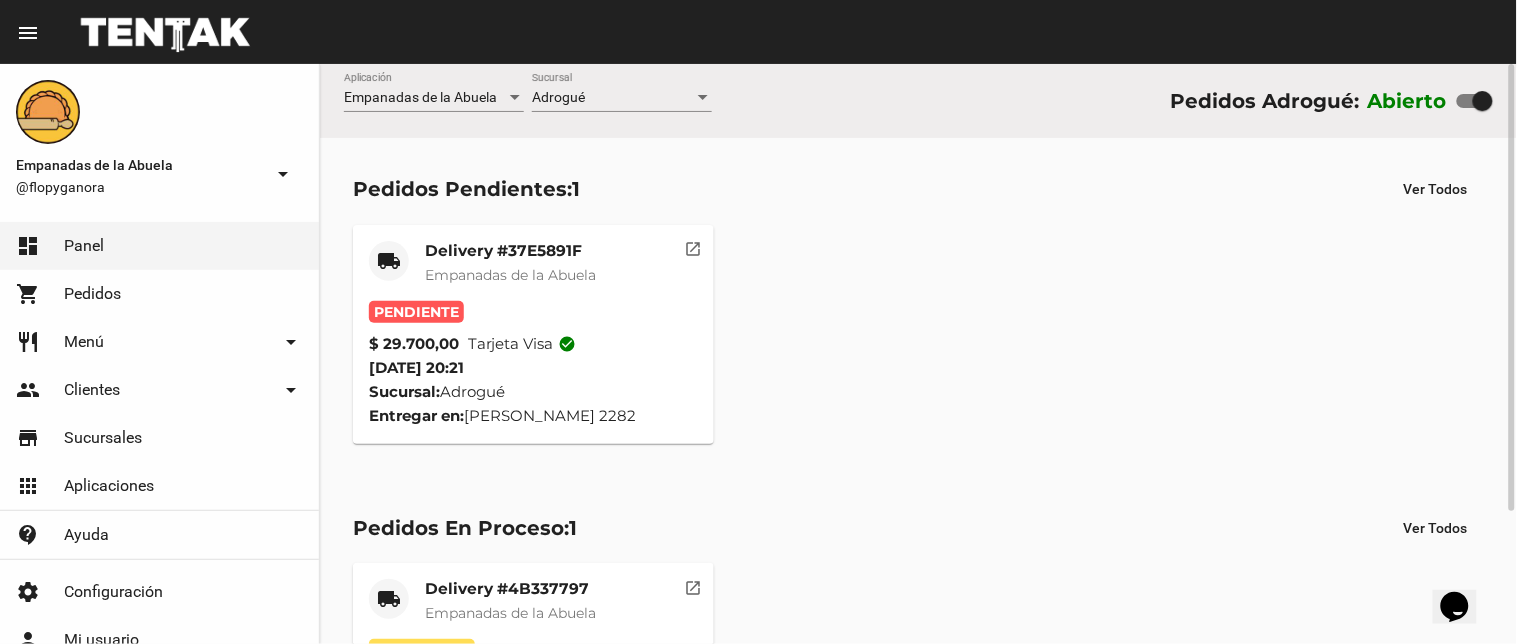 click on "Empanadas de la Abuela" 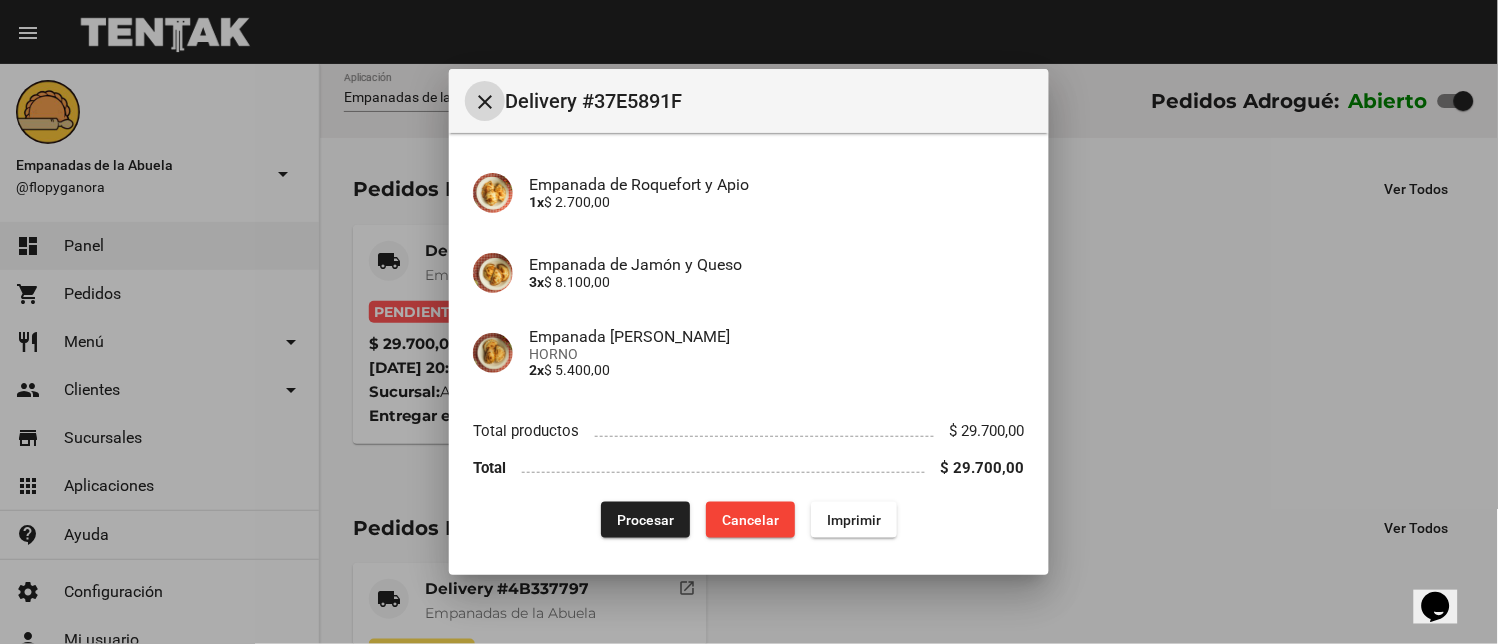 scroll, scrollTop: 297, scrollLeft: 0, axis: vertical 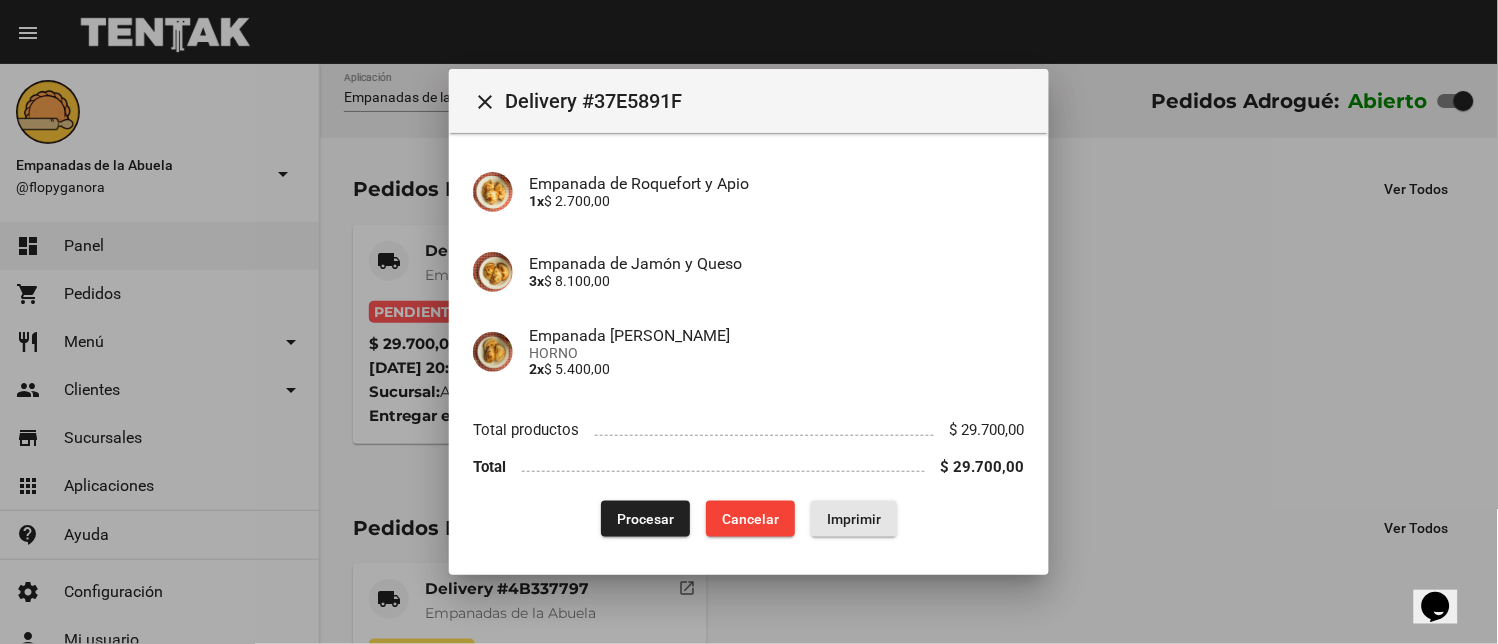 click on "Imprimir" 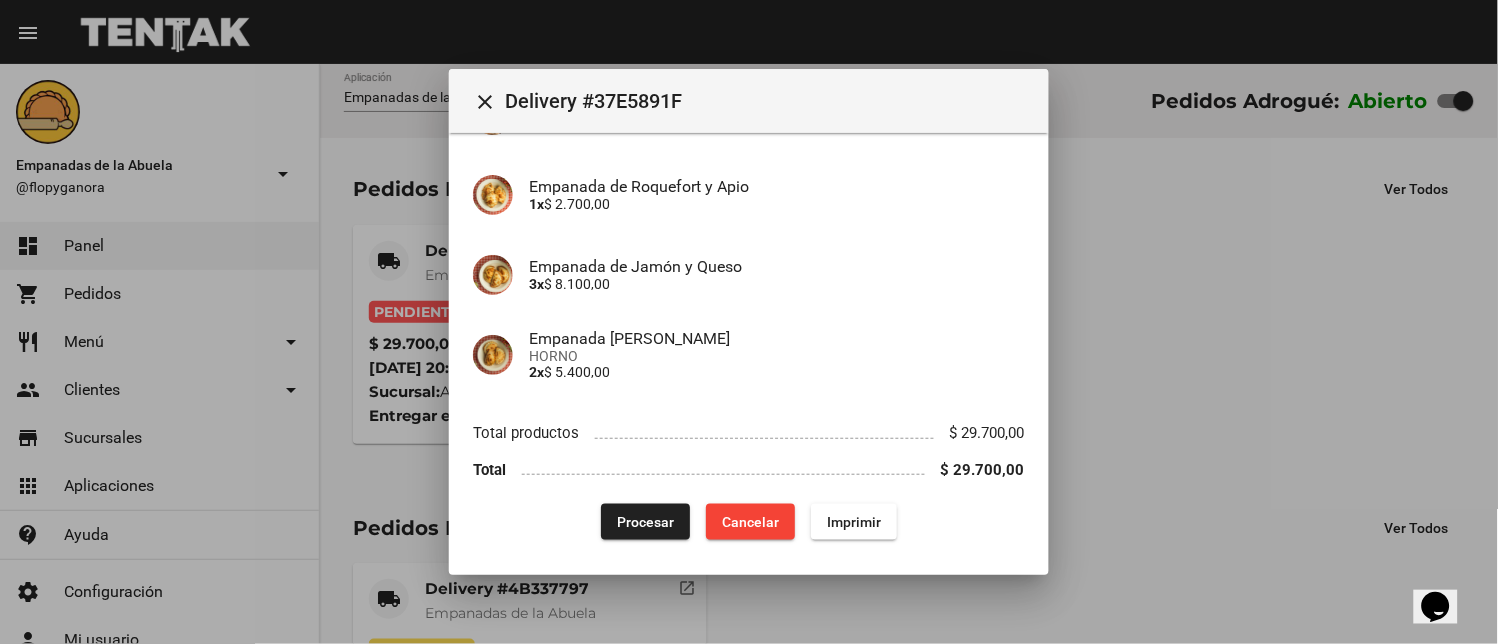 scroll, scrollTop: 297, scrollLeft: 0, axis: vertical 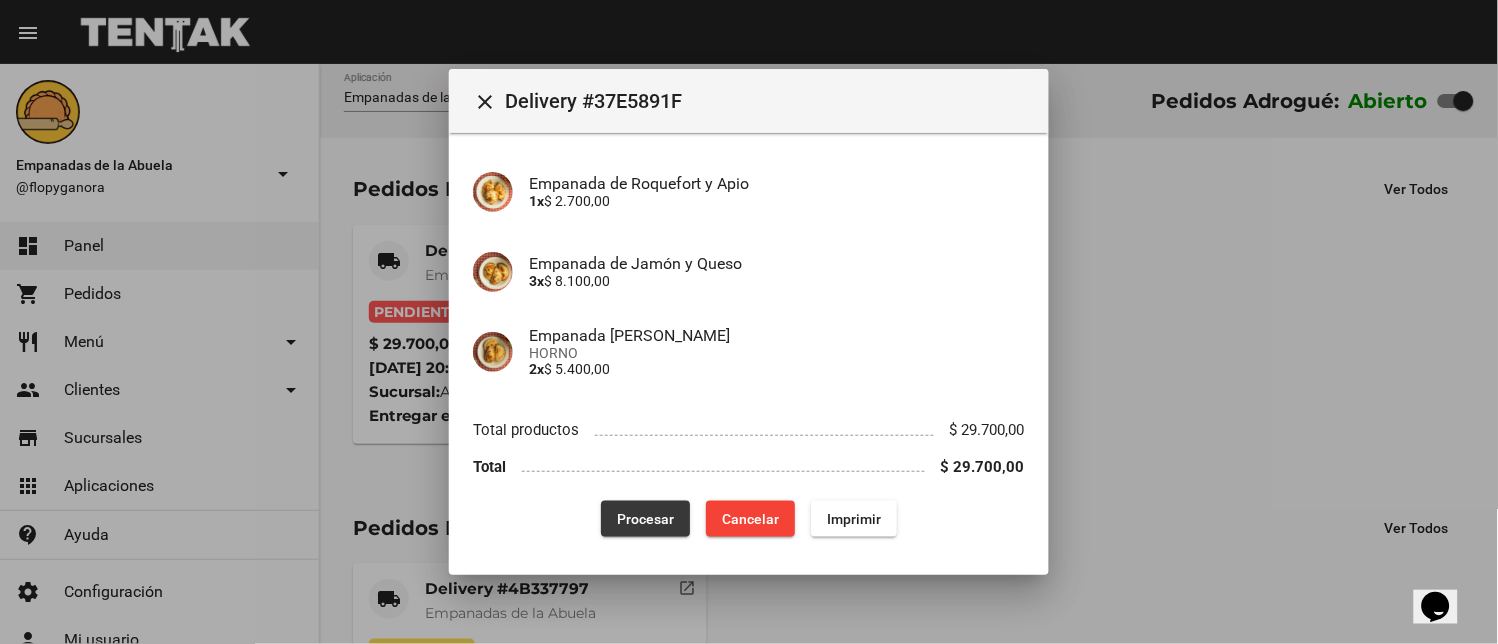 click on "Procesar" 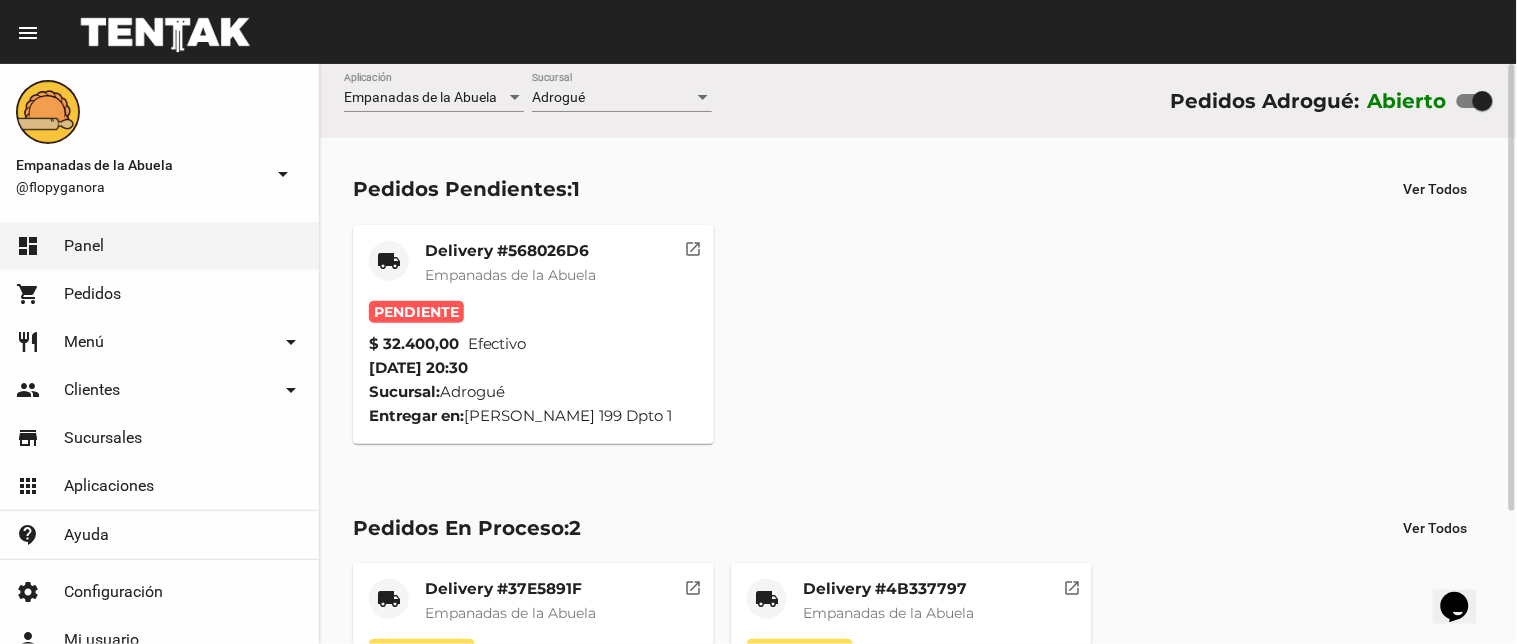 click on "Empanadas de la Abuela" 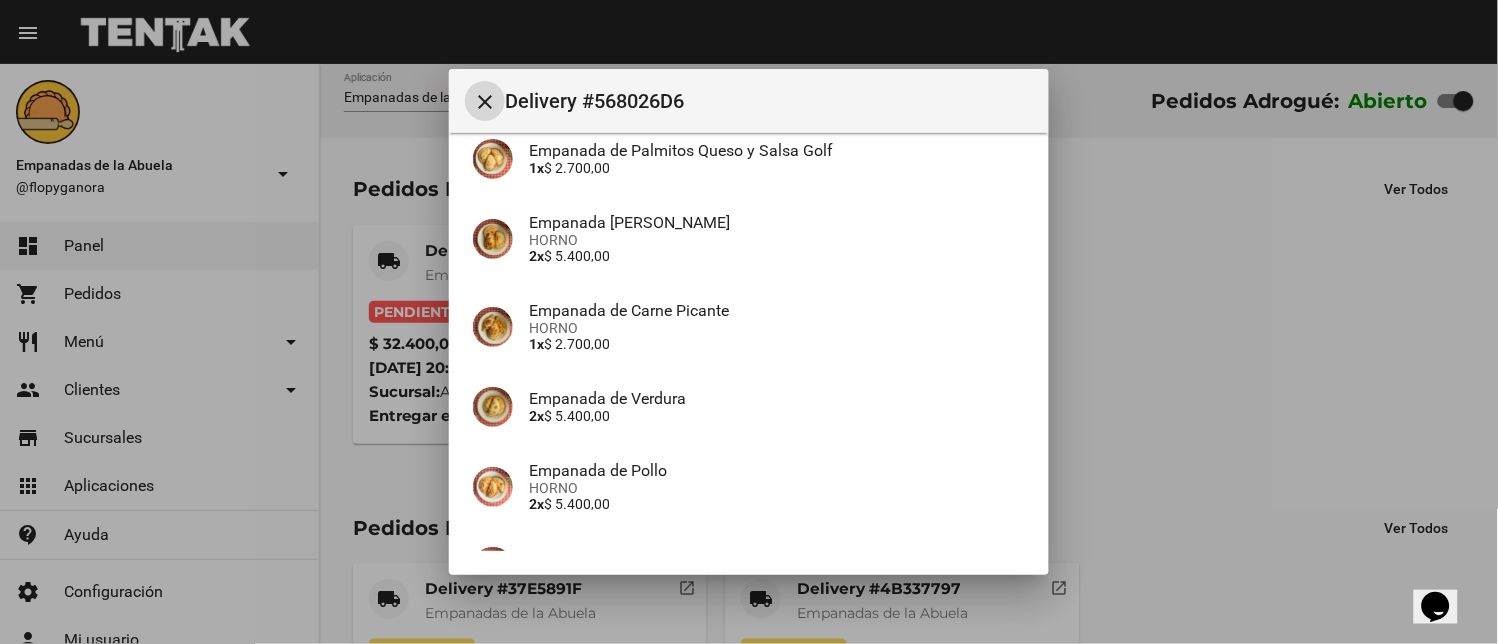 scroll, scrollTop: 385, scrollLeft: 0, axis: vertical 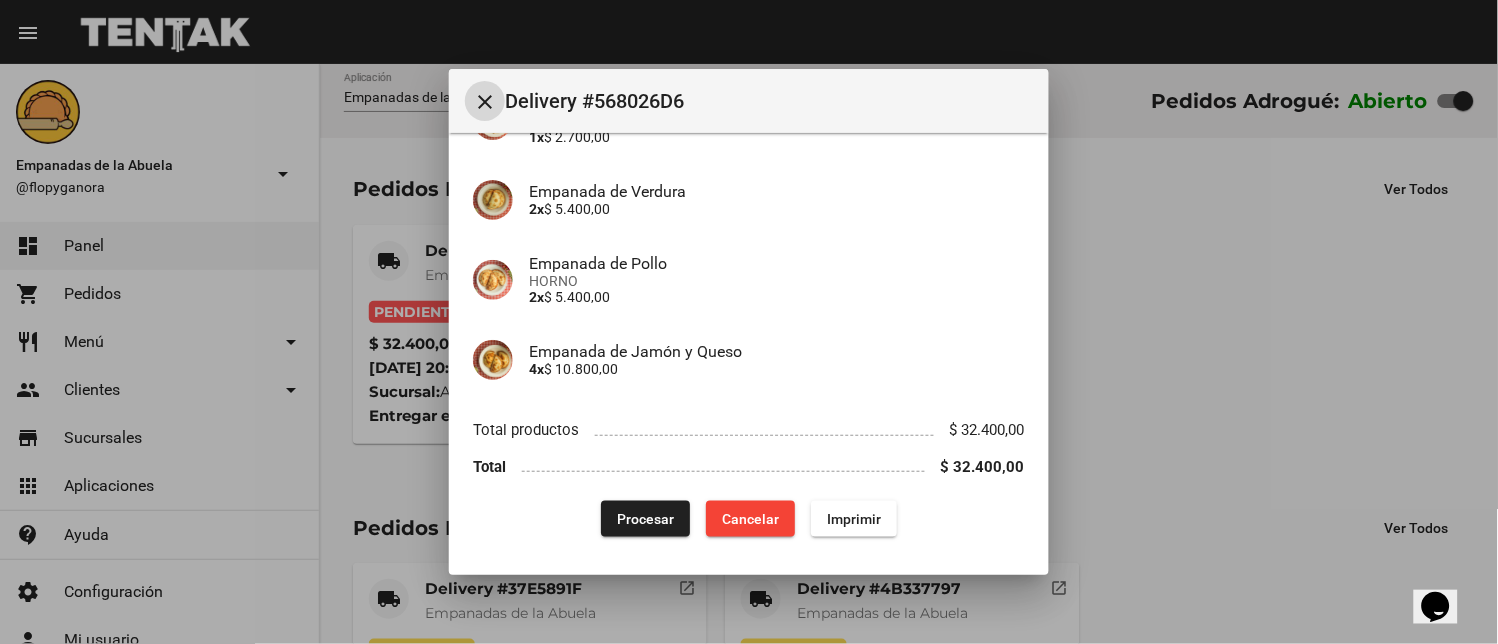 click on "Imprimir" 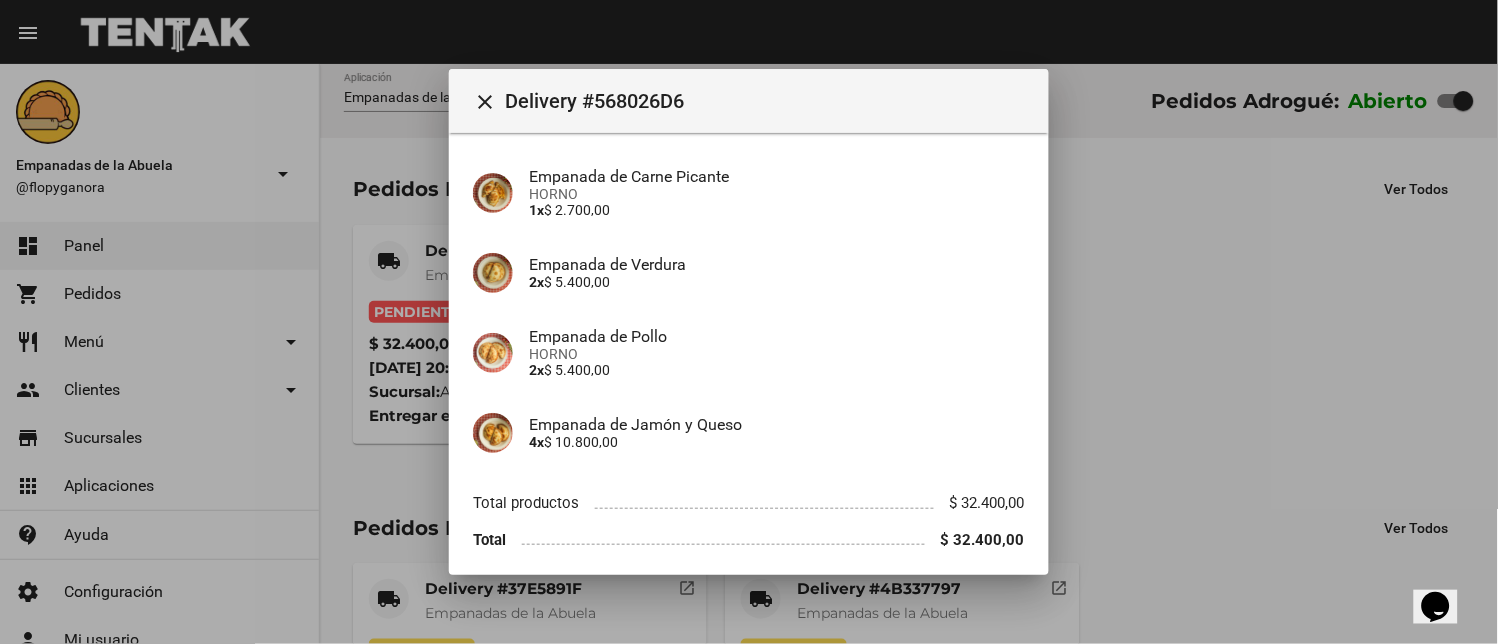 scroll, scrollTop: 385, scrollLeft: 0, axis: vertical 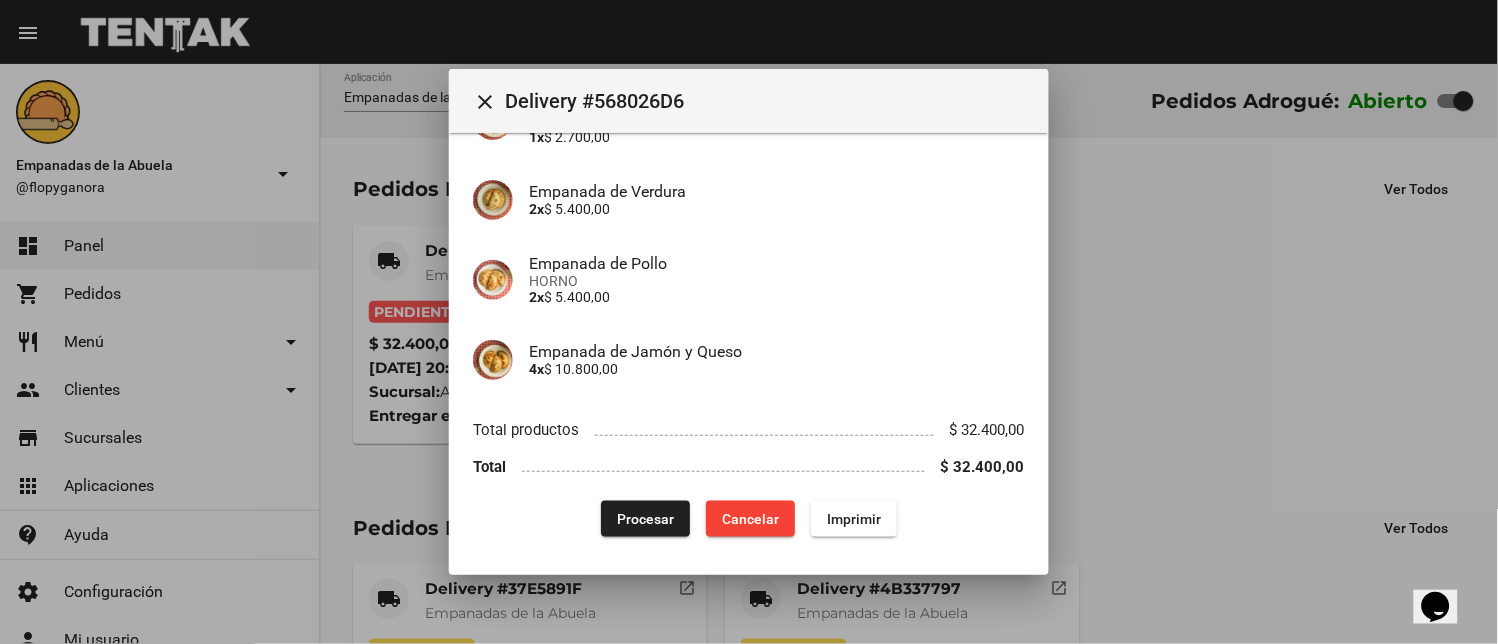 drag, startPoint x: 627, startPoint y: 507, endPoint x: 625, endPoint y: 518, distance: 11.18034 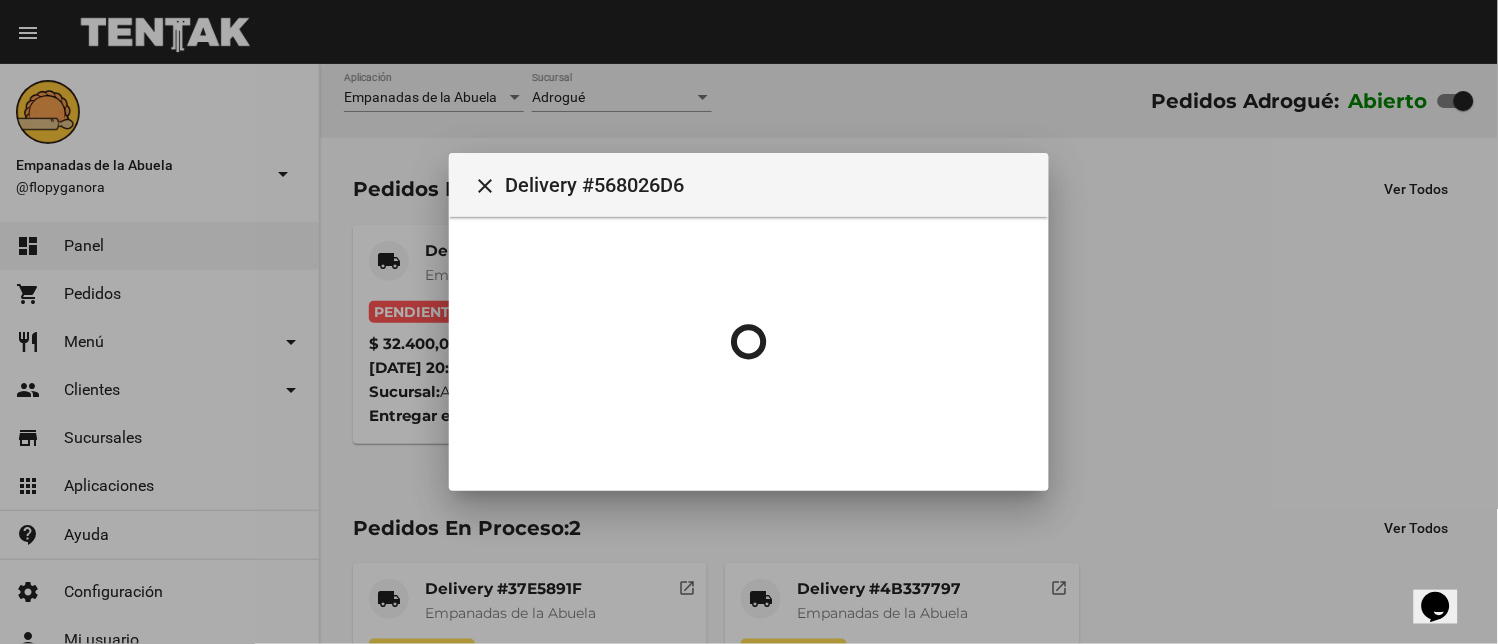 scroll, scrollTop: 0, scrollLeft: 0, axis: both 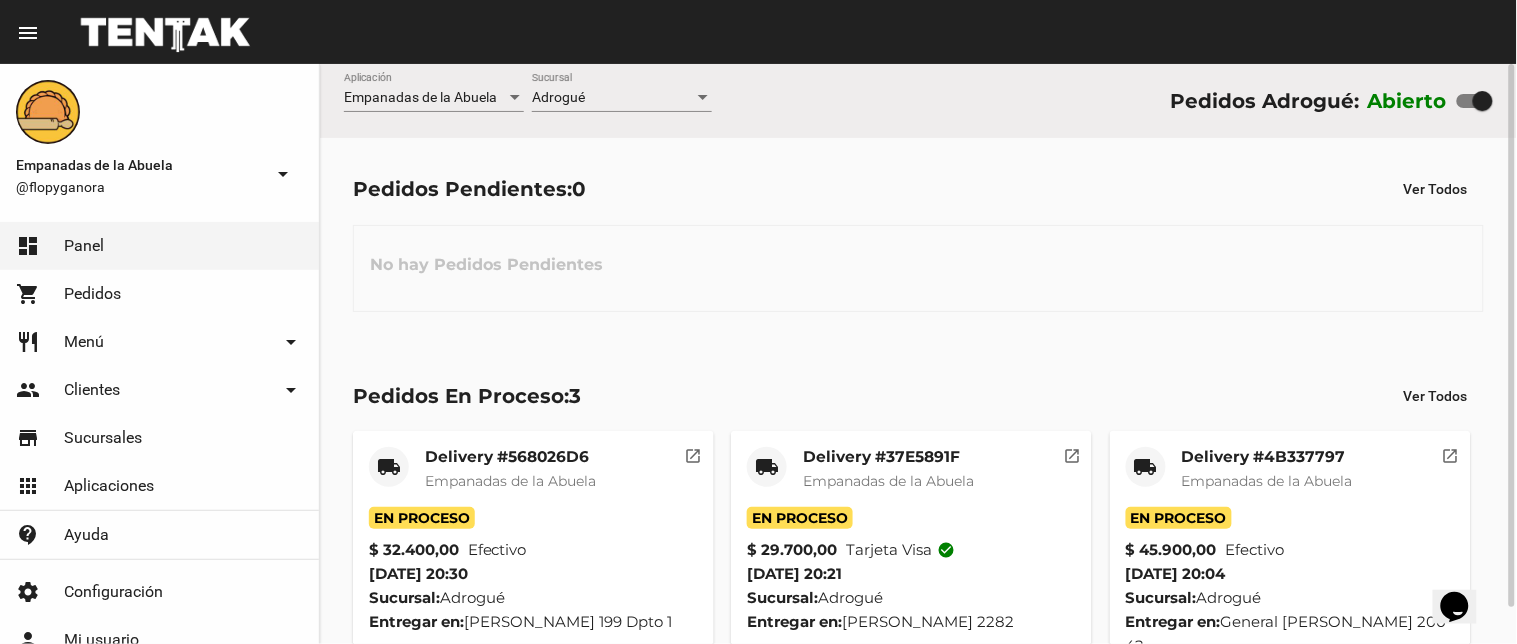 click on "Adrogué" at bounding box center (613, 98) 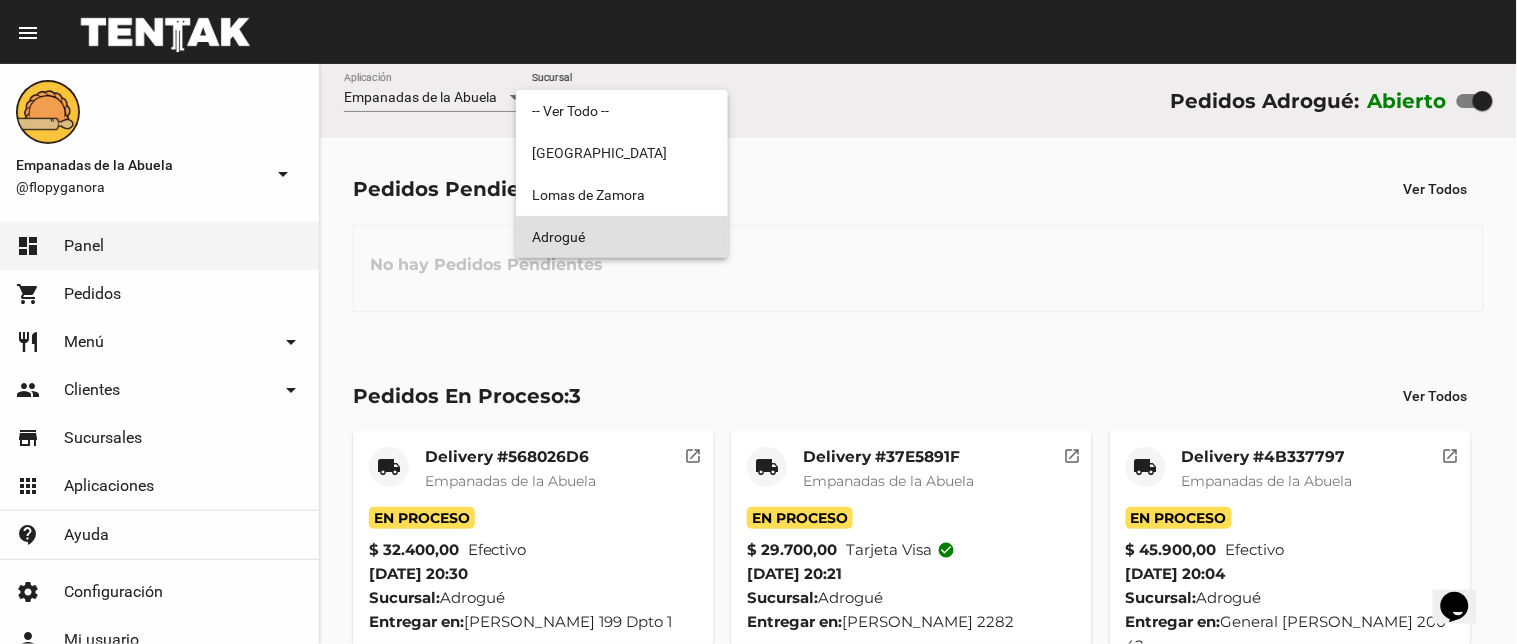 click on "Adrogué" at bounding box center (622, 237) 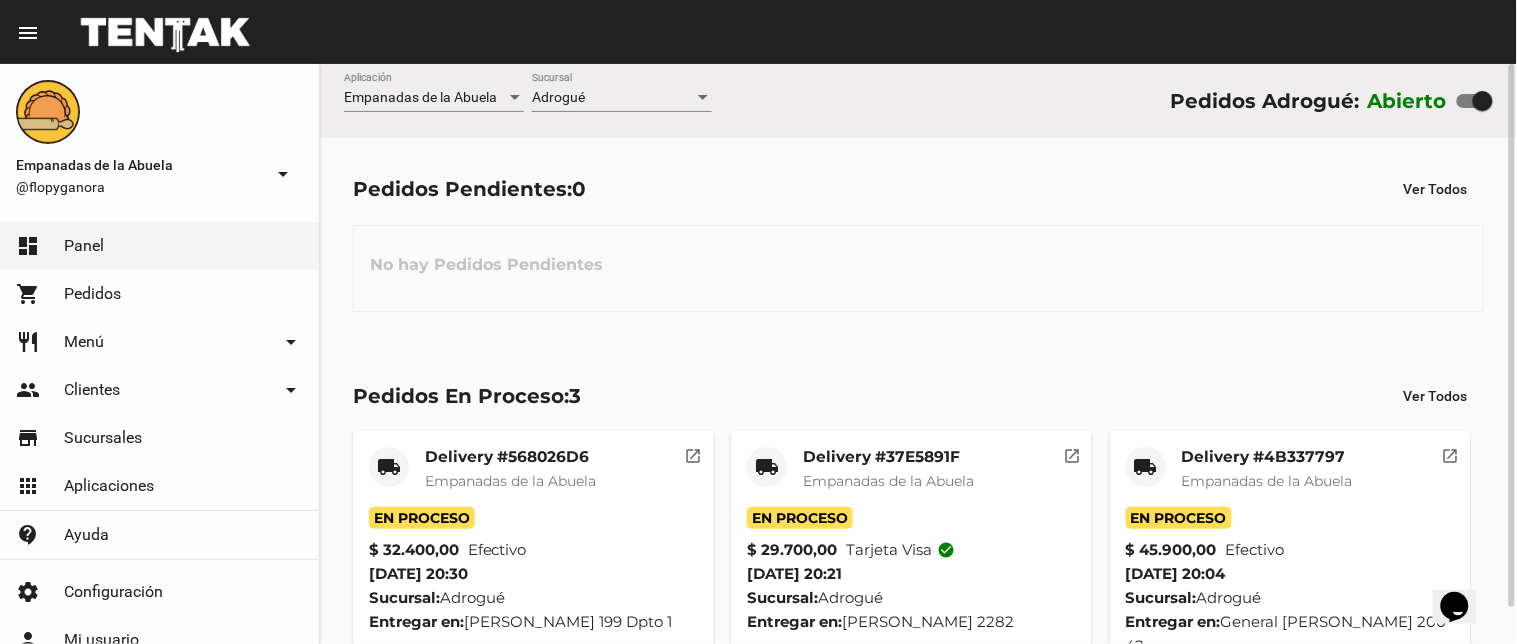 click on "Adrogué Sucursal" 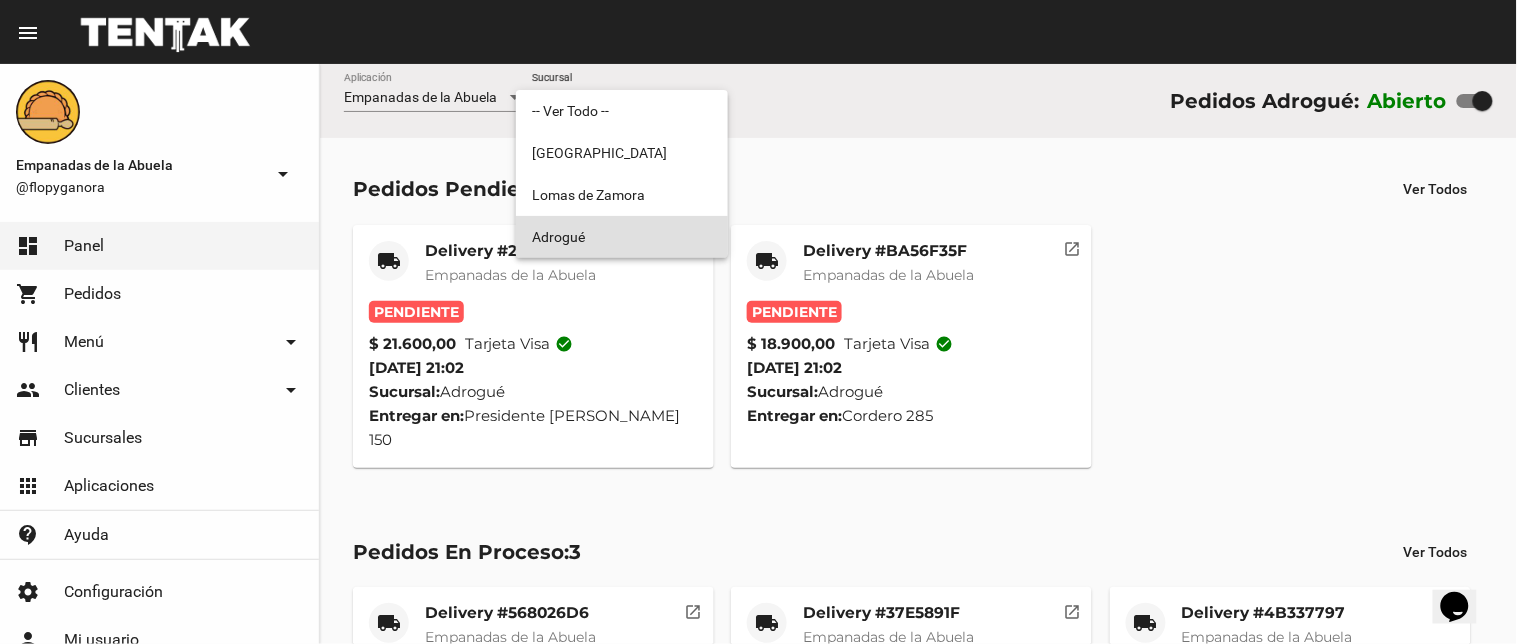 click at bounding box center (758, 322) 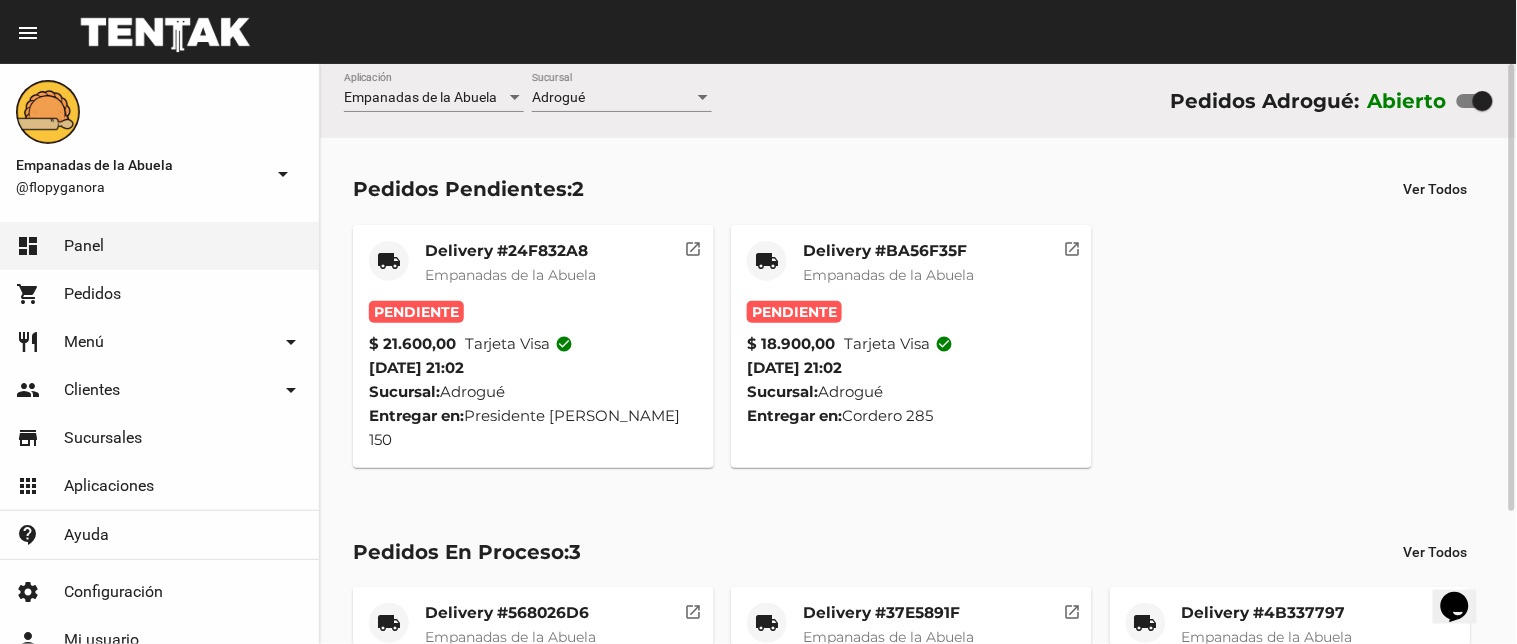 click on "Empanadas de la Abuela" 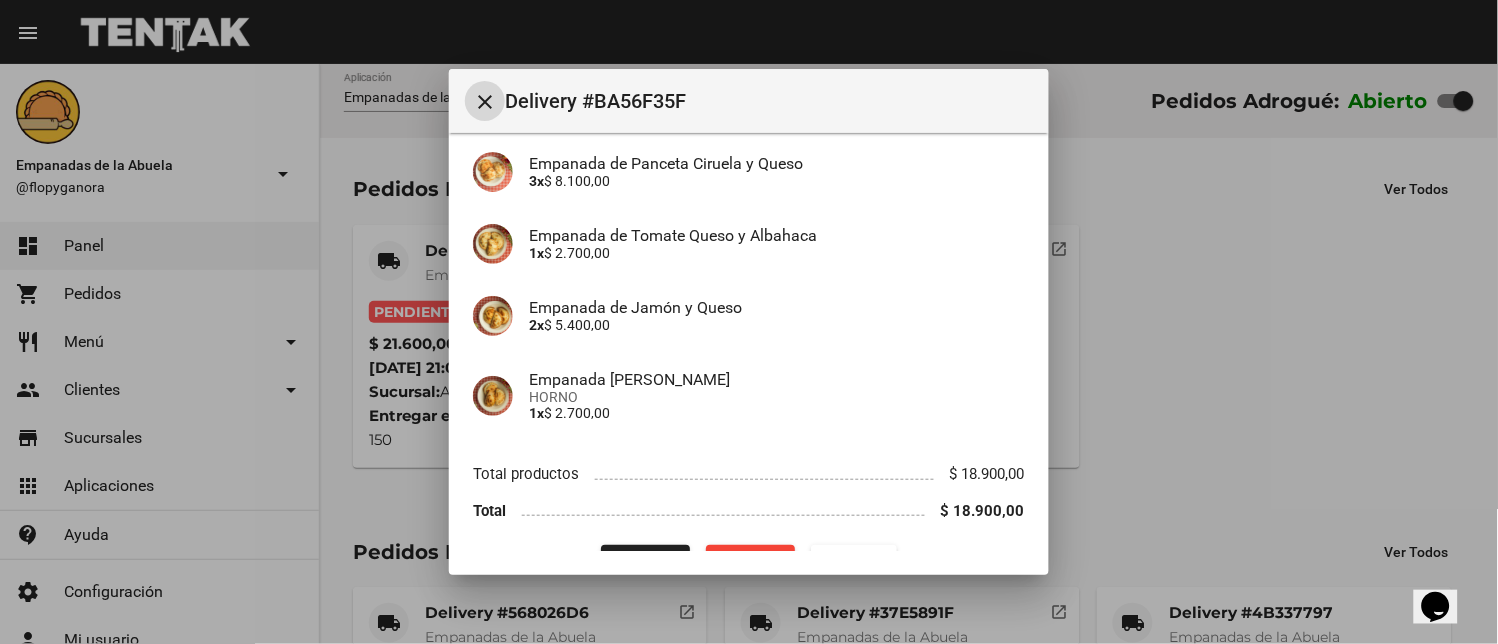 scroll, scrollTop: 210, scrollLeft: 0, axis: vertical 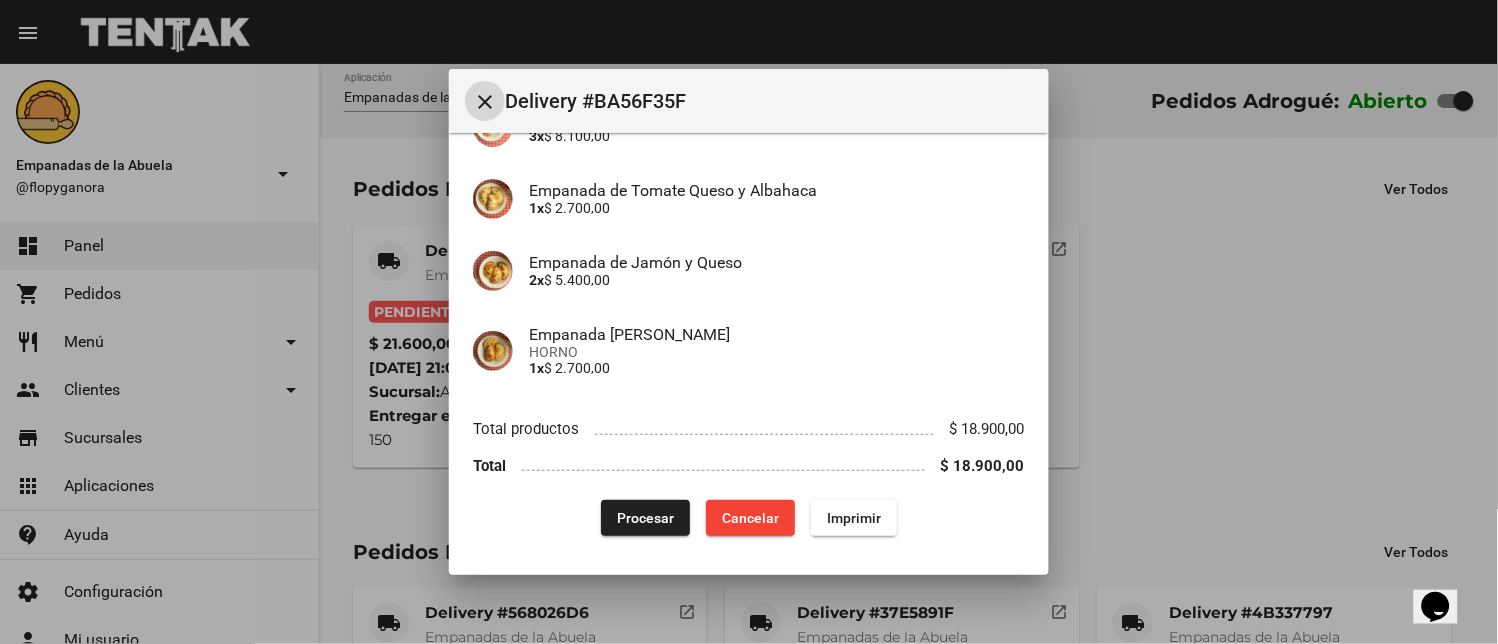 click on "Imprimir" 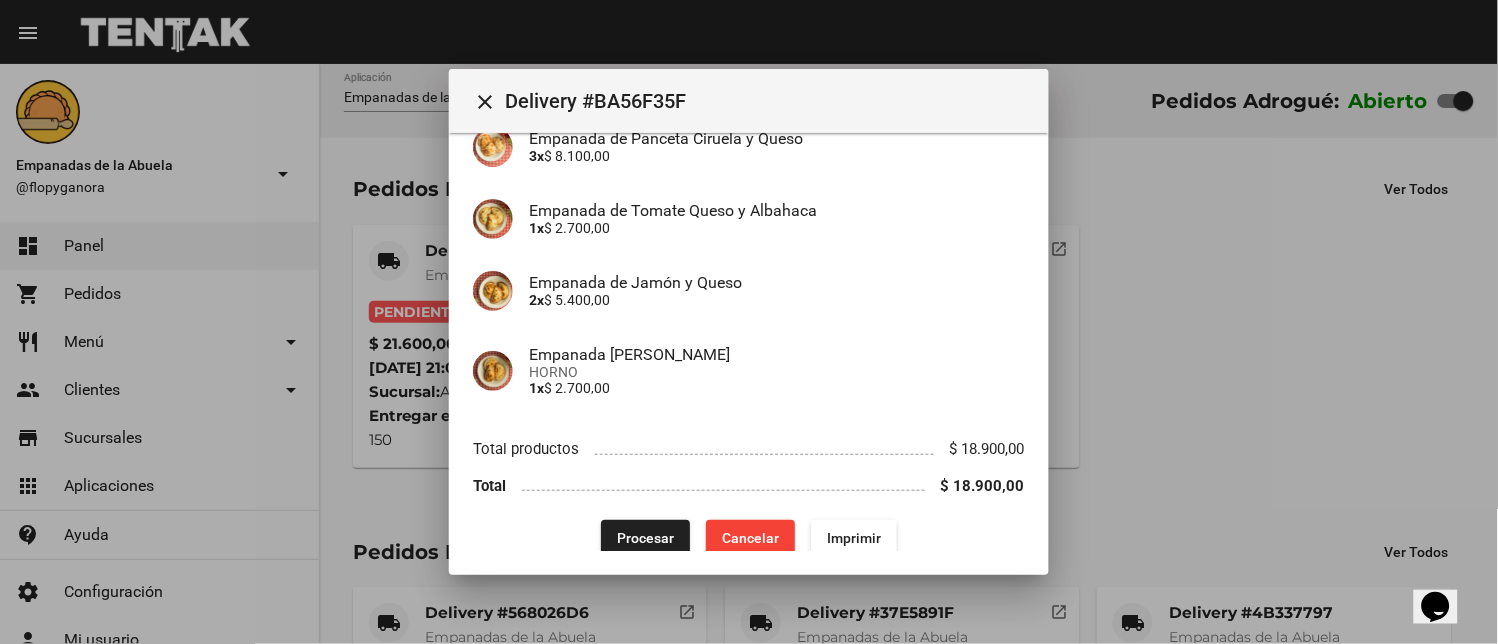 scroll, scrollTop: 210, scrollLeft: 0, axis: vertical 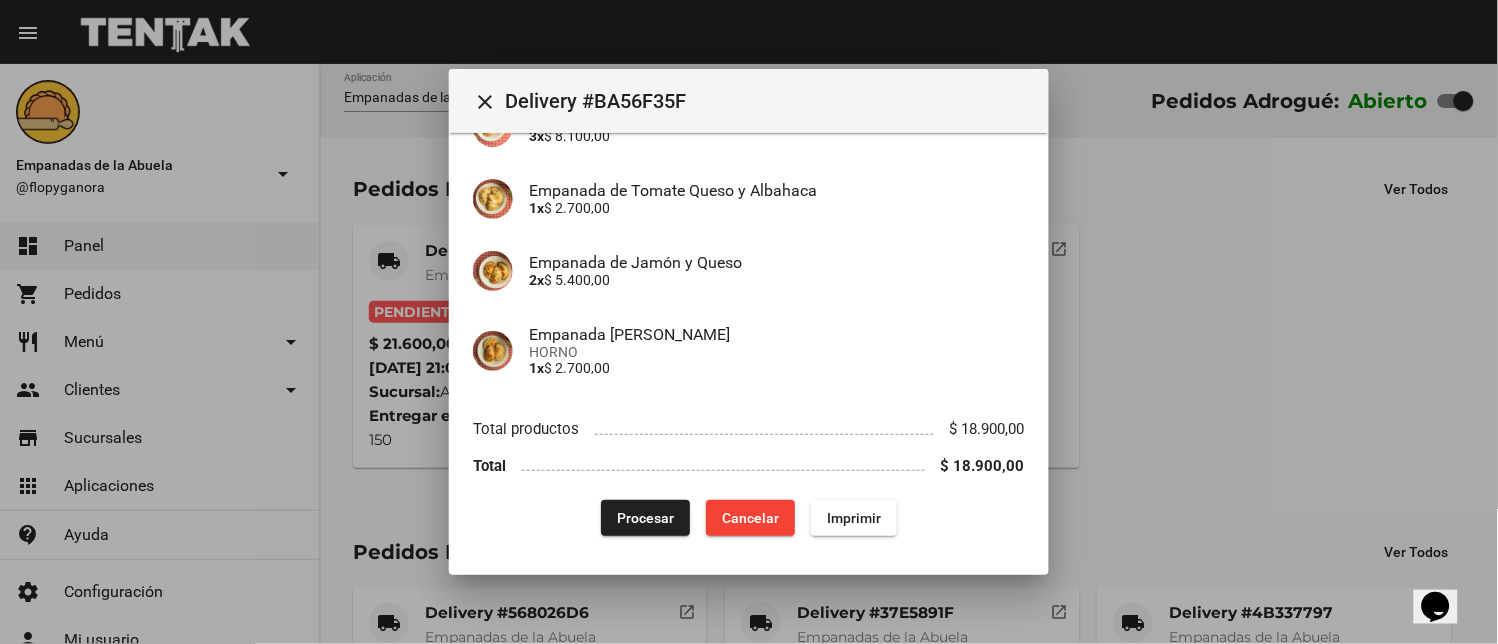 click on "Procesar" 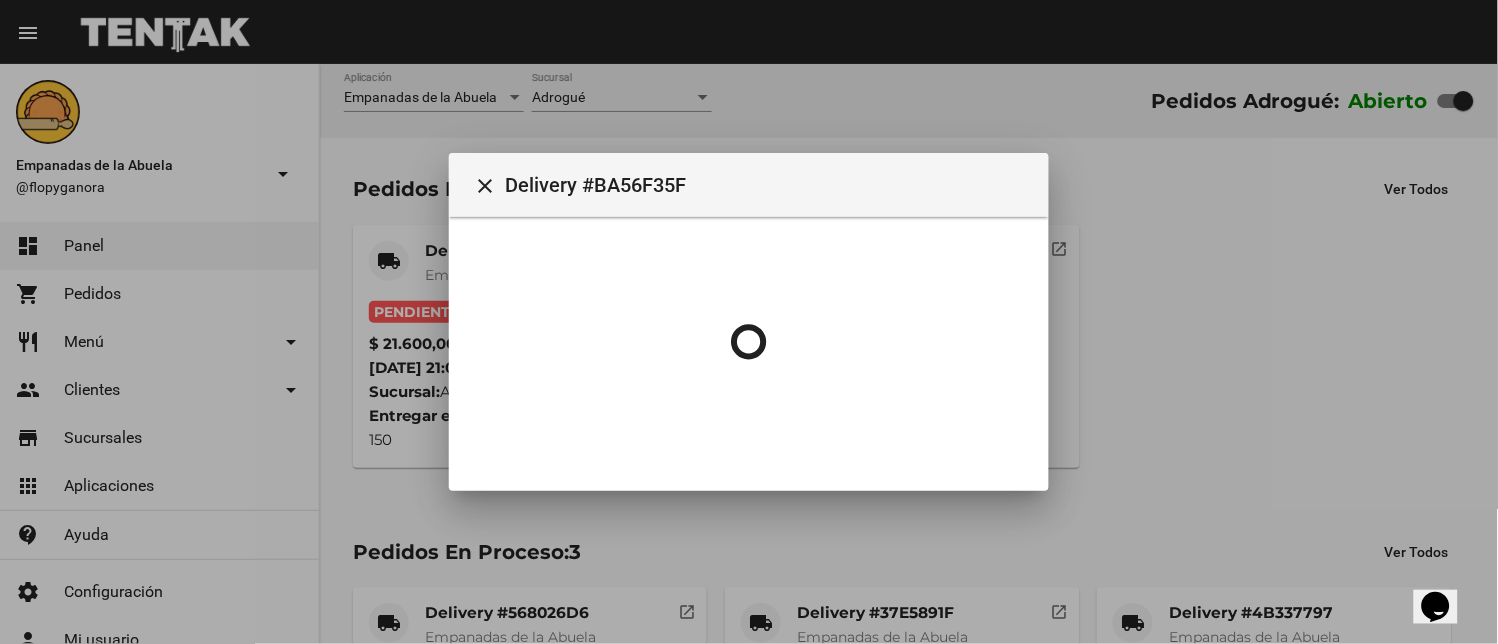 scroll, scrollTop: 0, scrollLeft: 0, axis: both 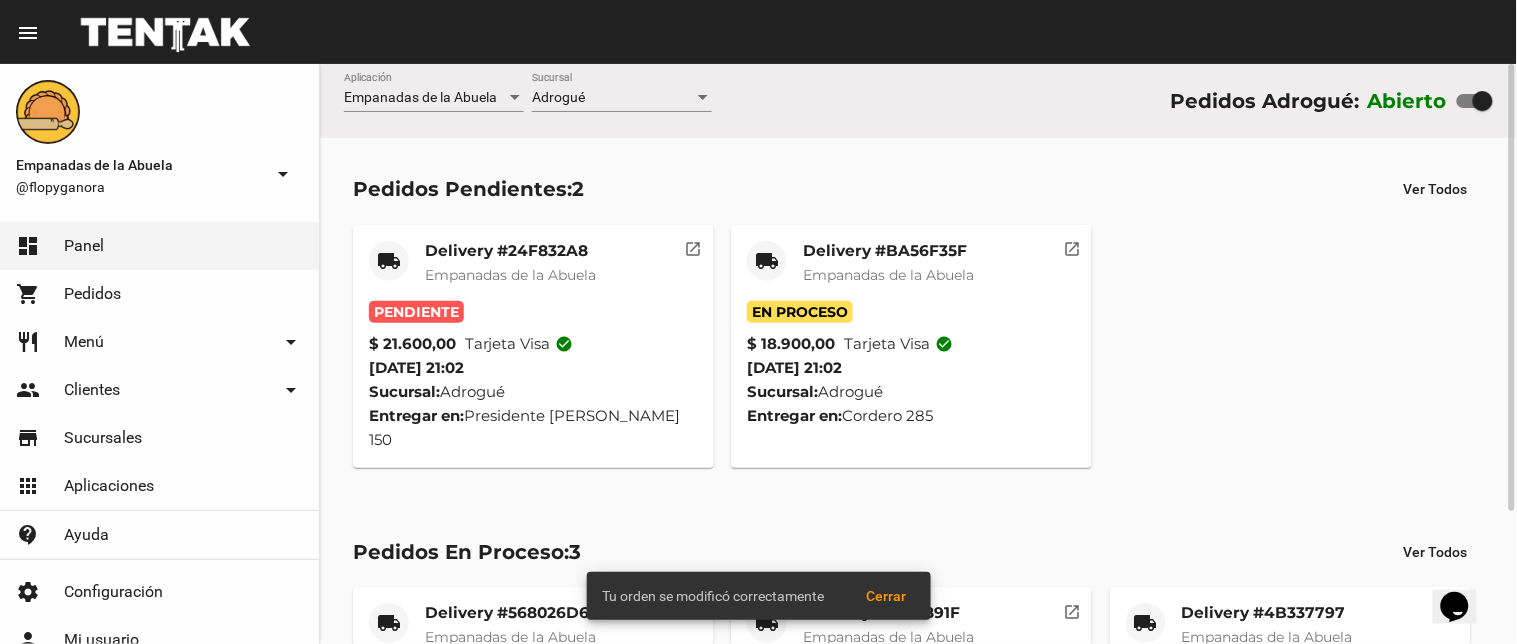click on "Empanadas de la Abuela" 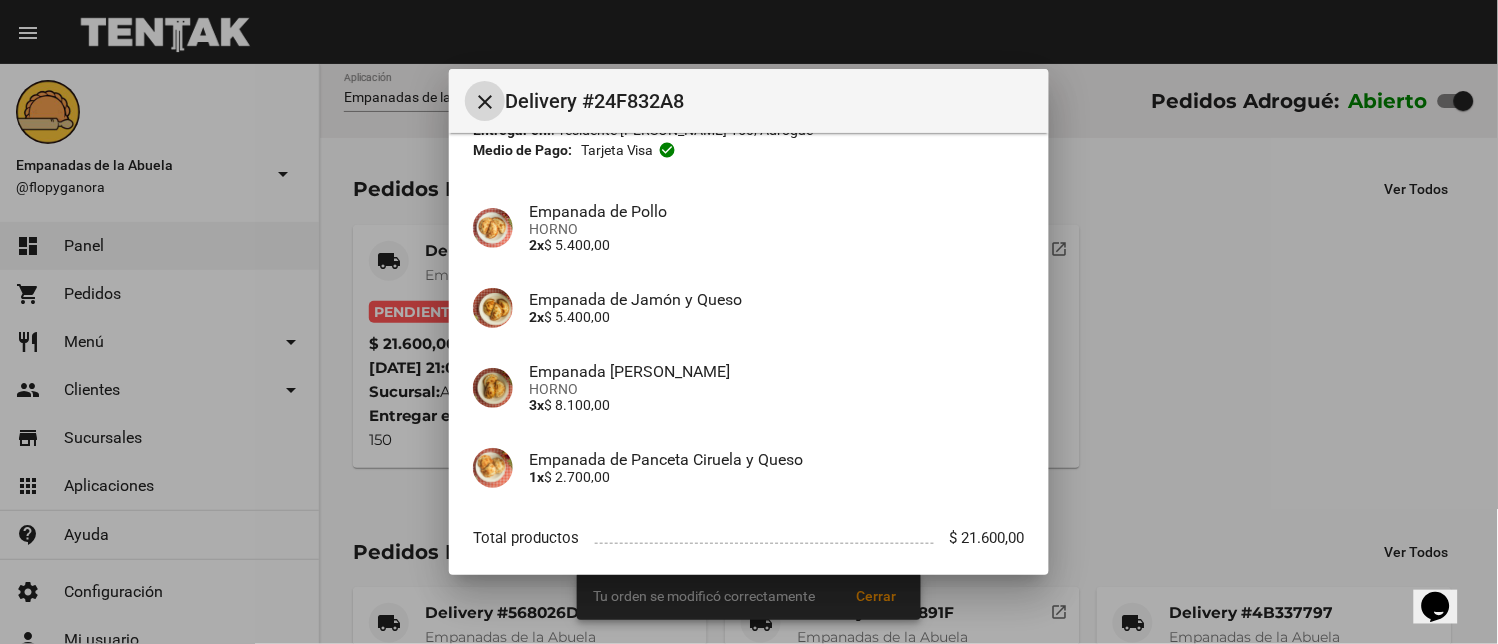 scroll, scrollTop: 225, scrollLeft: 0, axis: vertical 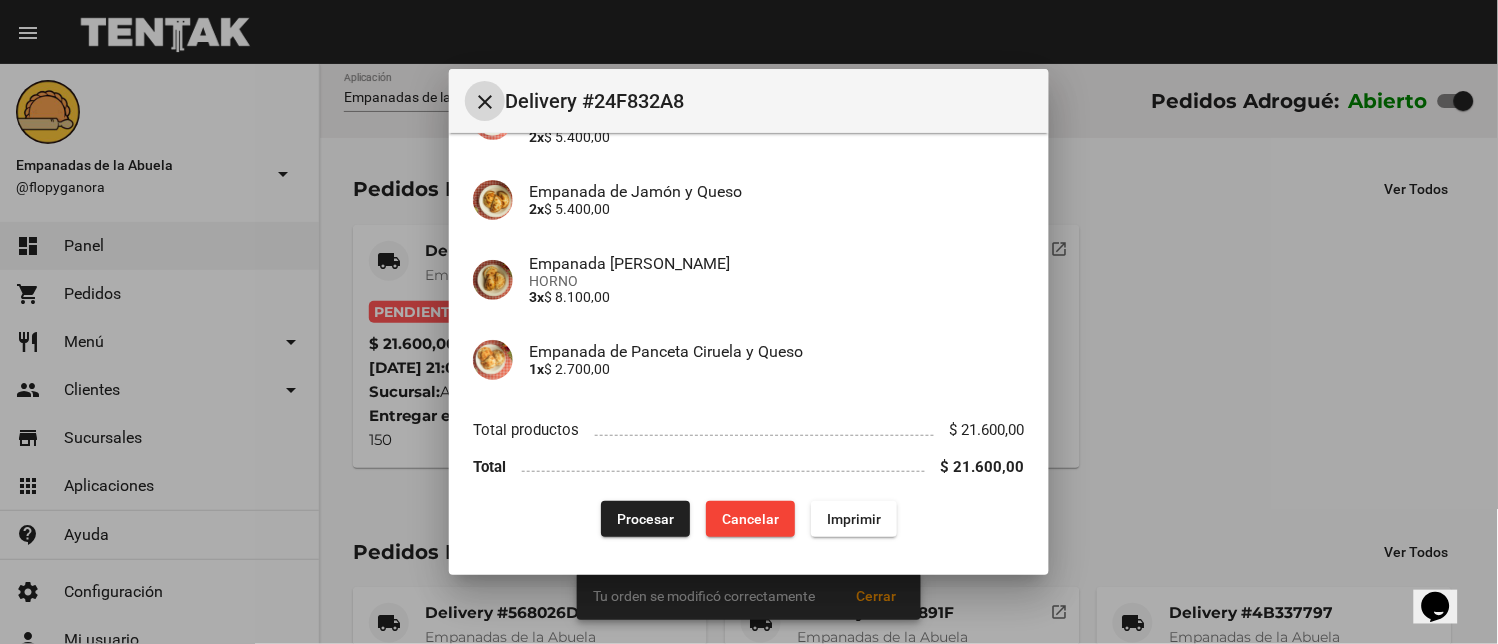 click on "Imprimir" 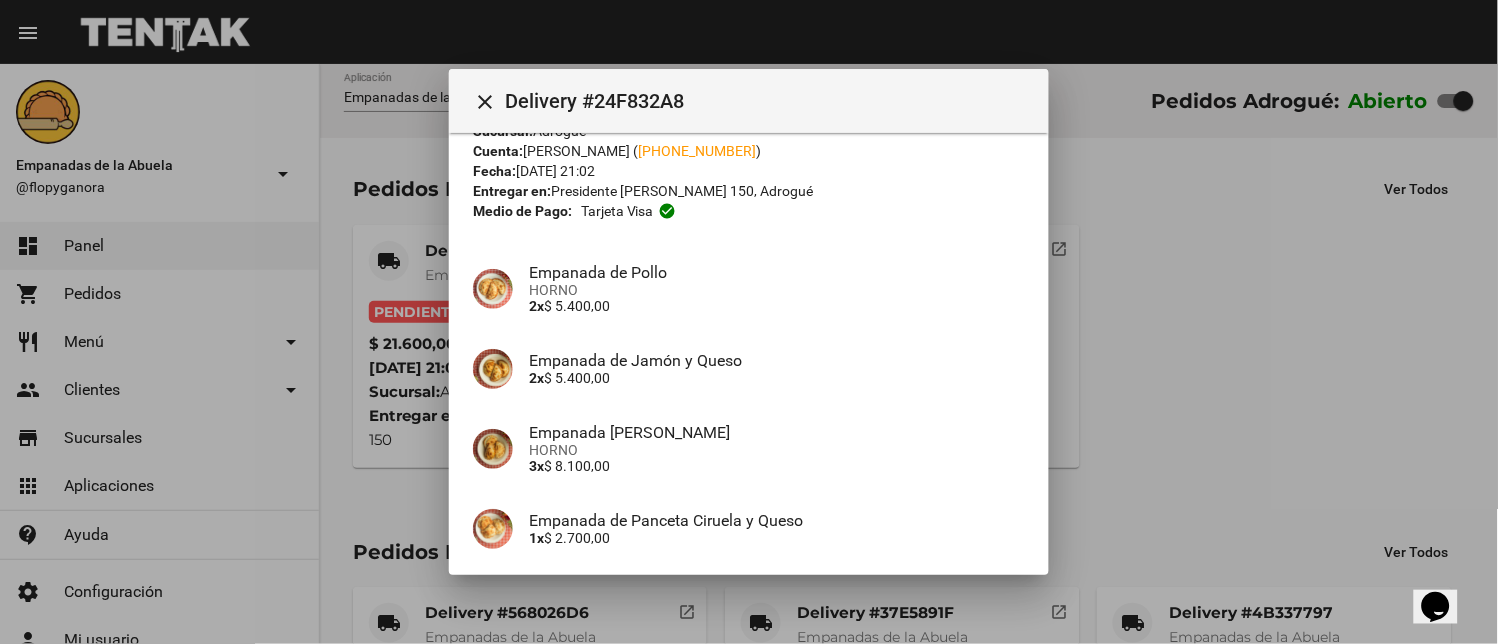 scroll, scrollTop: 225, scrollLeft: 0, axis: vertical 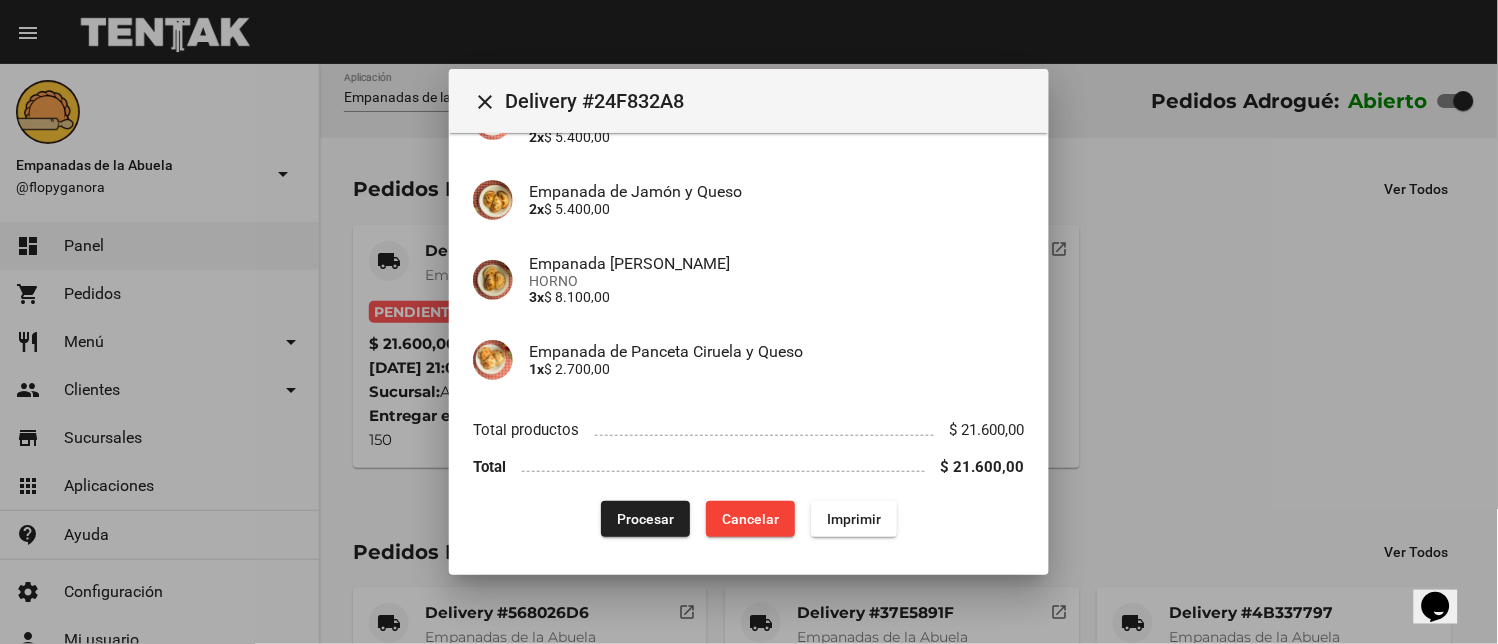 click on "Procesar" 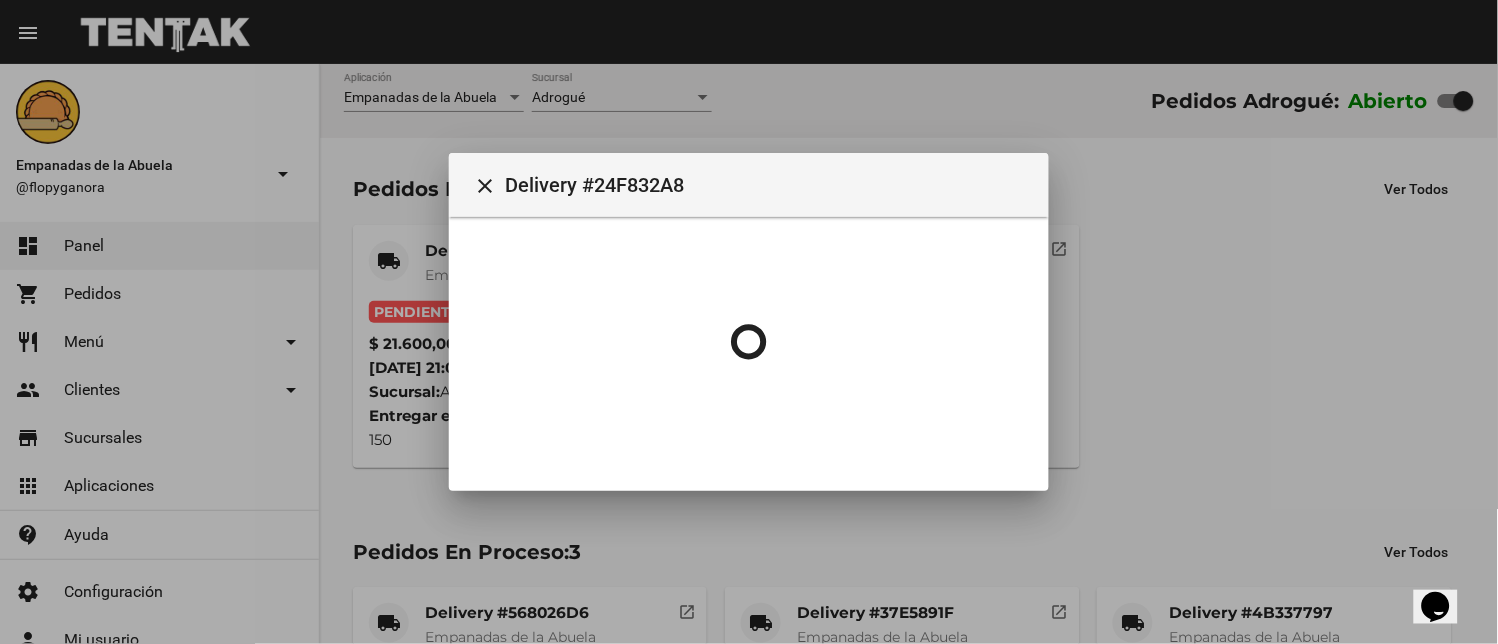 scroll, scrollTop: 0, scrollLeft: 0, axis: both 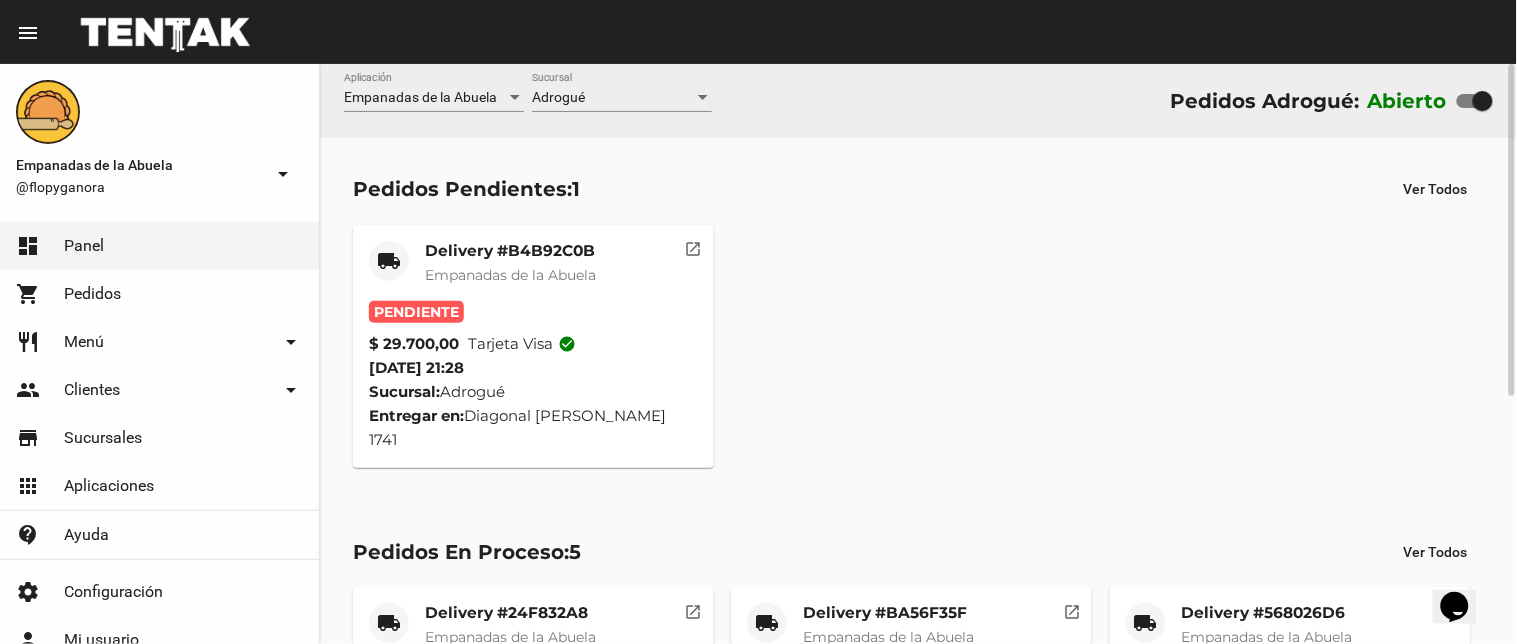 click on "Empanadas de la Abuela" 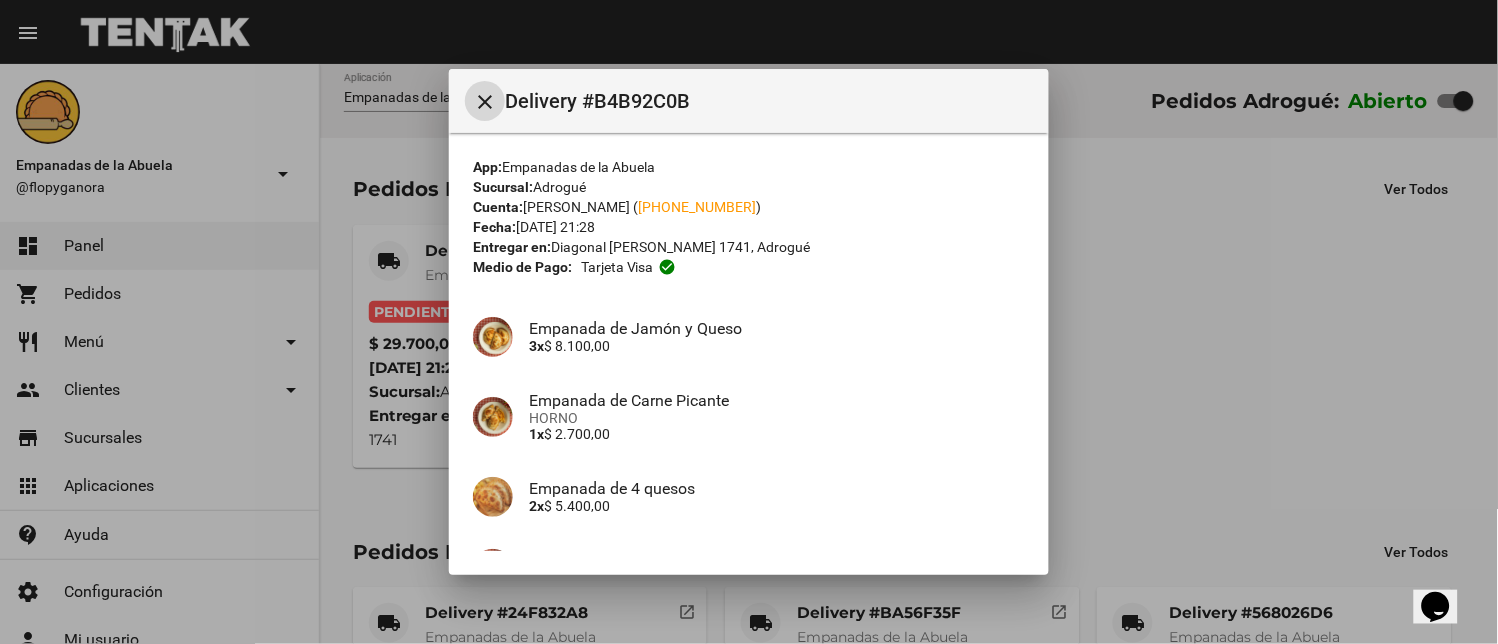 scroll, scrollTop: 530, scrollLeft: 0, axis: vertical 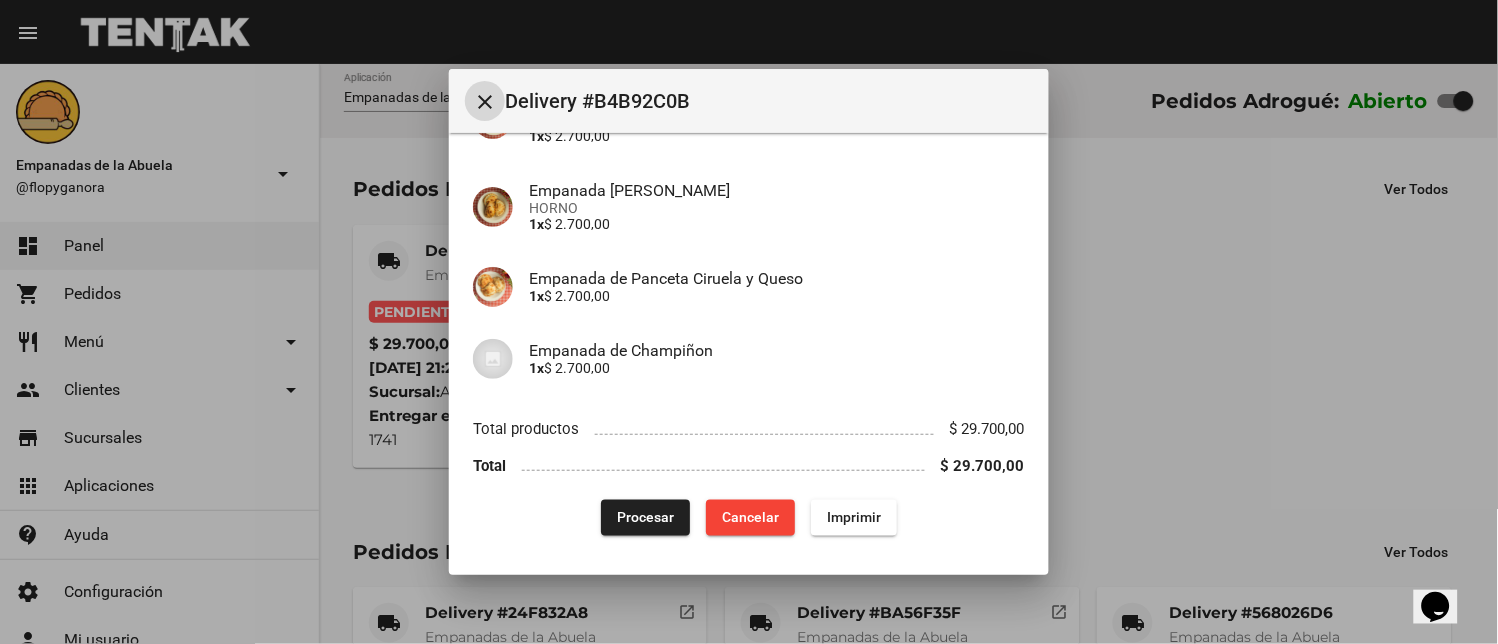 click on "Imprimir" 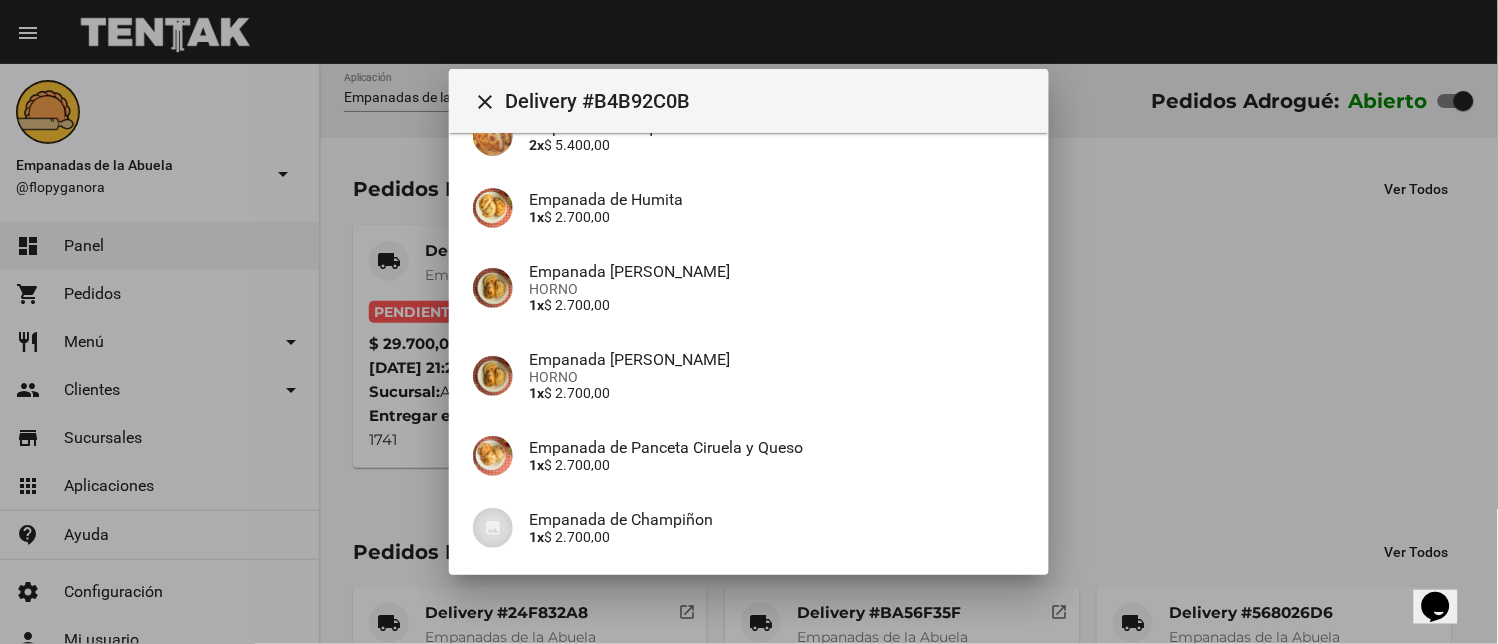 scroll, scrollTop: 530, scrollLeft: 0, axis: vertical 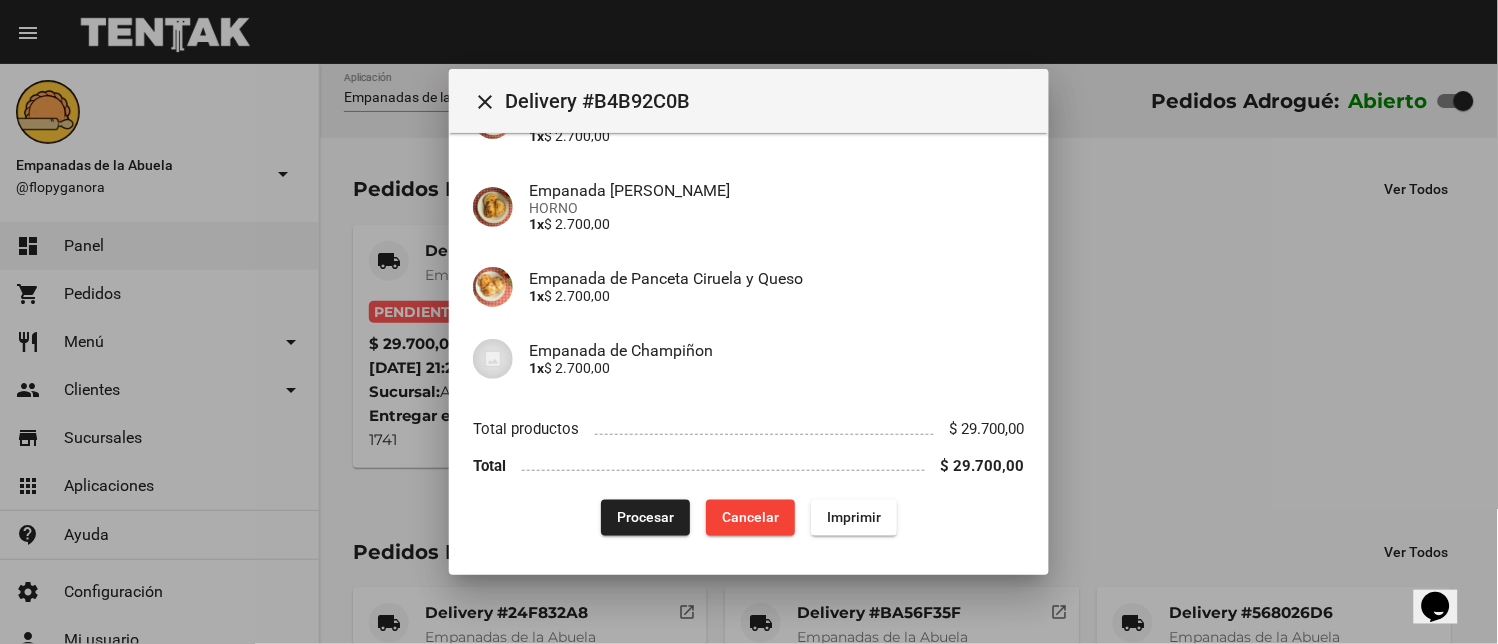 click on "Procesar" 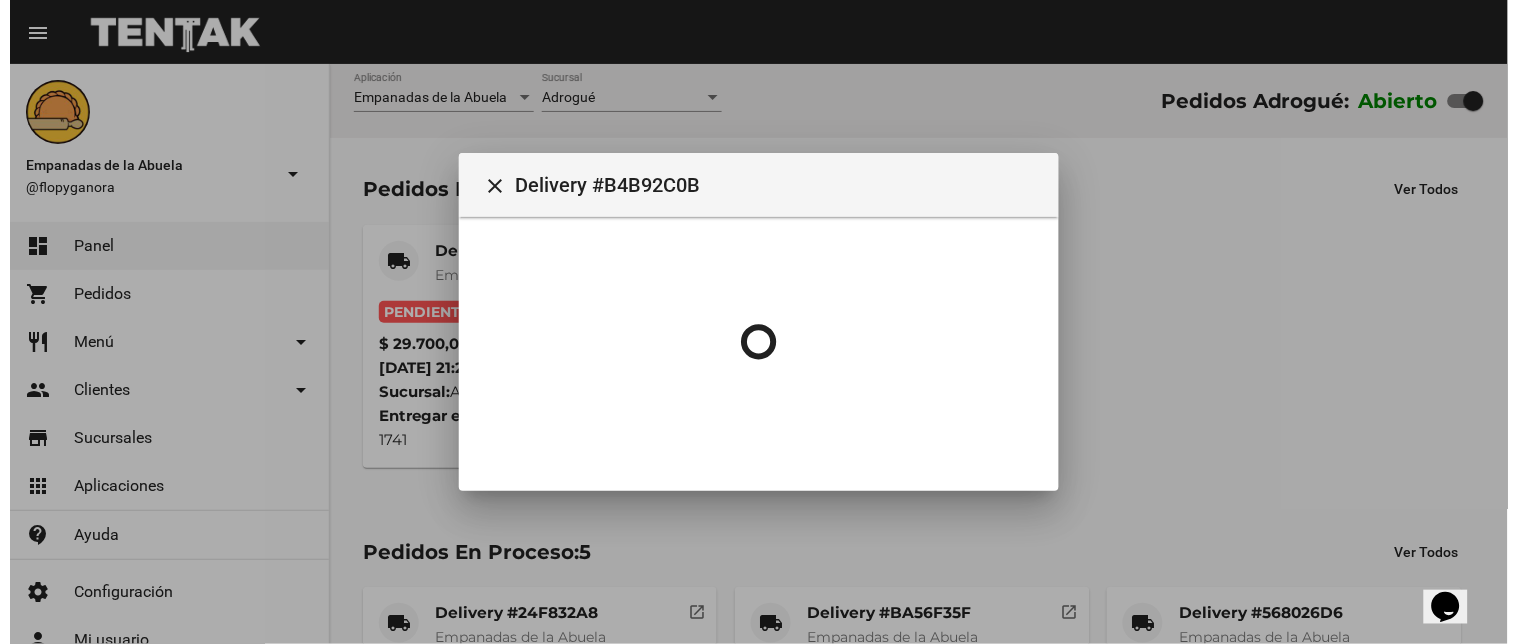 scroll, scrollTop: 0, scrollLeft: 0, axis: both 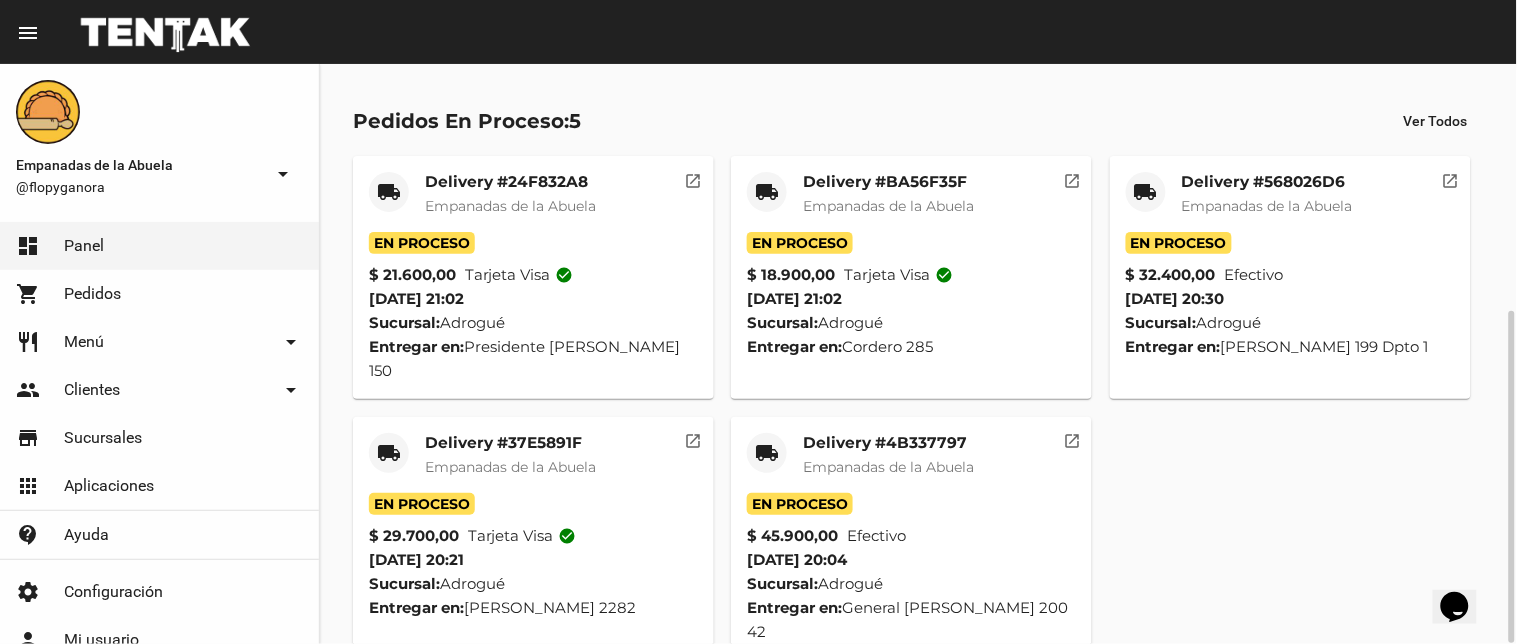 click on "local_shipping" 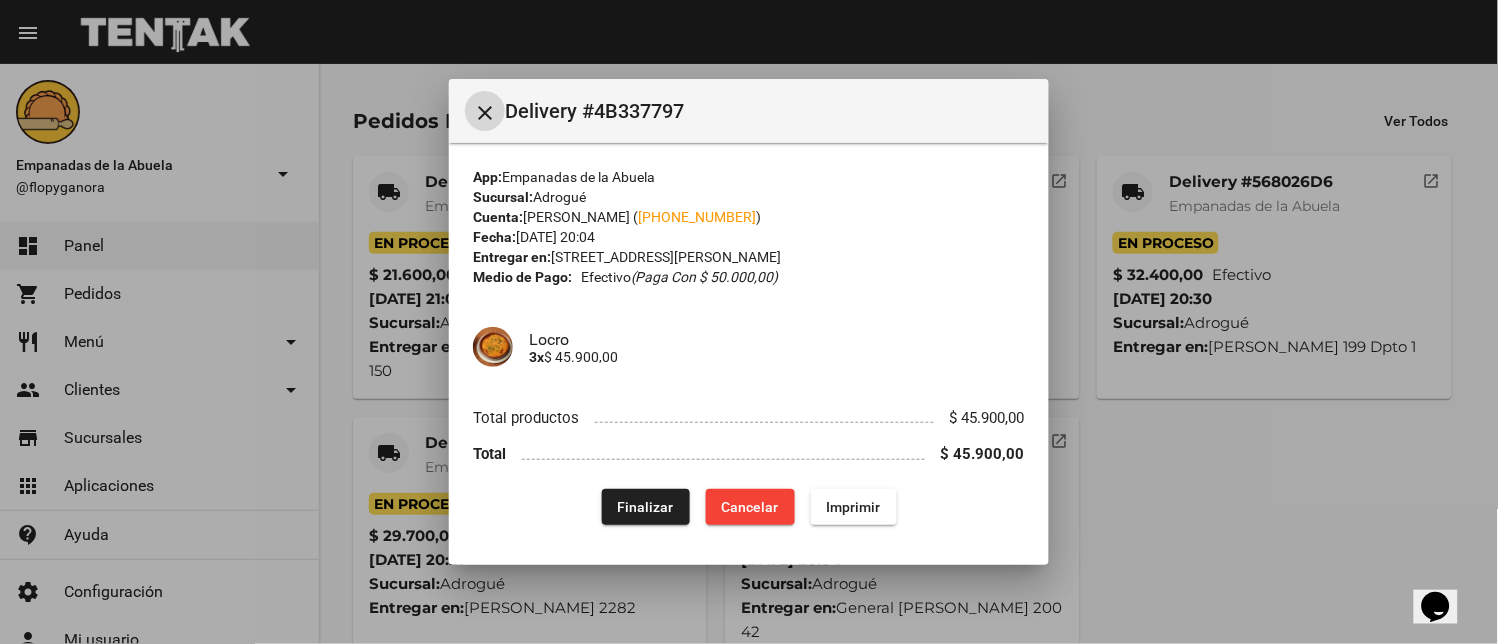 click on "Finalizar" 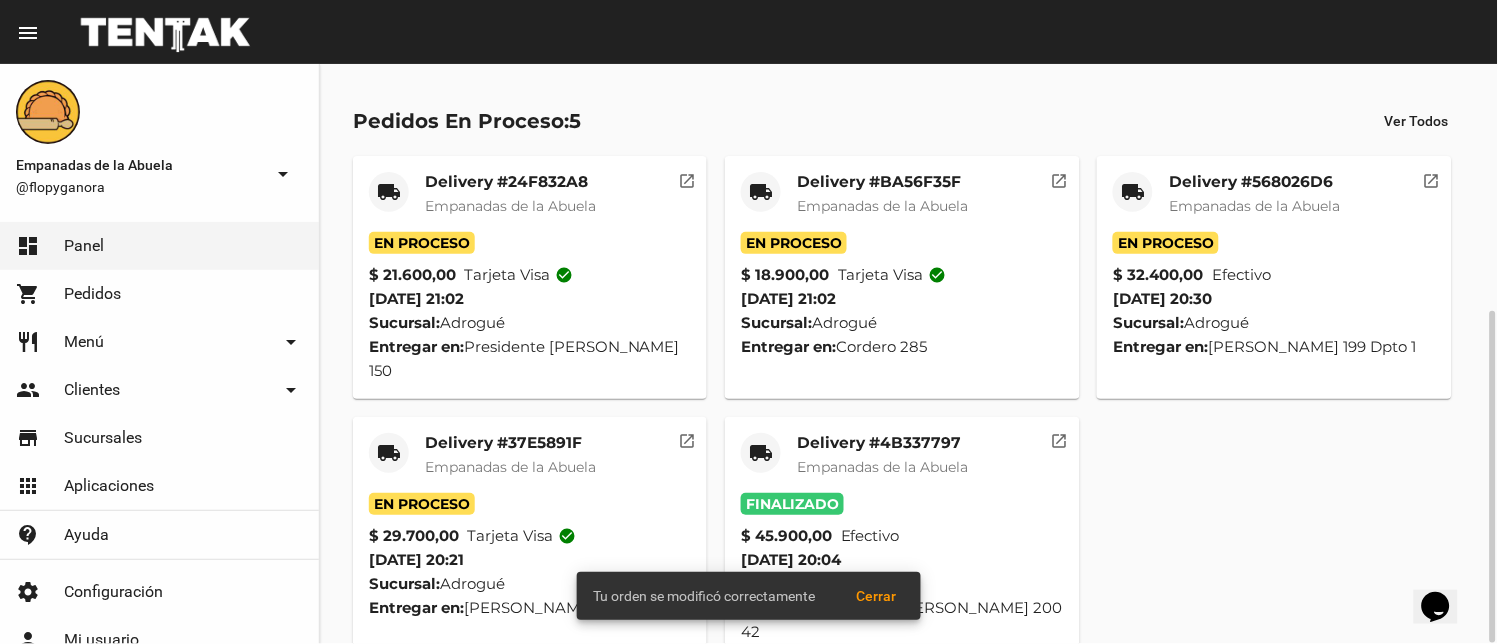 click on "local_shipping" 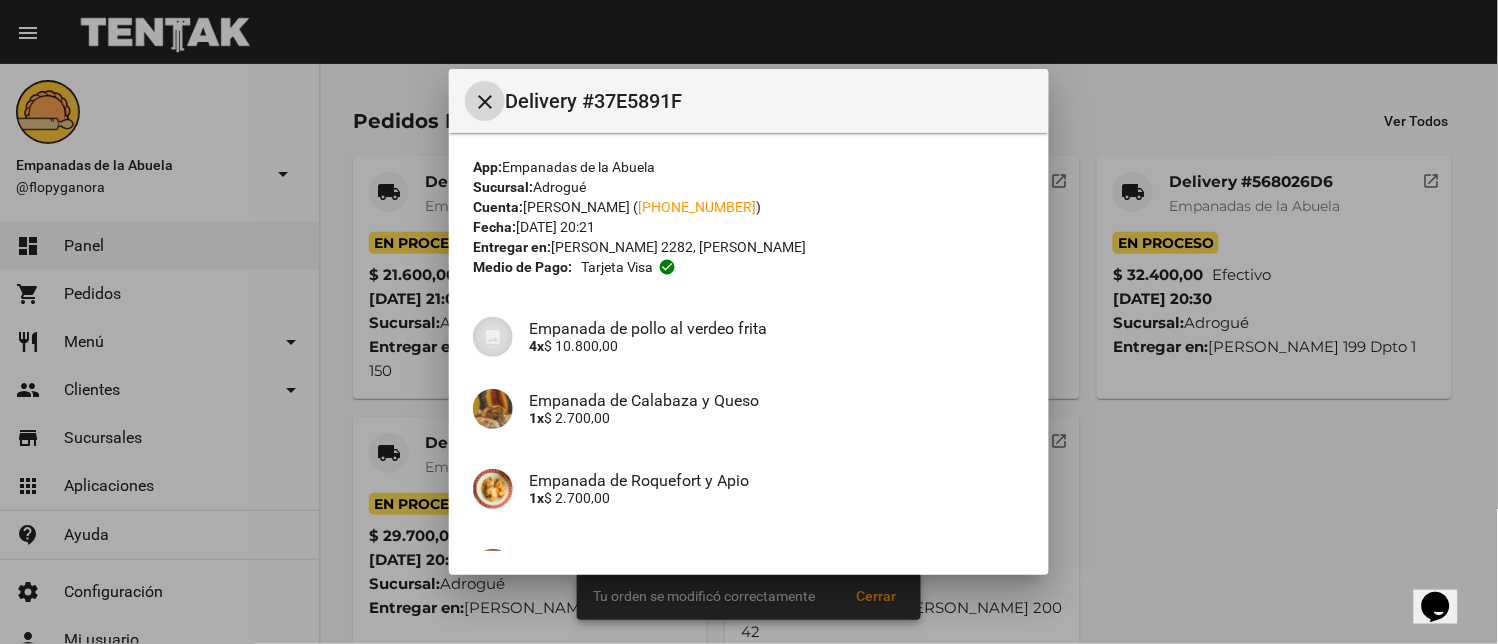 scroll, scrollTop: 297, scrollLeft: 0, axis: vertical 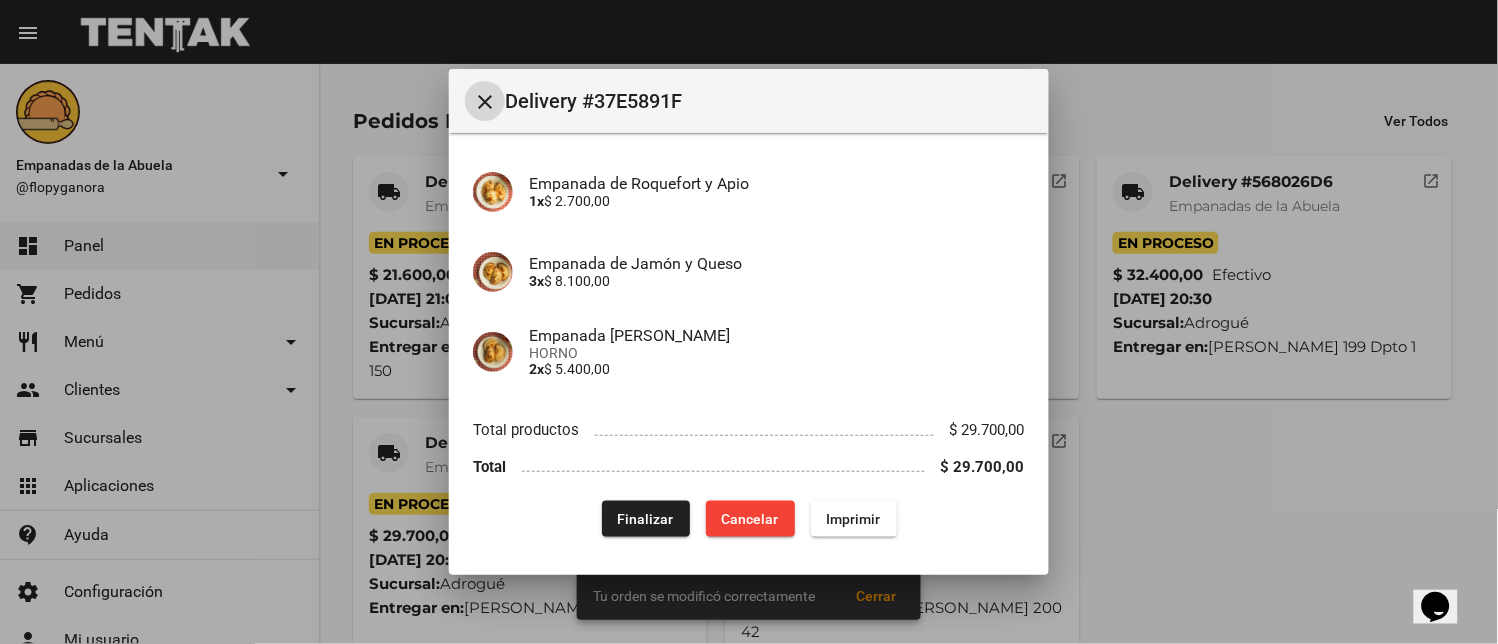 click on "Finalizar" 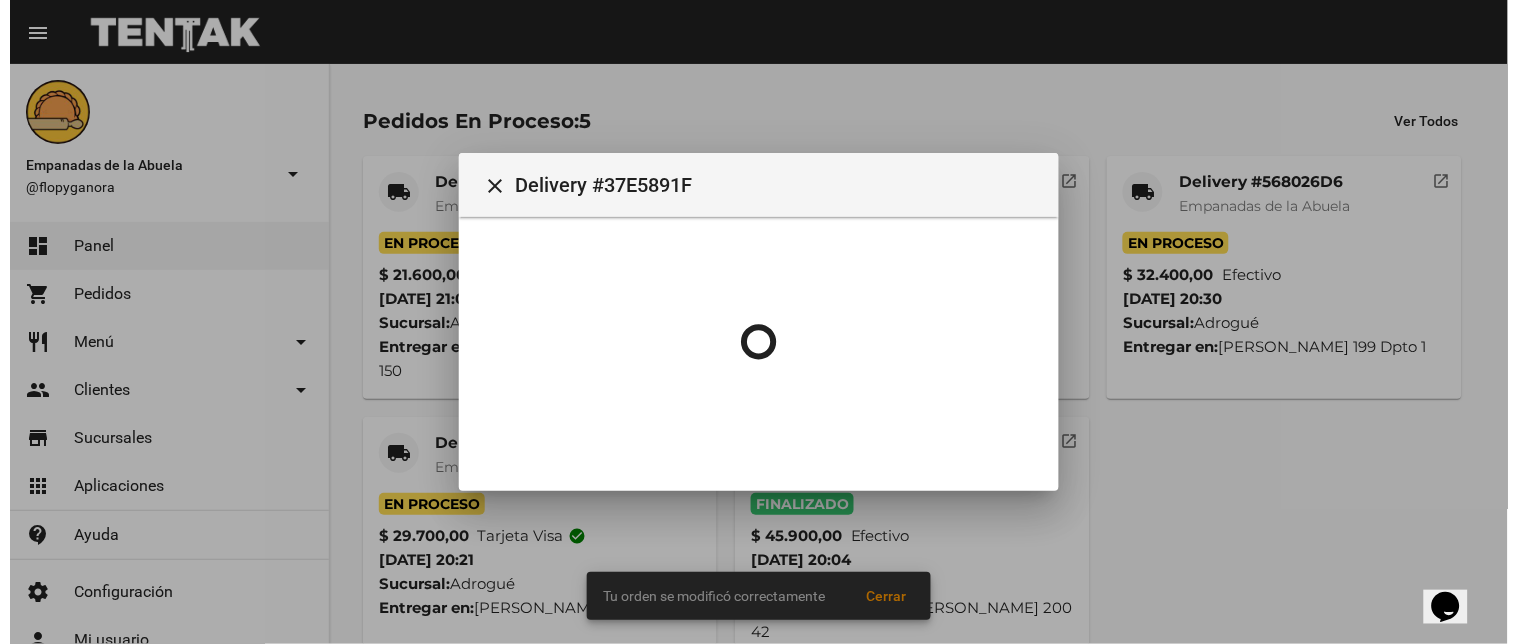 scroll, scrollTop: 0, scrollLeft: 0, axis: both 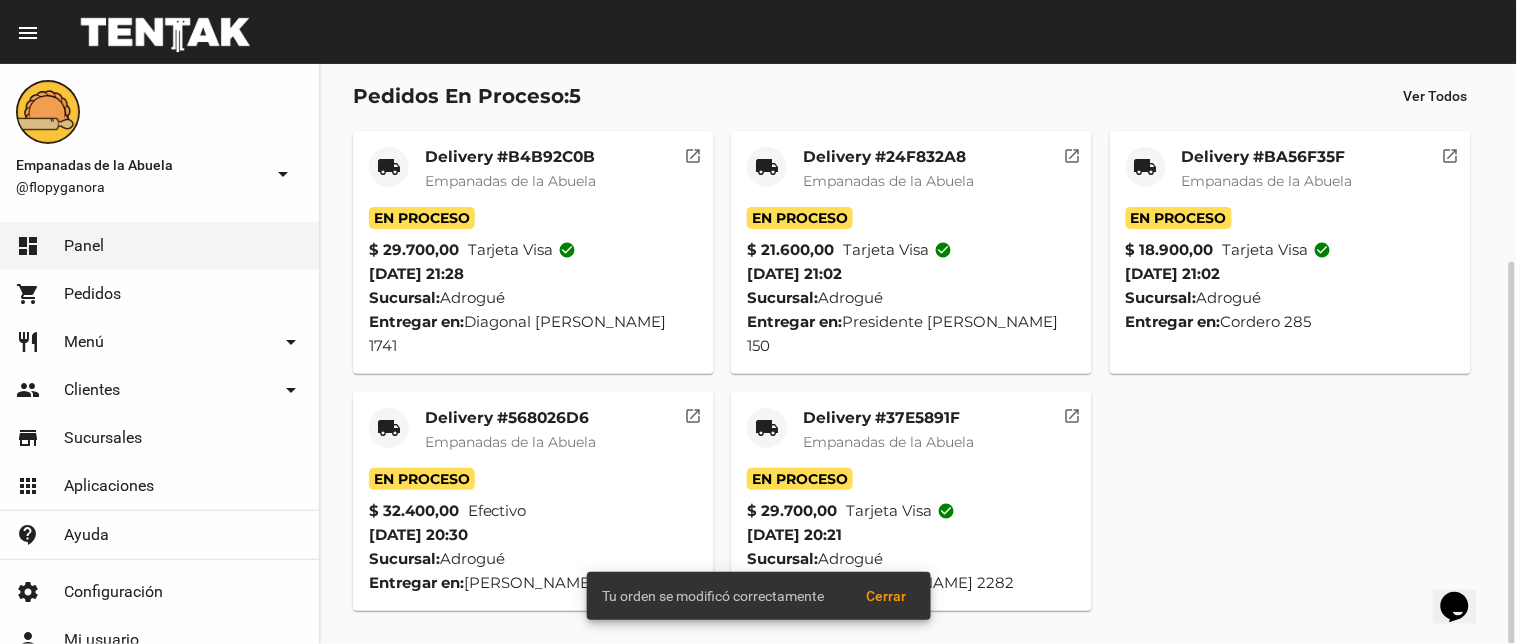 click on "local_shipping Delivery #BA56F35F Empanadas de [GEOGRAPHIC_DATA]" 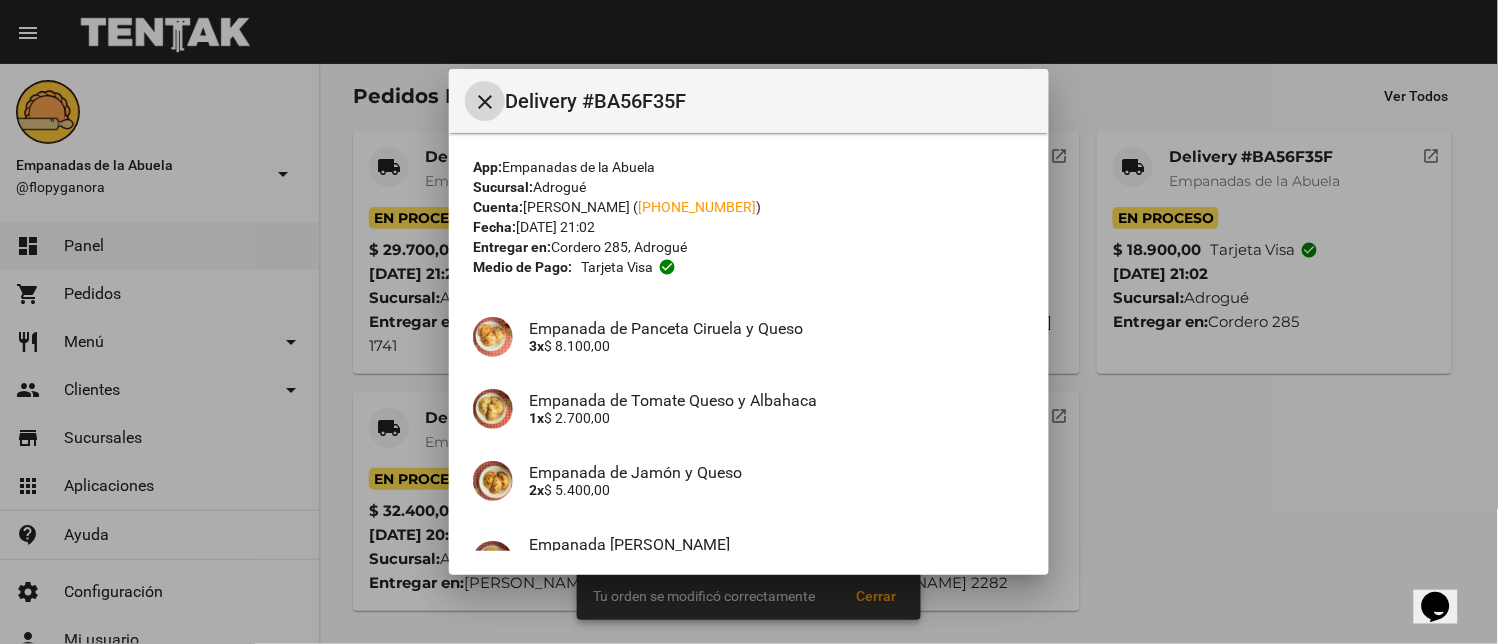 click on "close" at bounding box center [485, 102] 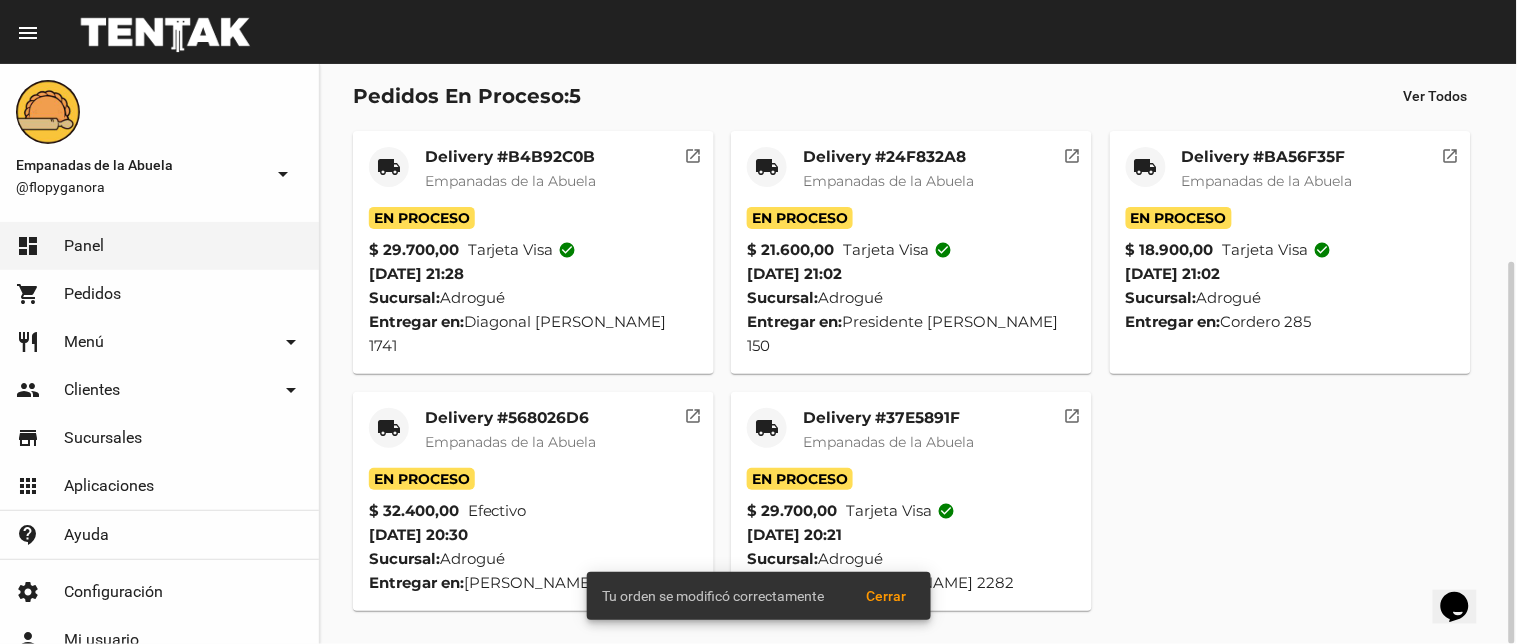 click on "local_shipping" 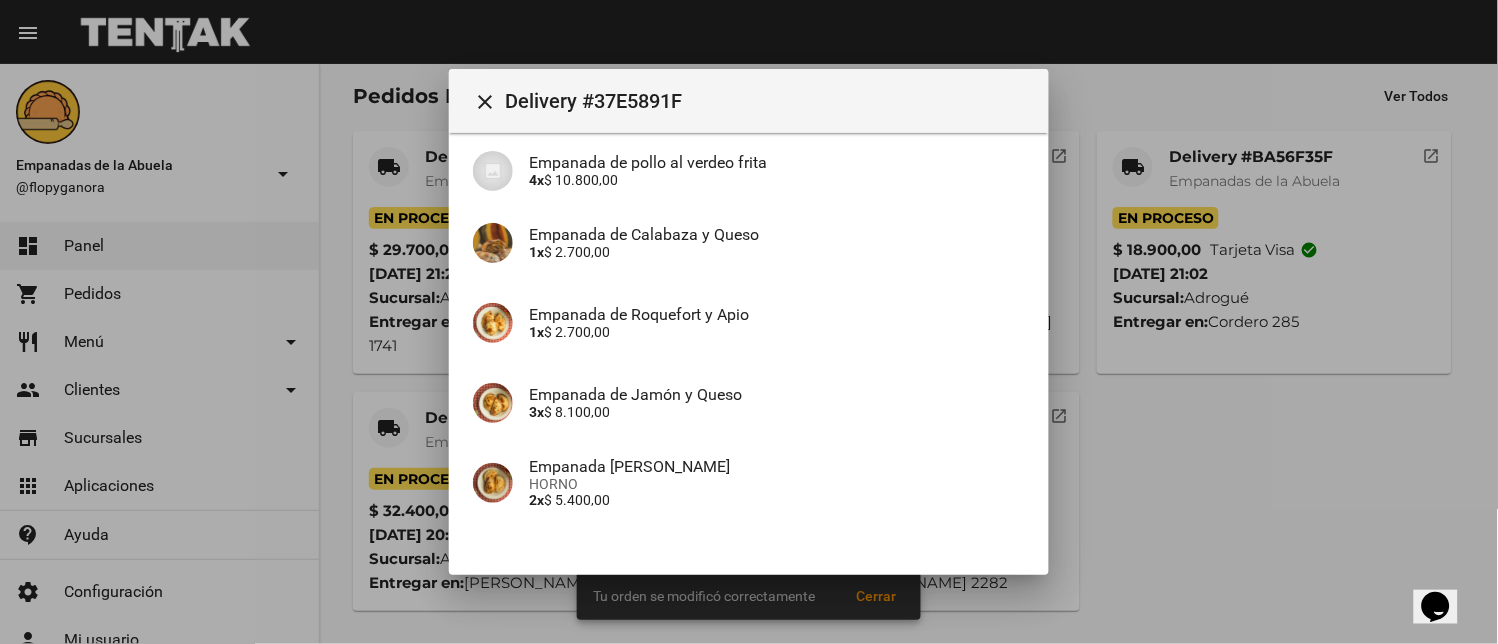 scroll, scrollTop: 297, scrollLeft: 0, axis: vertical 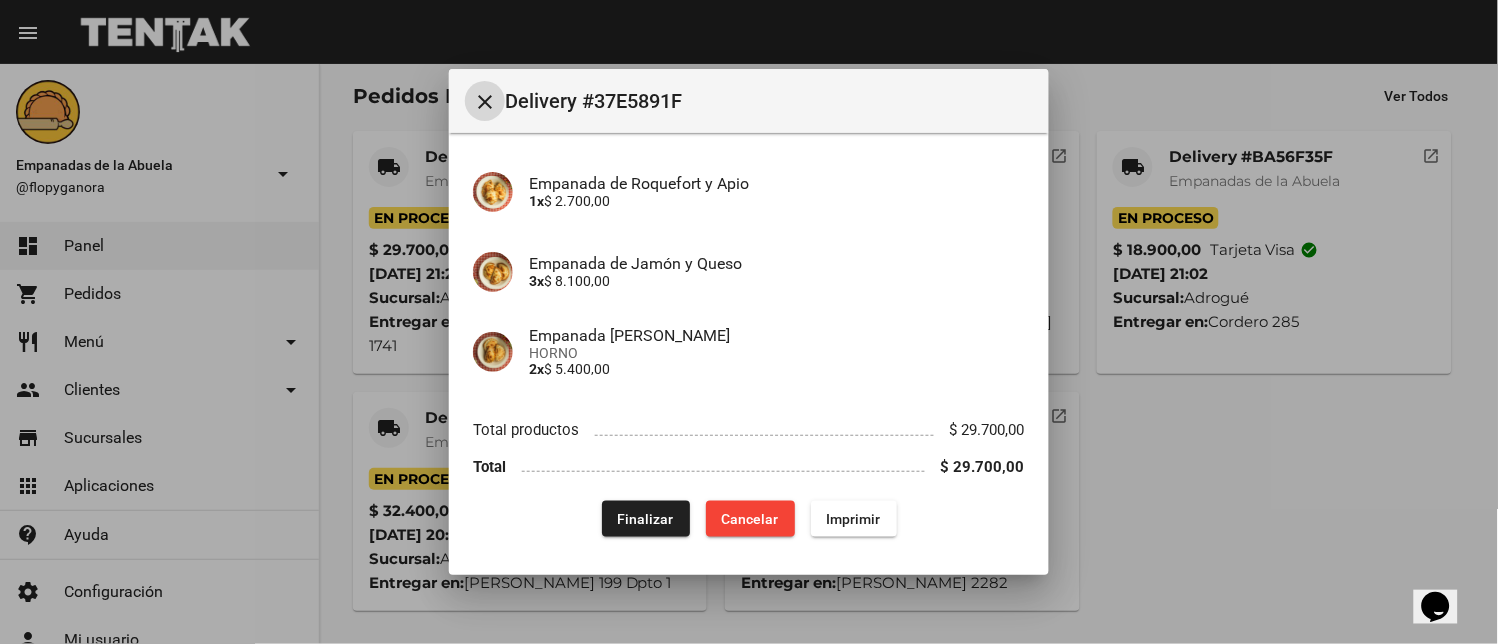 click on "Finalizar" 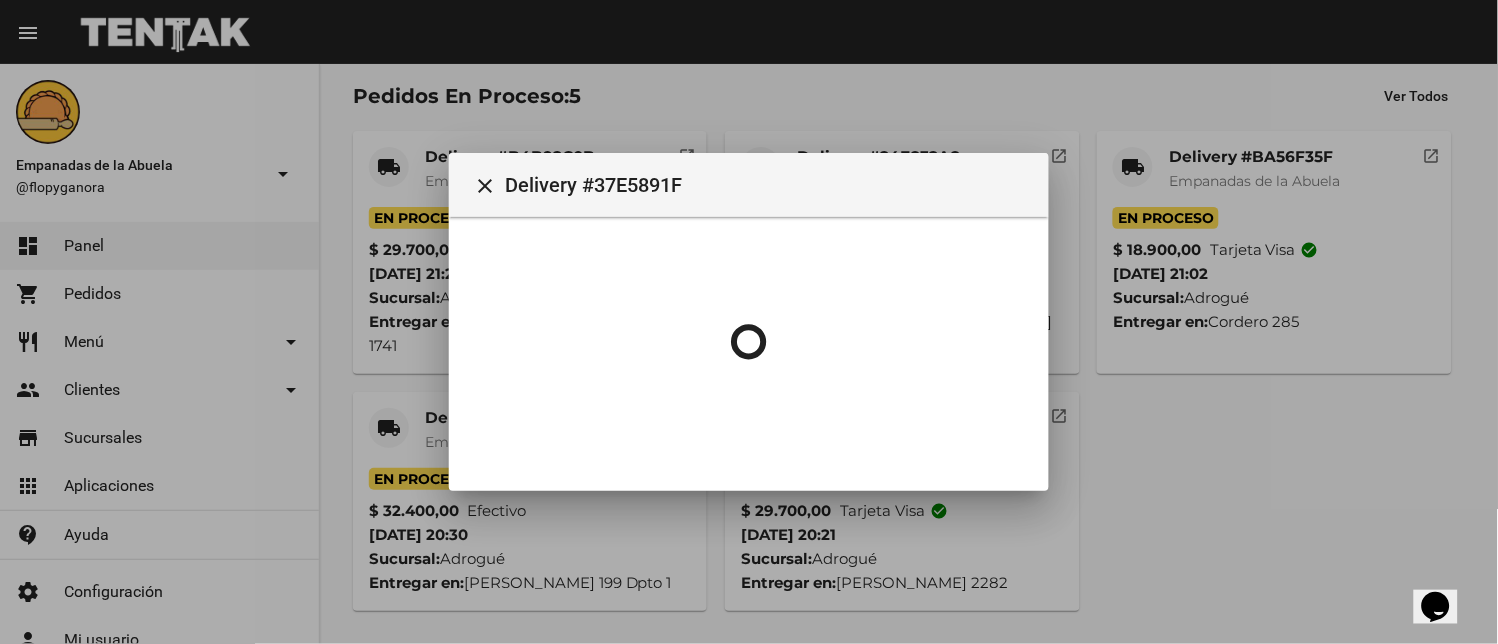 scroll, scrollTop: 0, scrollLeft: 0, axis: both 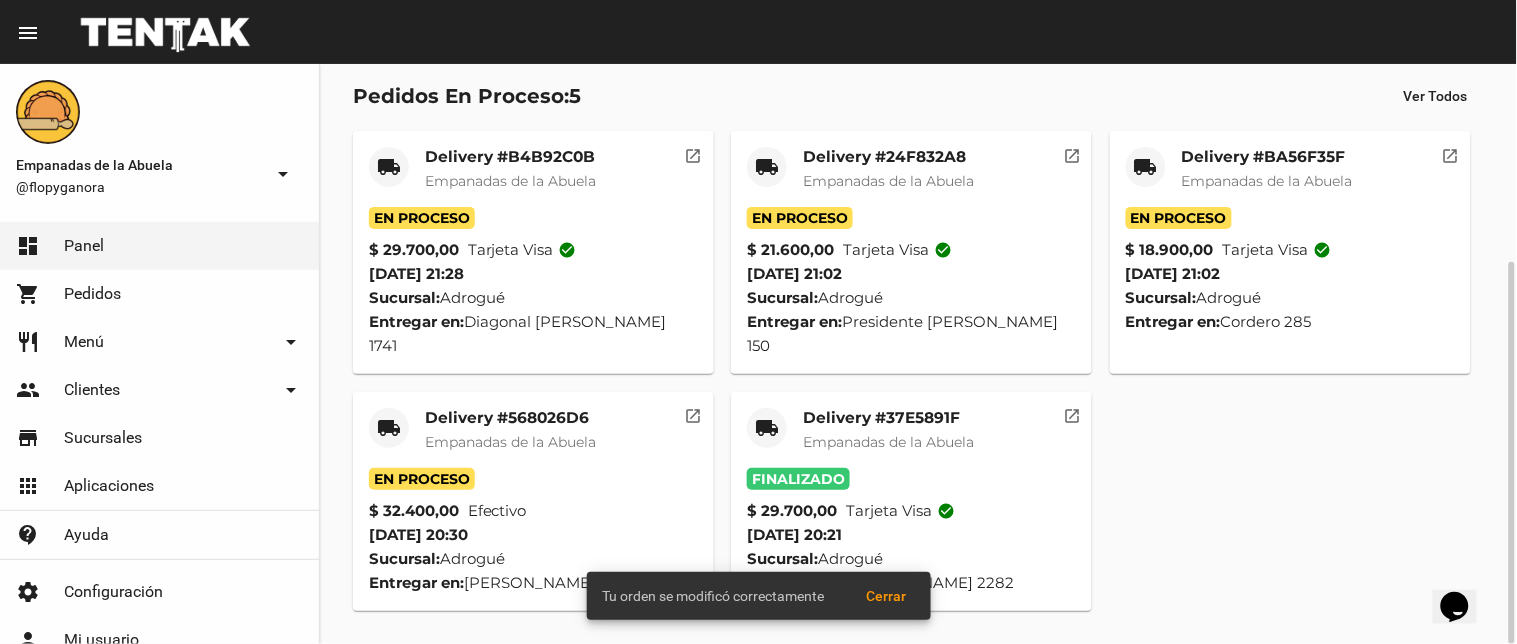 click on "local_shipping" 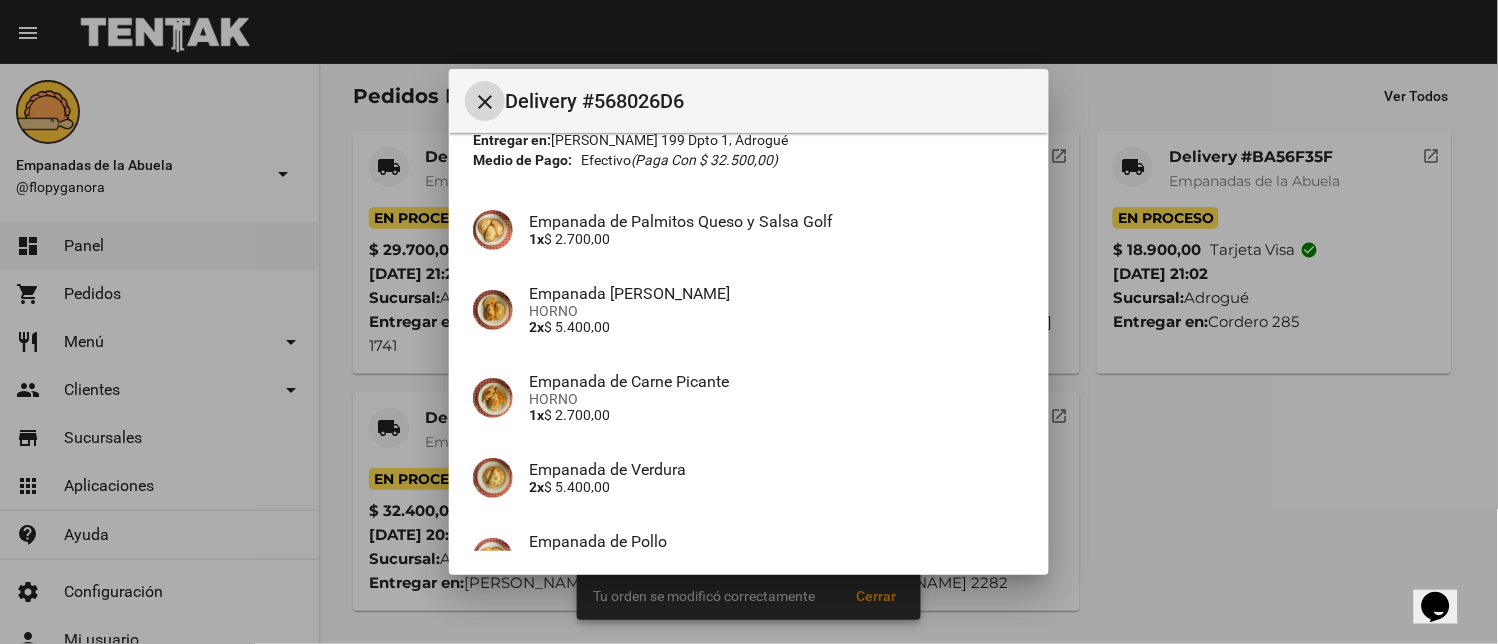 scroll, scrollTop: 385, scrollLeft: 0, axis: vertical 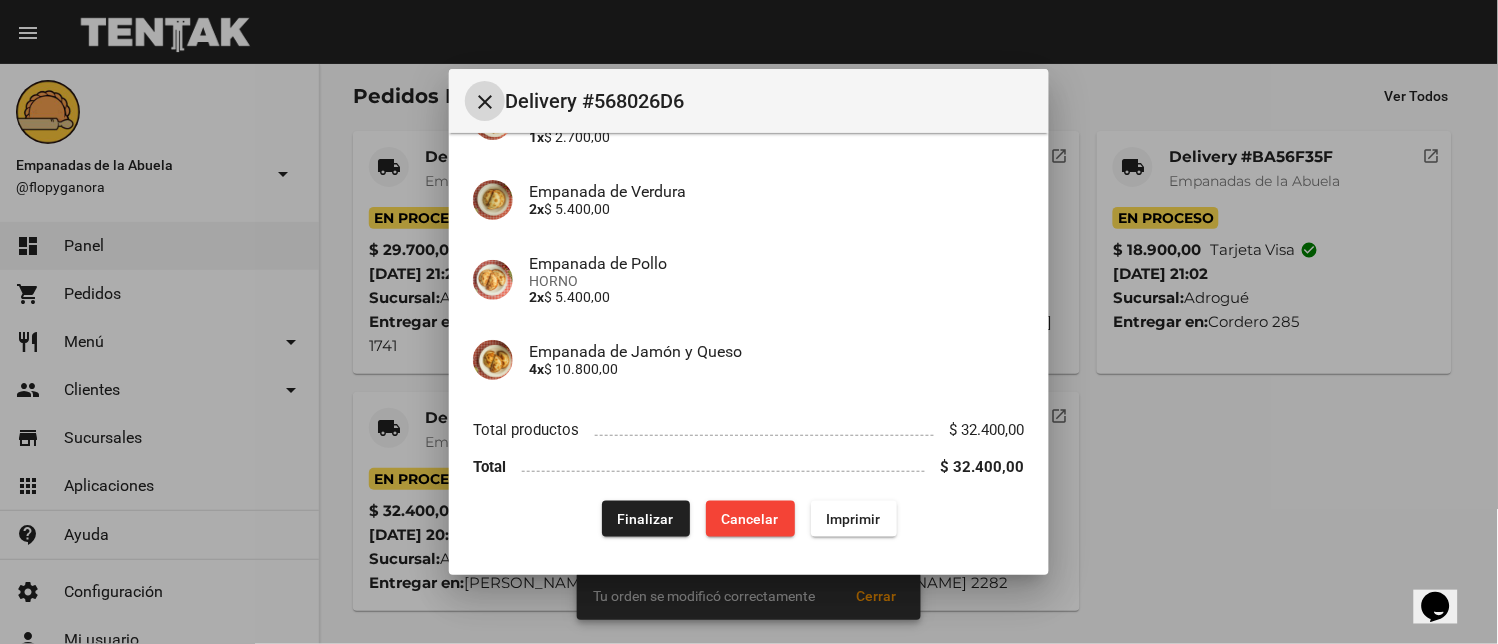 click on "Finalizar" 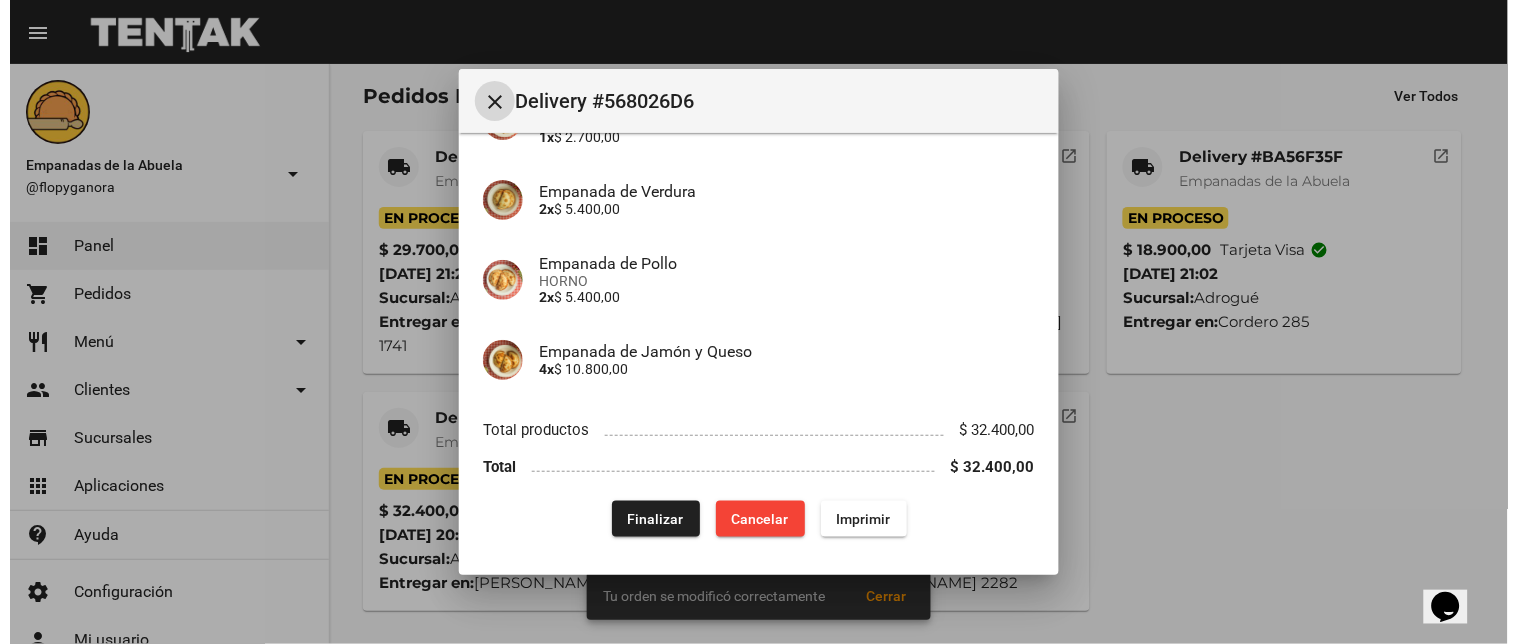 scroll, scrollTop: 0, scrollLeft: 0, axis: both 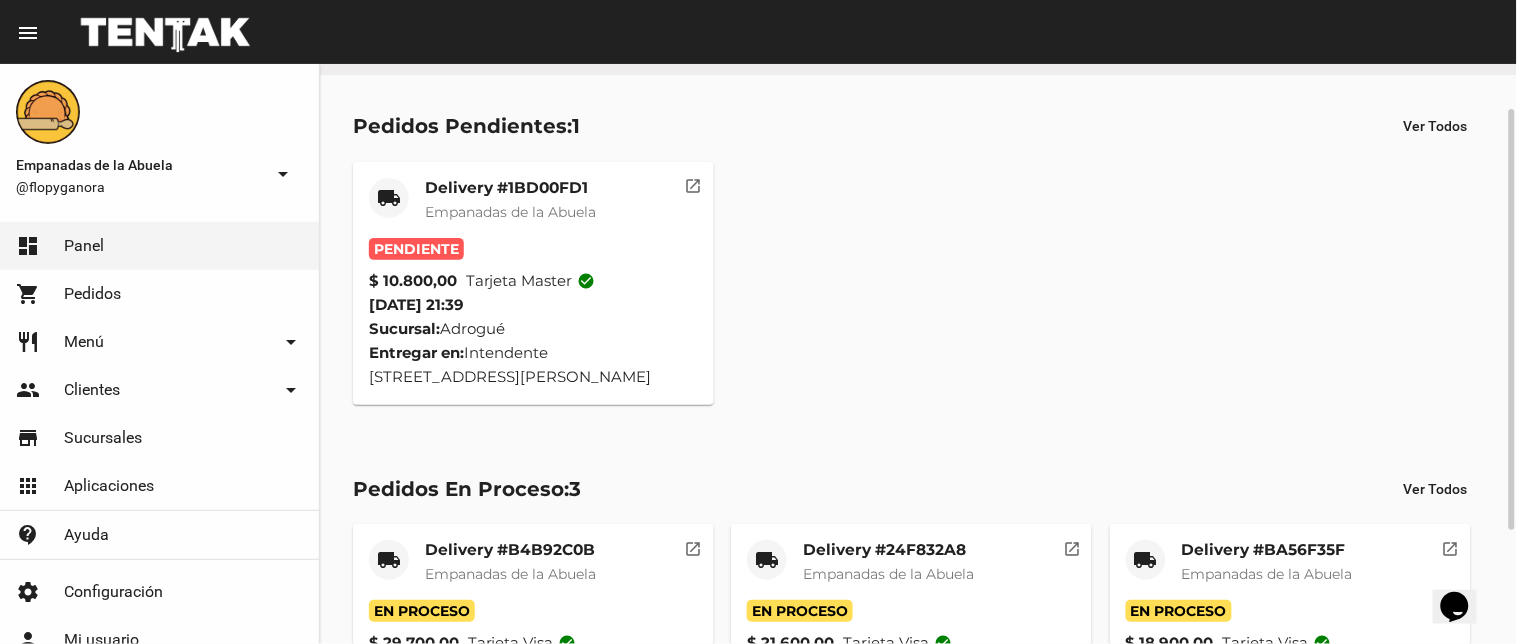 click on "Delivery #1BD00FD1" 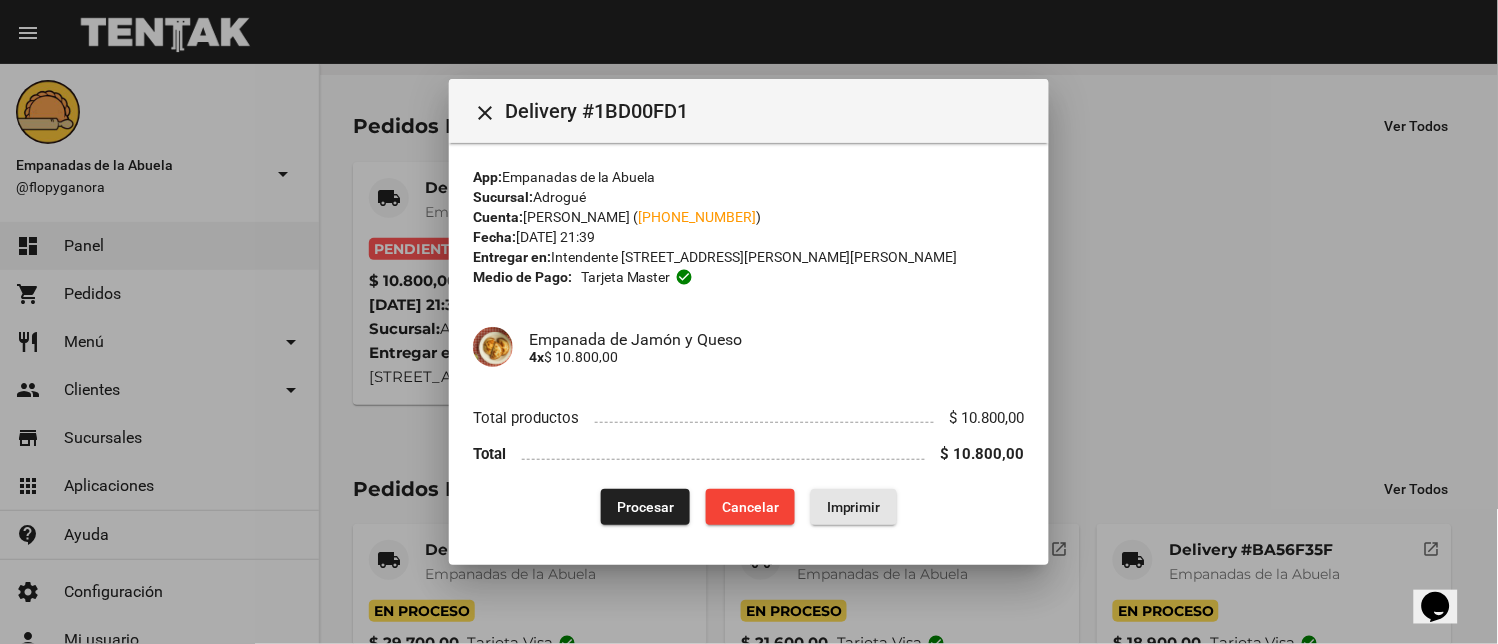 click on "Imprimir" 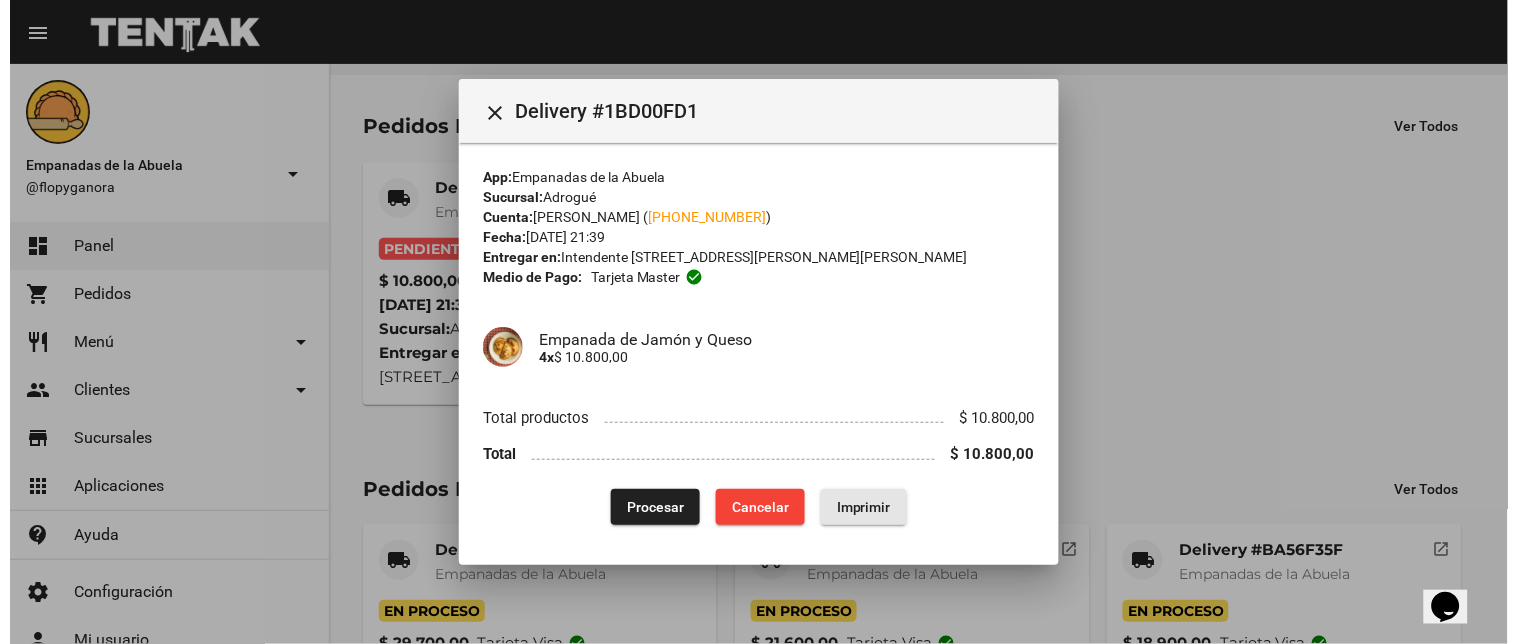 scroll, scrollTop: 0, scrollLeft: 0, axis: both 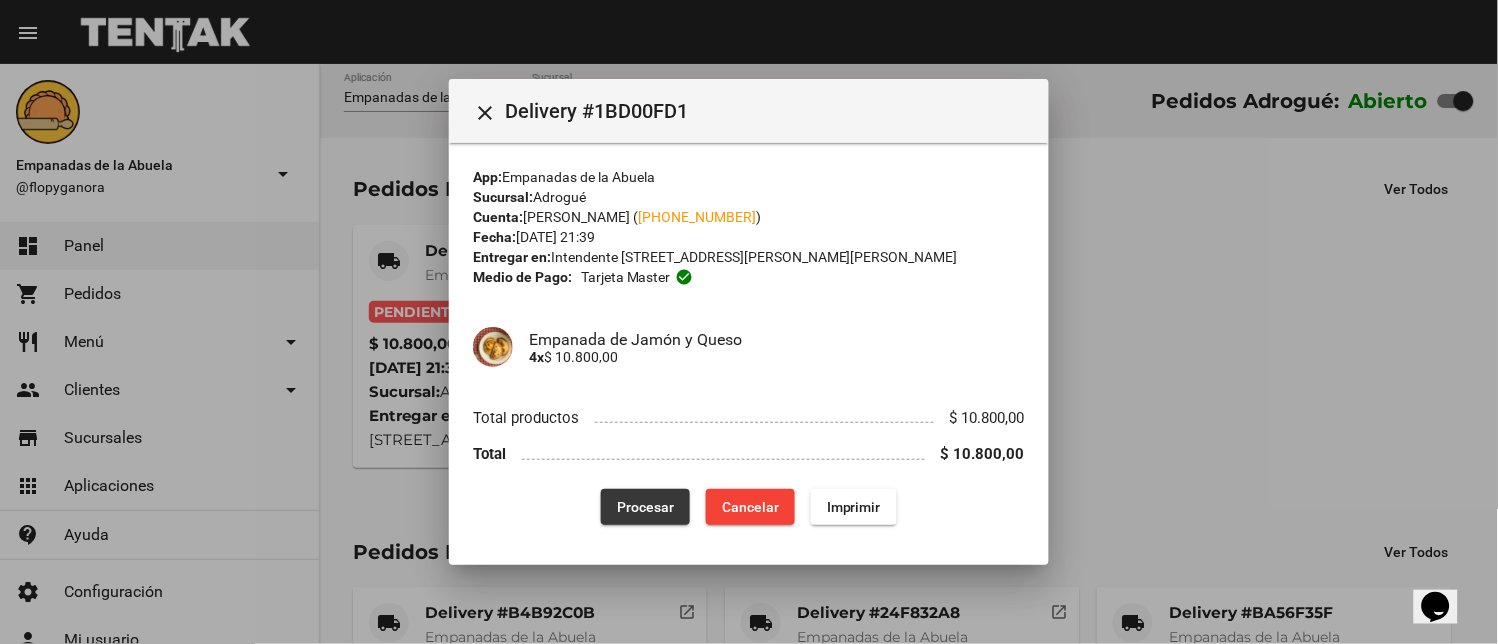 click on "Procesar" 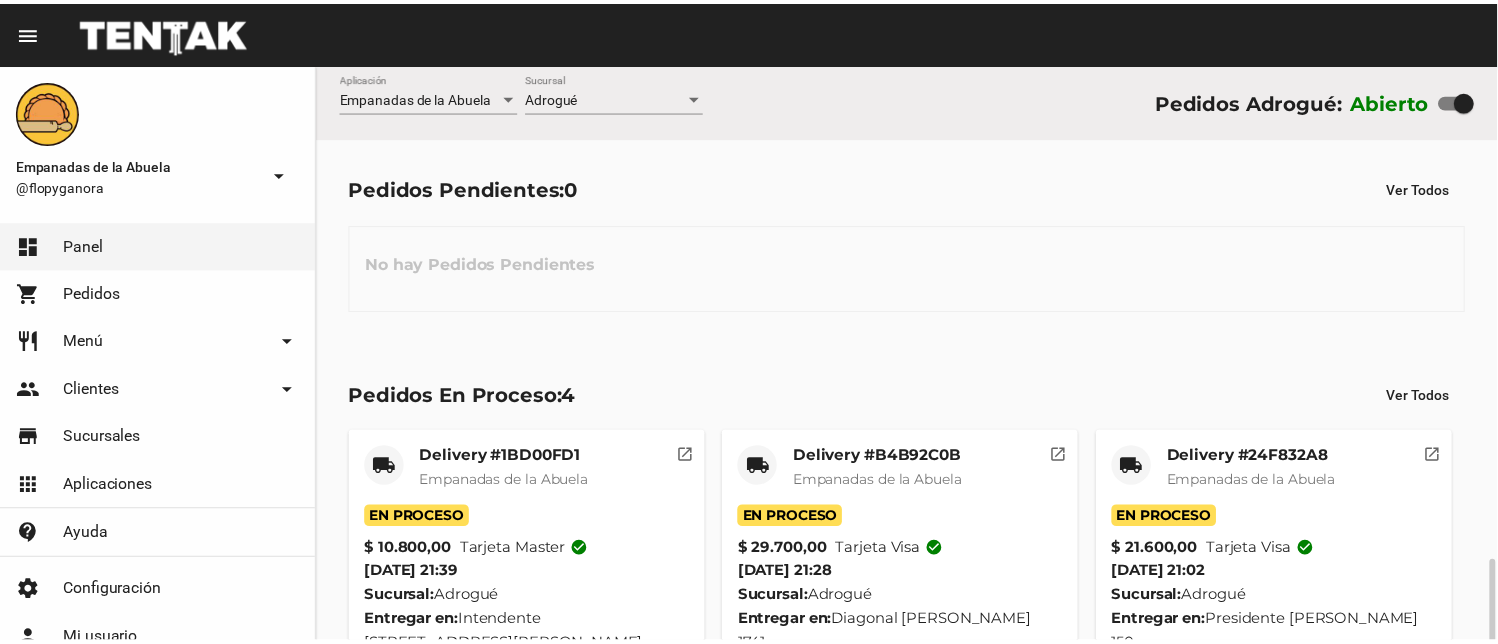 scroll, scrollTop: 300, scrollLeft: 0, axis: vertical 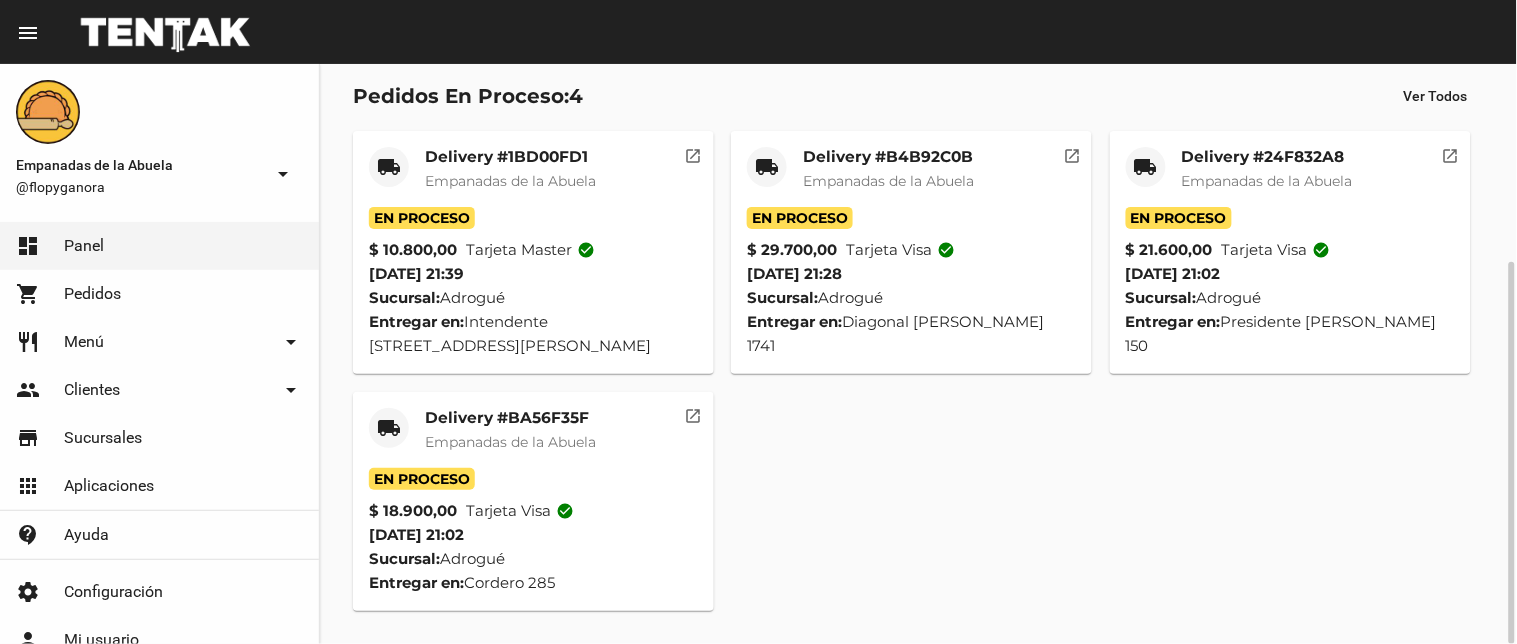 click on "local_shipping" 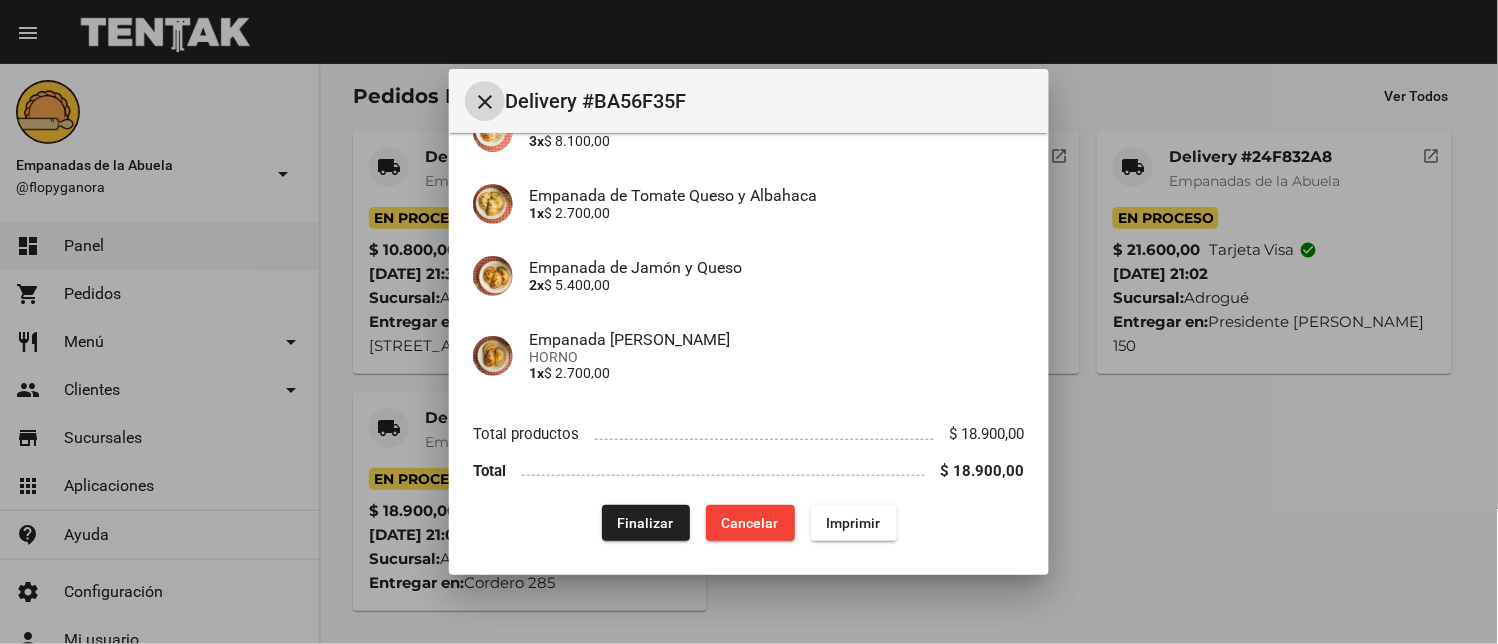 scroll, scrollTop: 210, scrollLeft: 0, axis: vertical 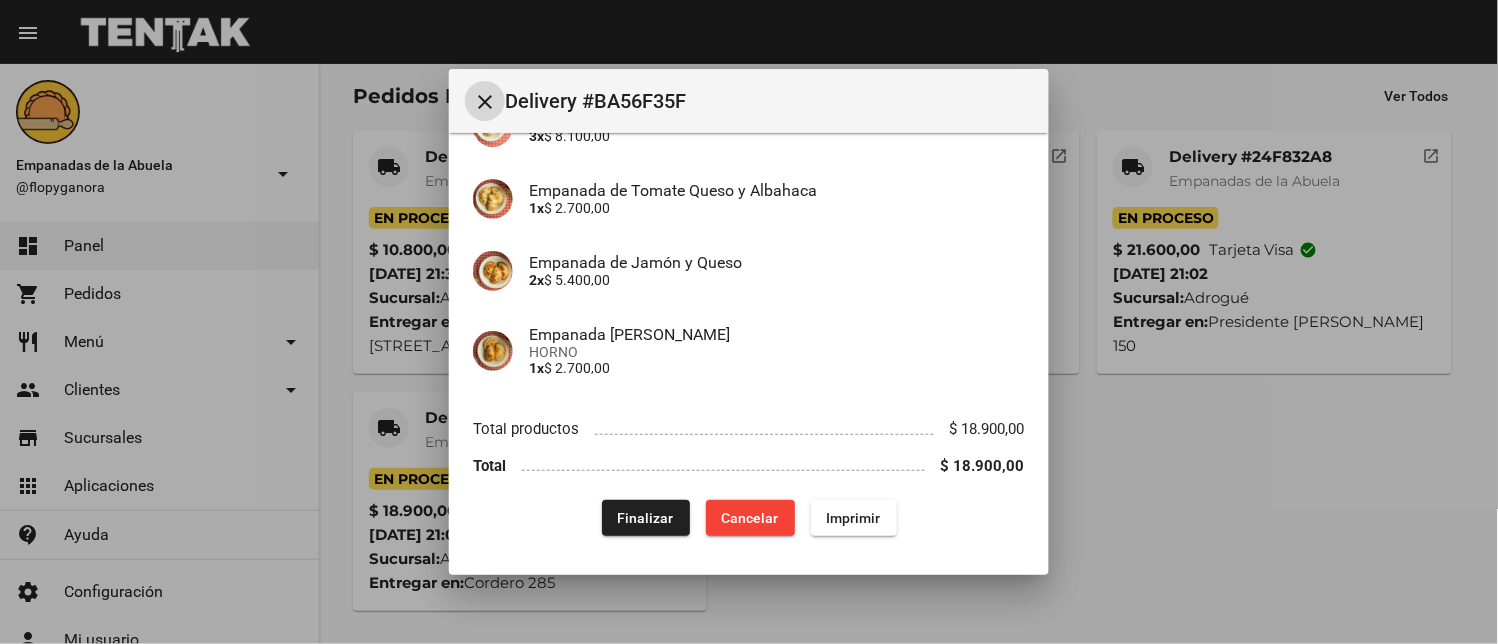 click on "Finalizar" 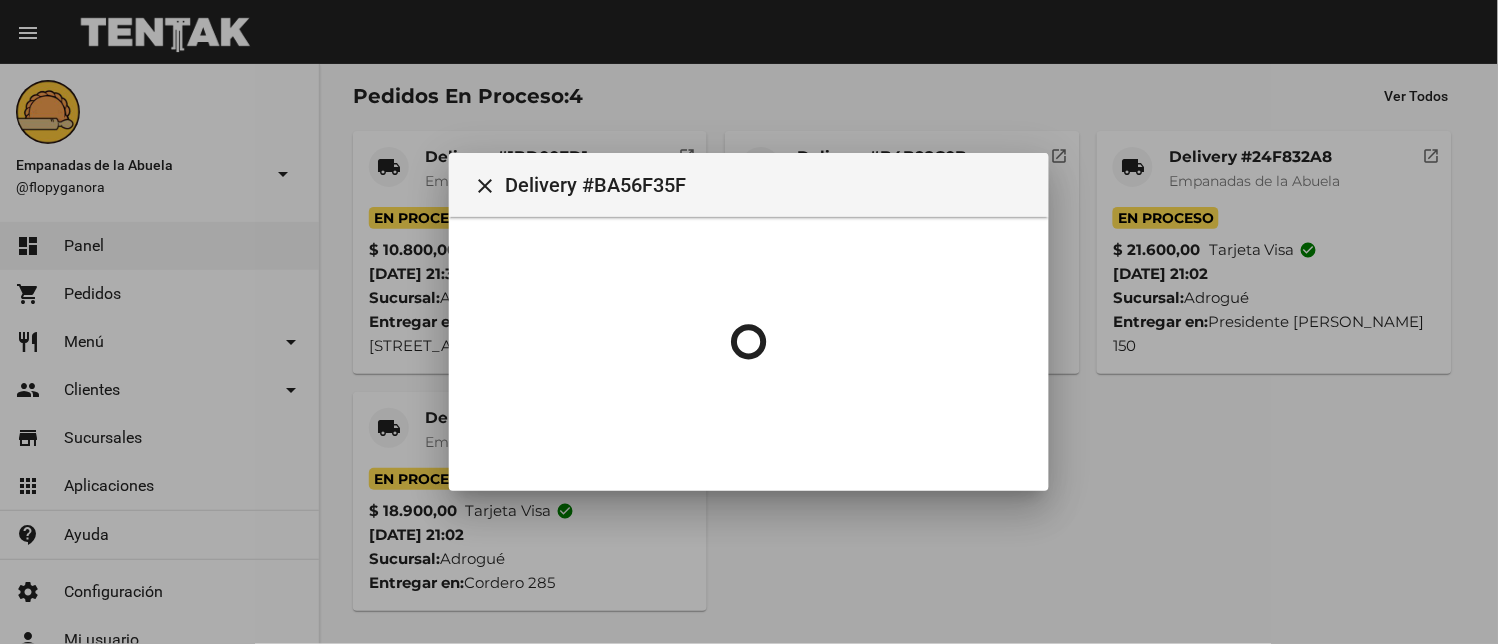 scroll, scrollTop: 0, scrollLeft: 0, axis: both 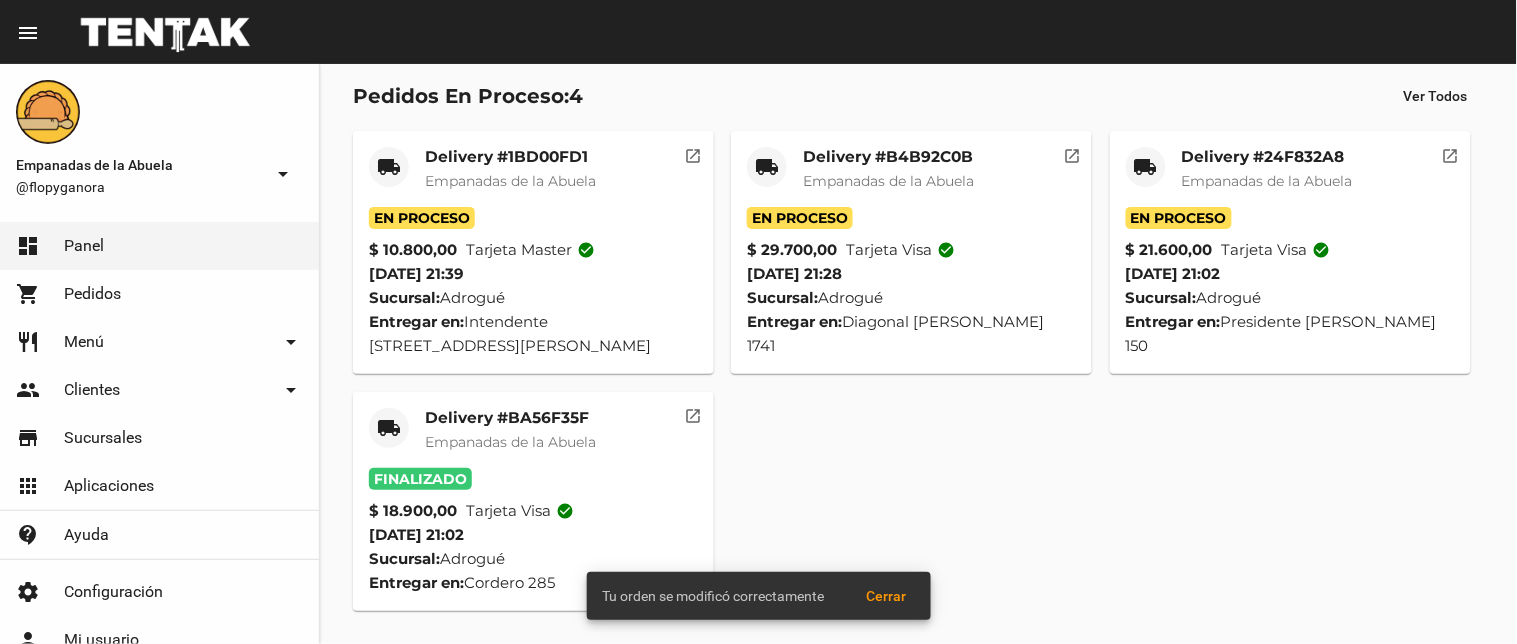 click on "local_shipping" 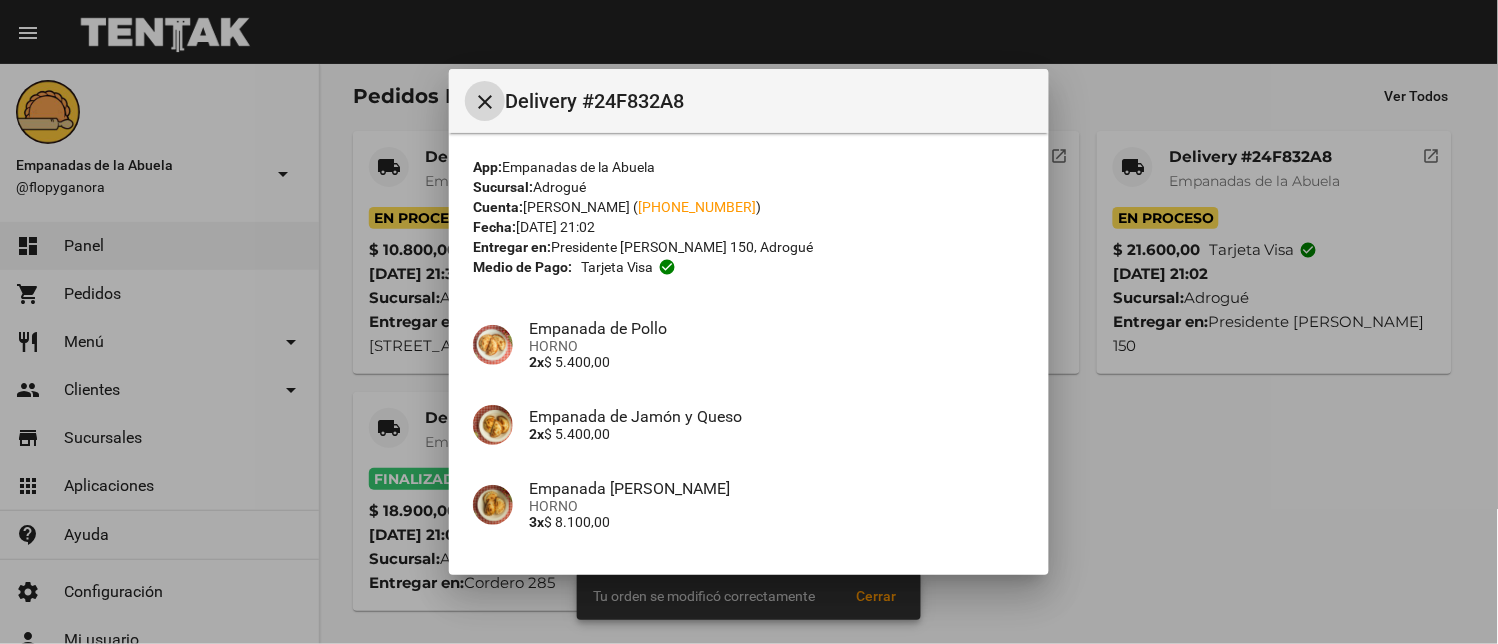 scroll, scrollTop: 225, scrollLeft: 0, axis: vertical 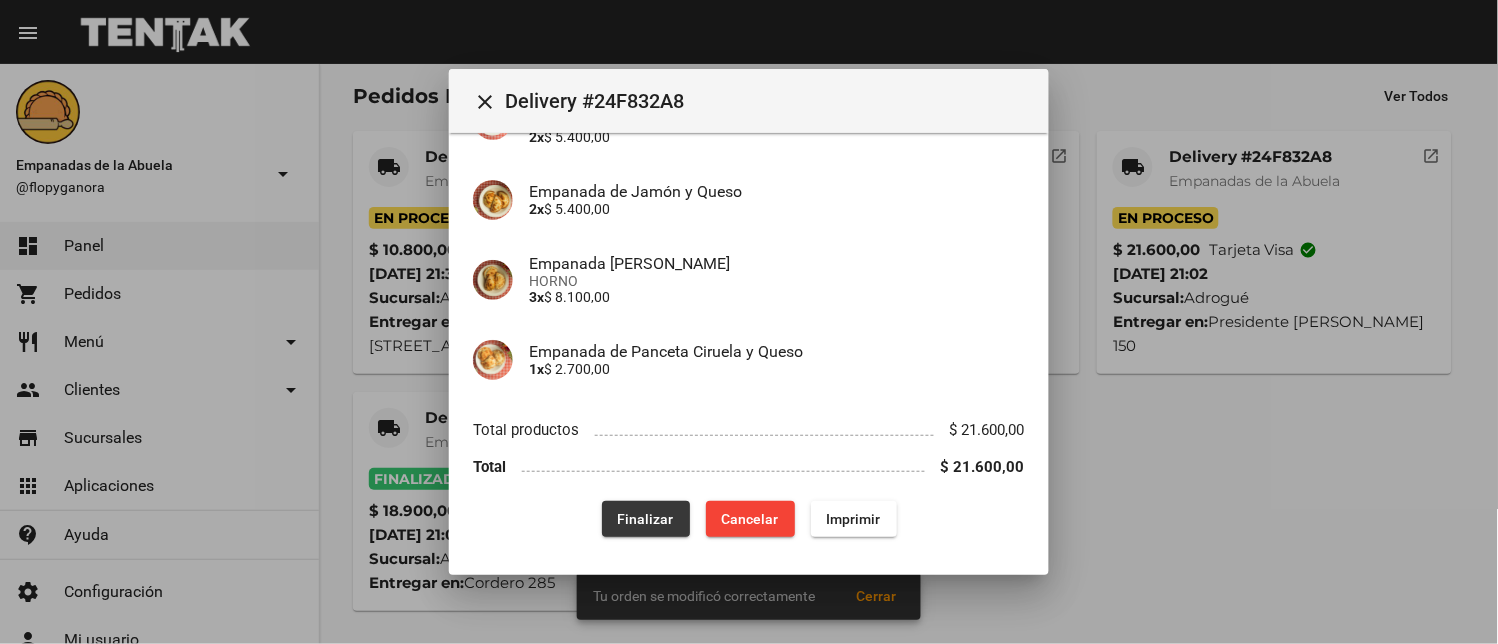 click on "Finalizar" 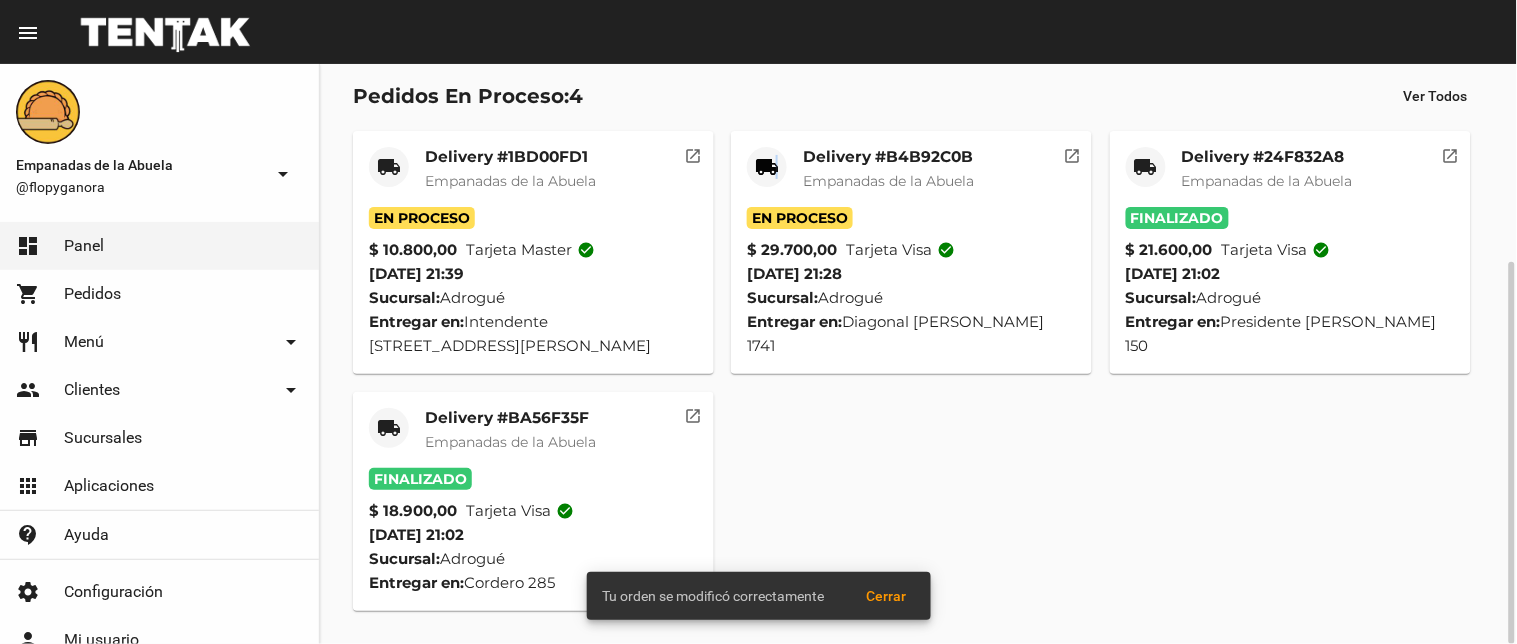 click on "local_shipping" 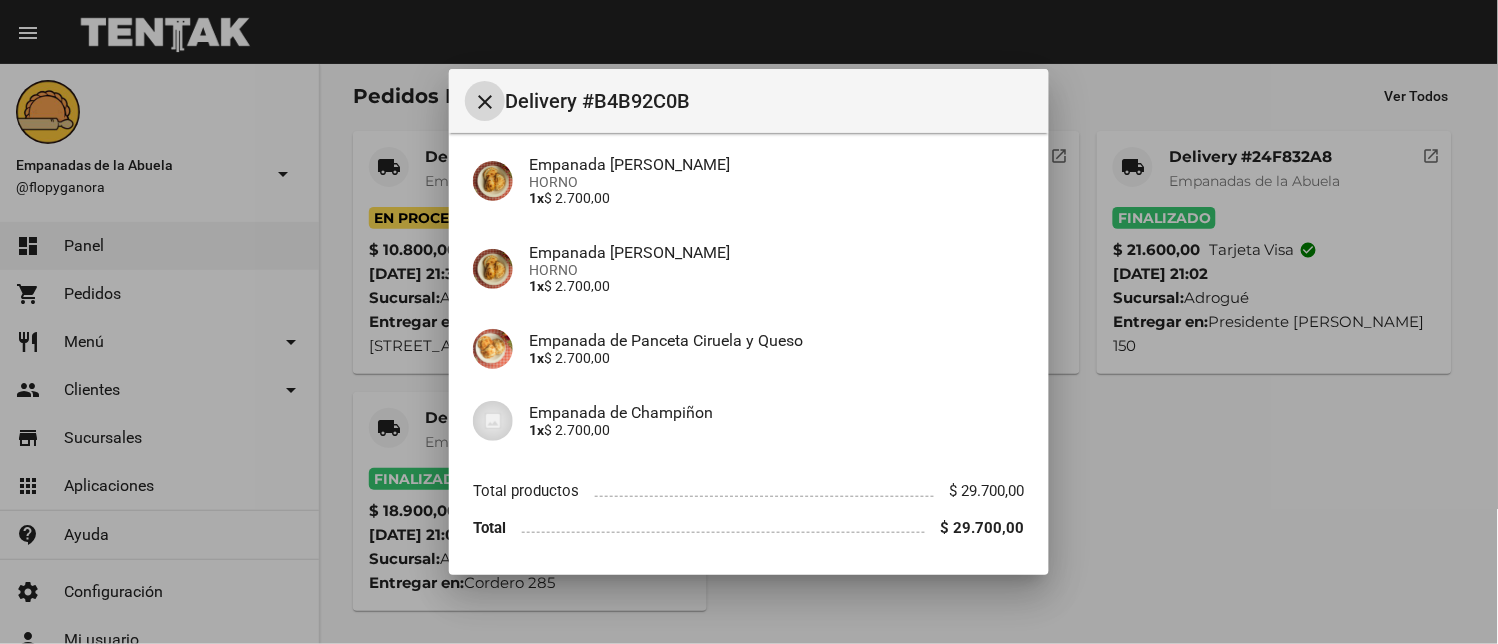 scroll, scrollTop: 530, scrollLeft: 0, axis: vertical 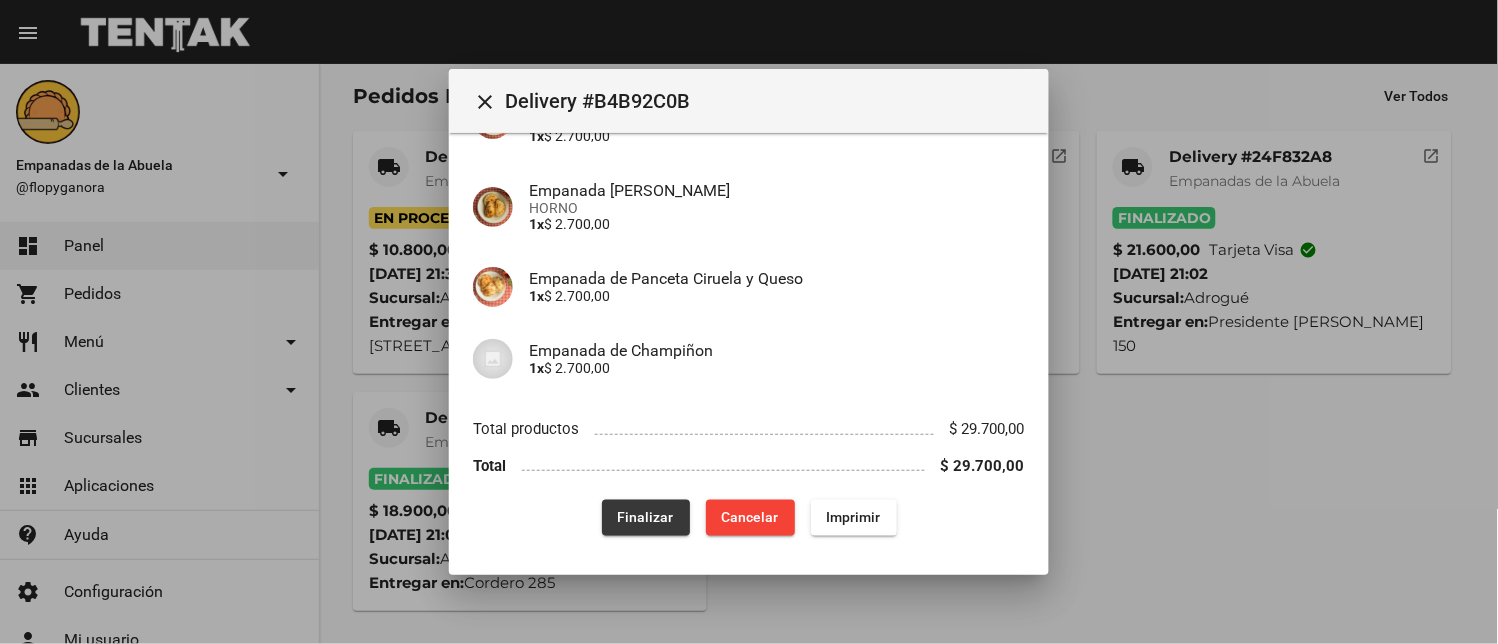 click on "Finalizar" 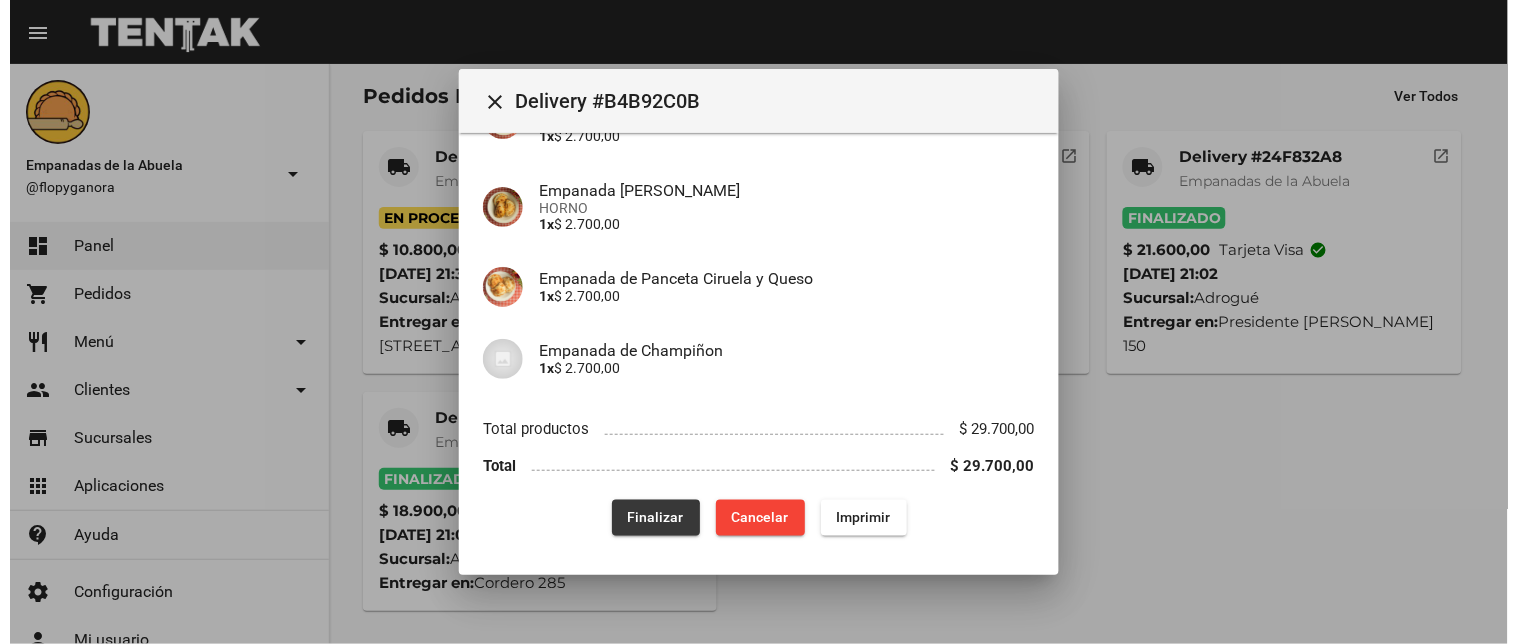 scroll, scrollTop: 0, scrollLeft: 0, axis: both 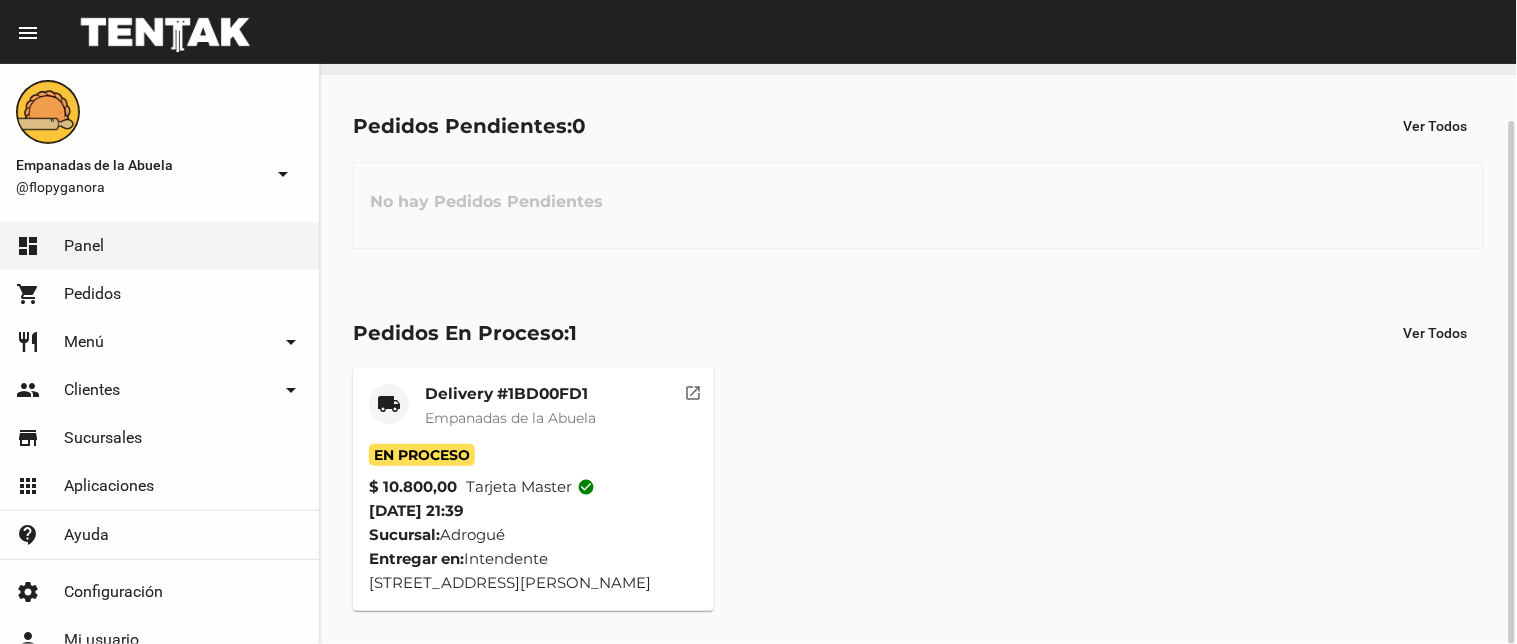 click on "Delivery #1BD00FD1" 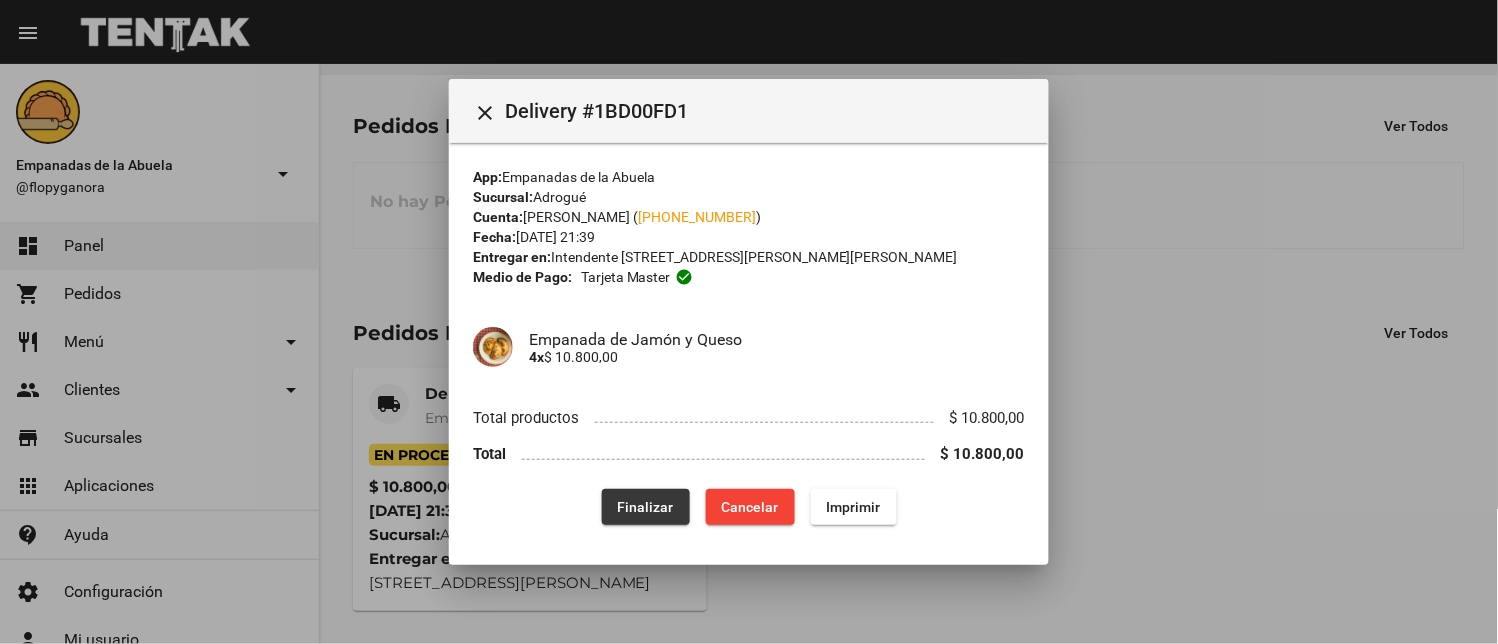 click on "Finalizar" 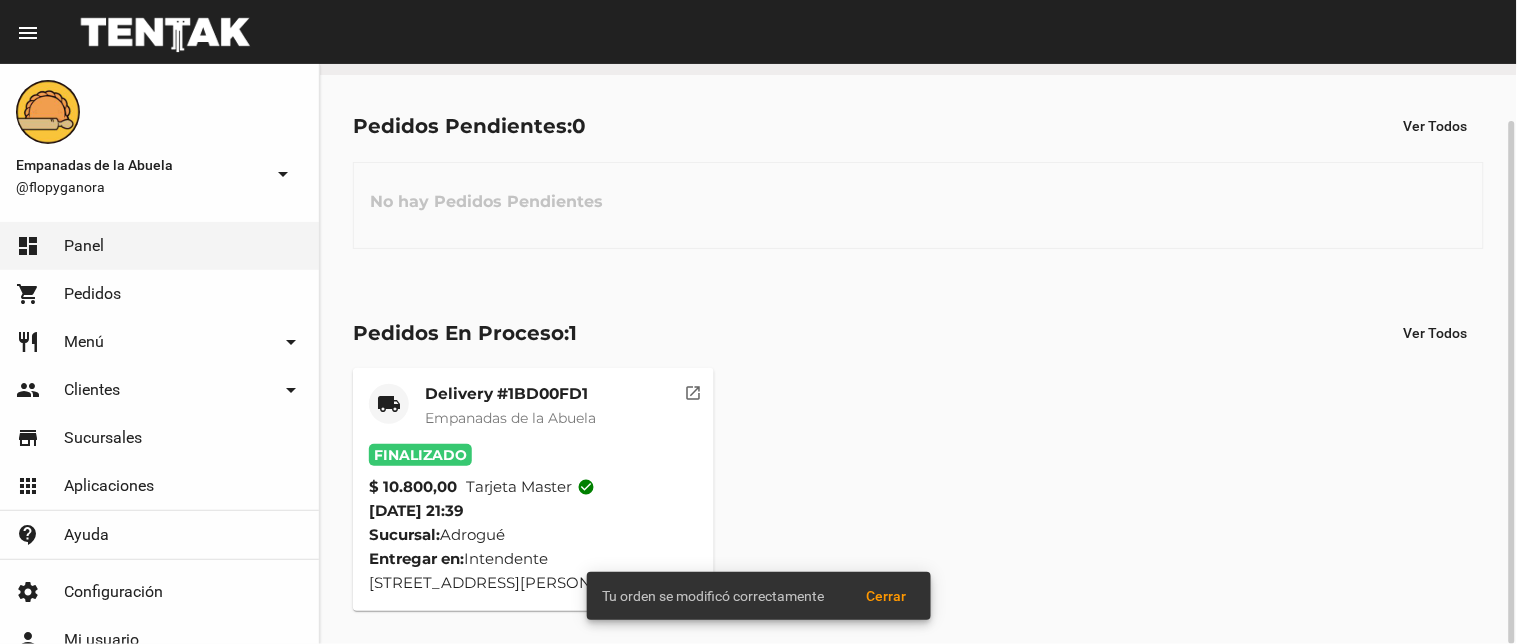 scroll, scrollTop: 0, scrollLeft: 0, axis: both 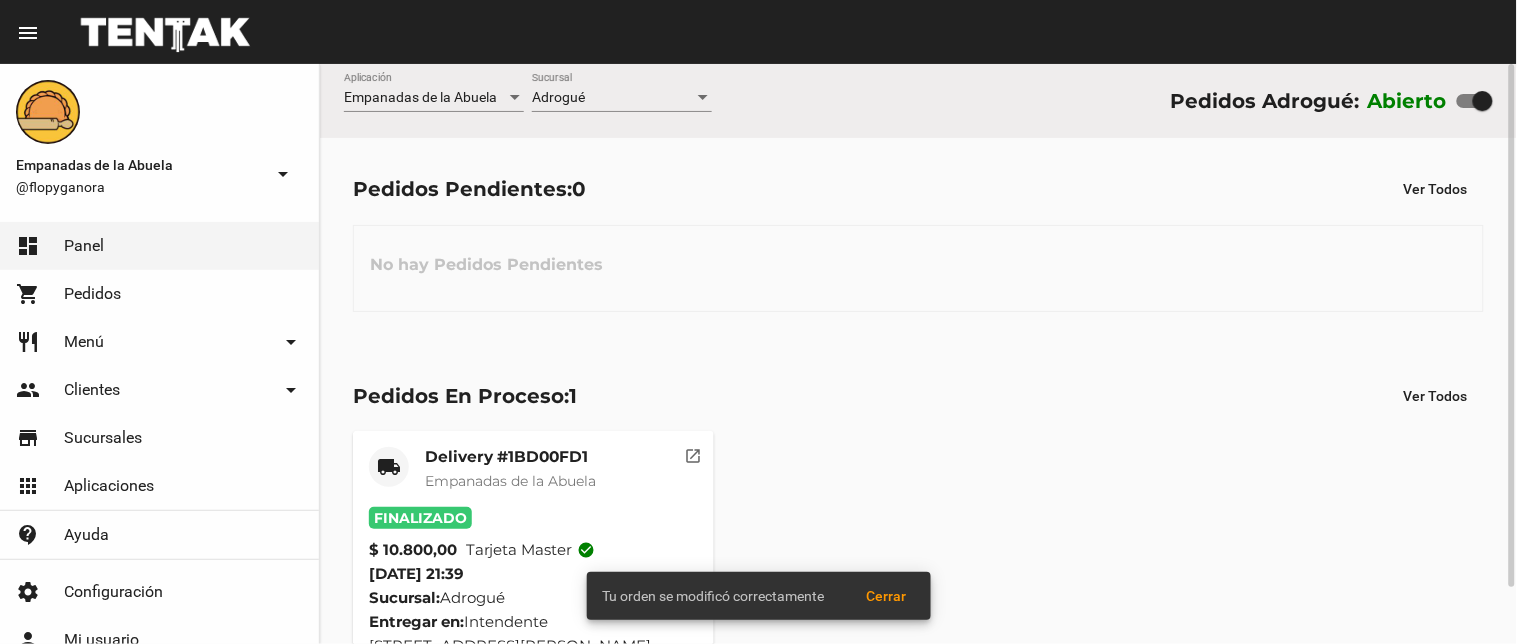 click on "Adrogué" at bounding box center [613, 98] 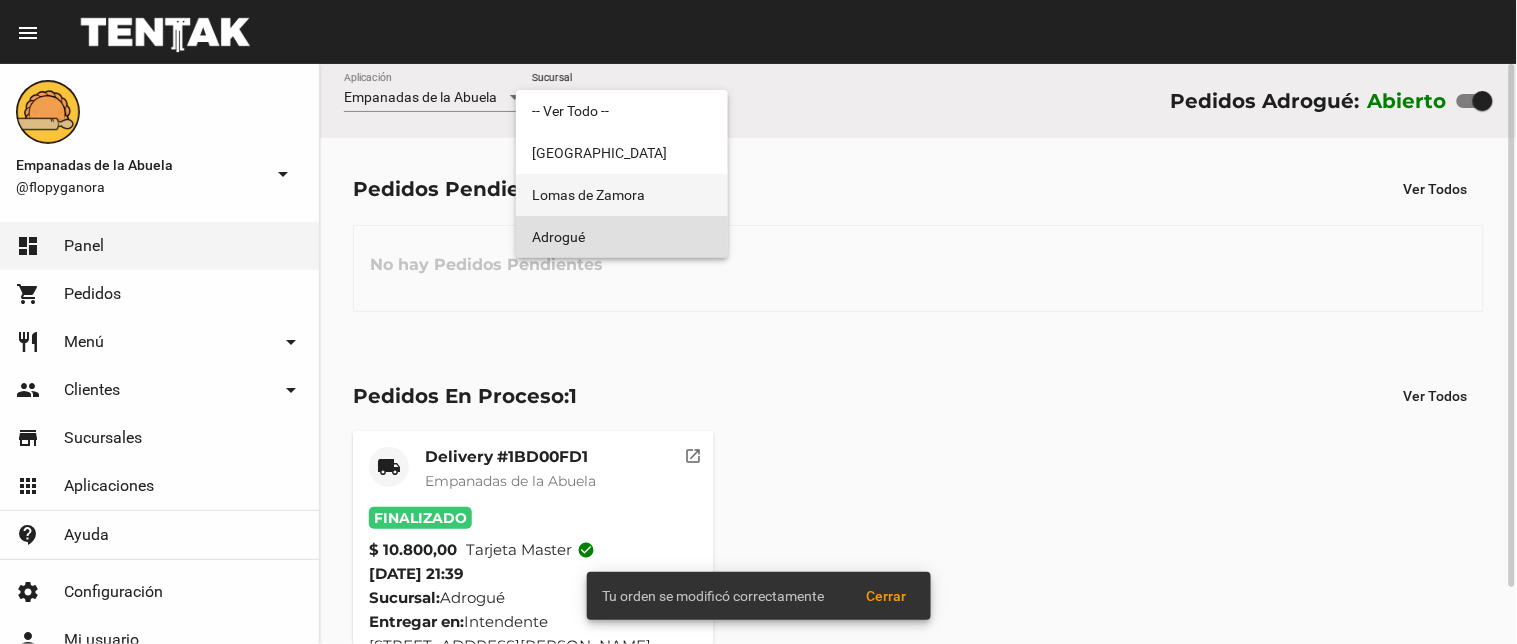 click on "Lomas de Zamora" at bounding box center [622, 195] 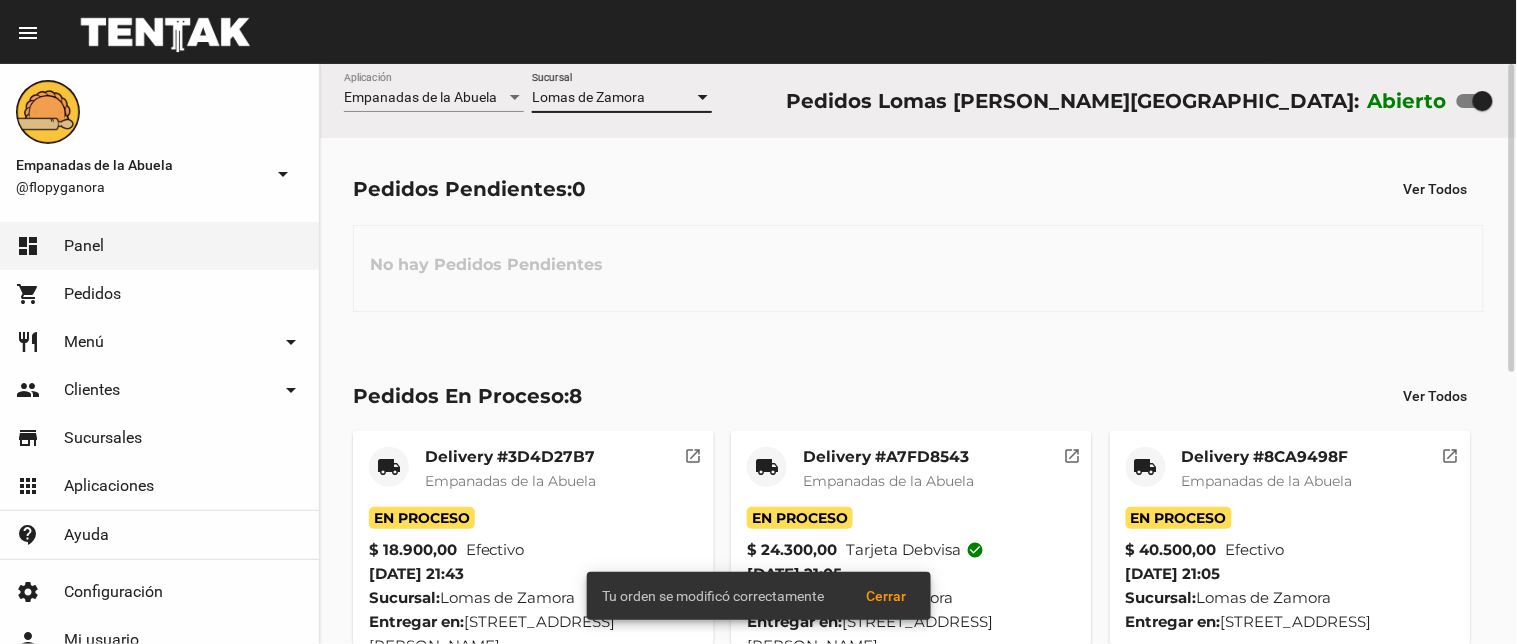click on "Lomas [PERSON_NAME] Sucursal" 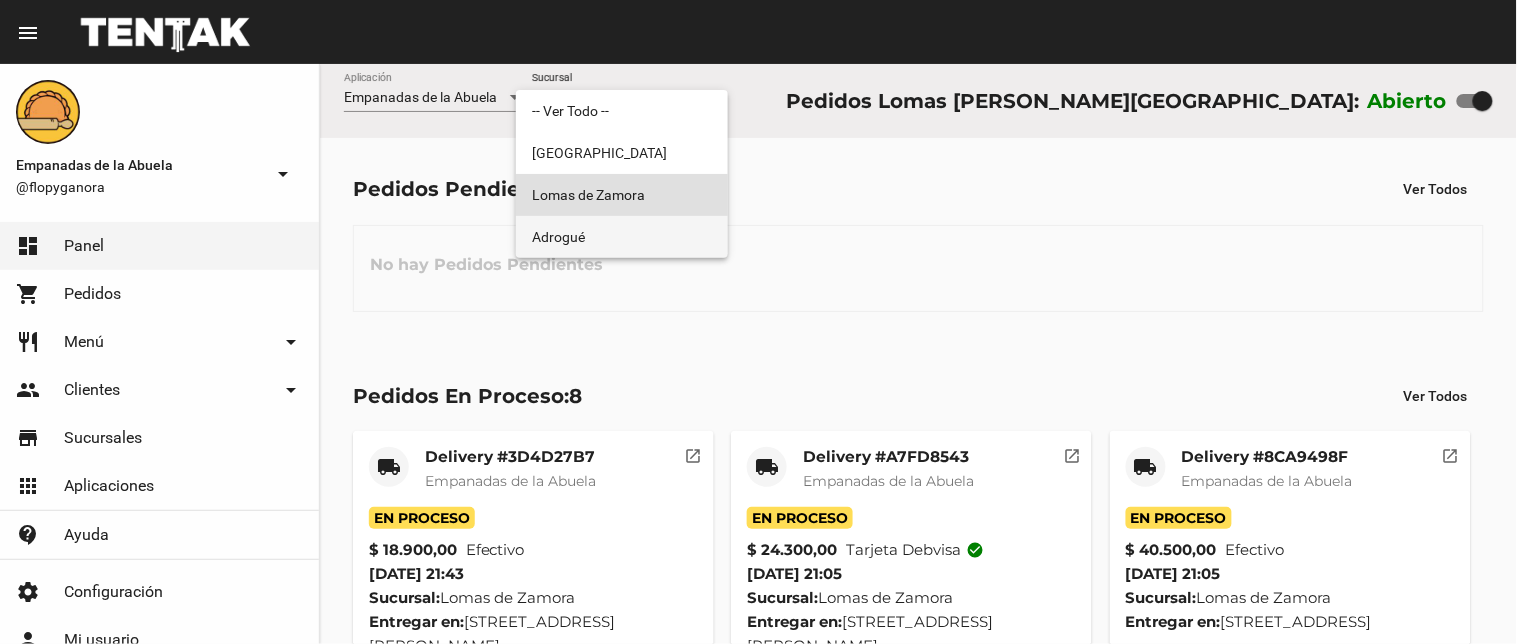 click on "Adrogué" at bounding box center [622, 237] 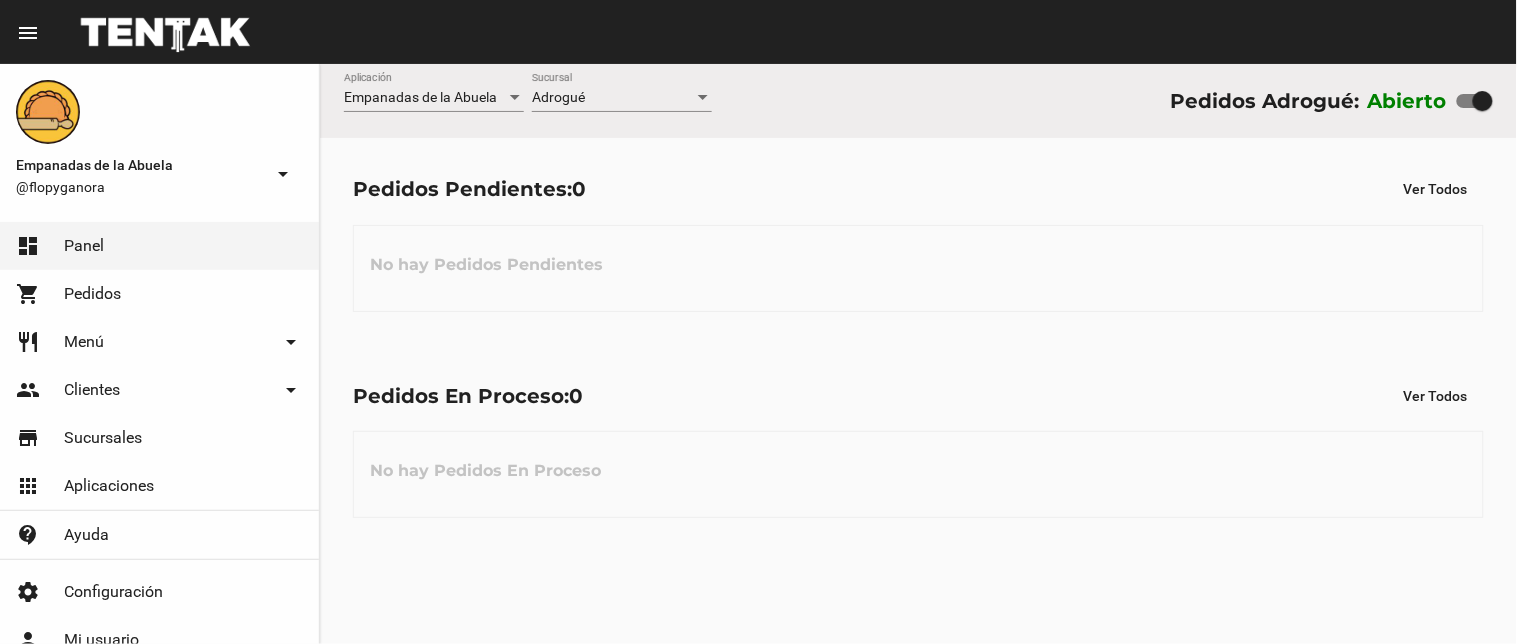 click on "Adrogué Sucursal" 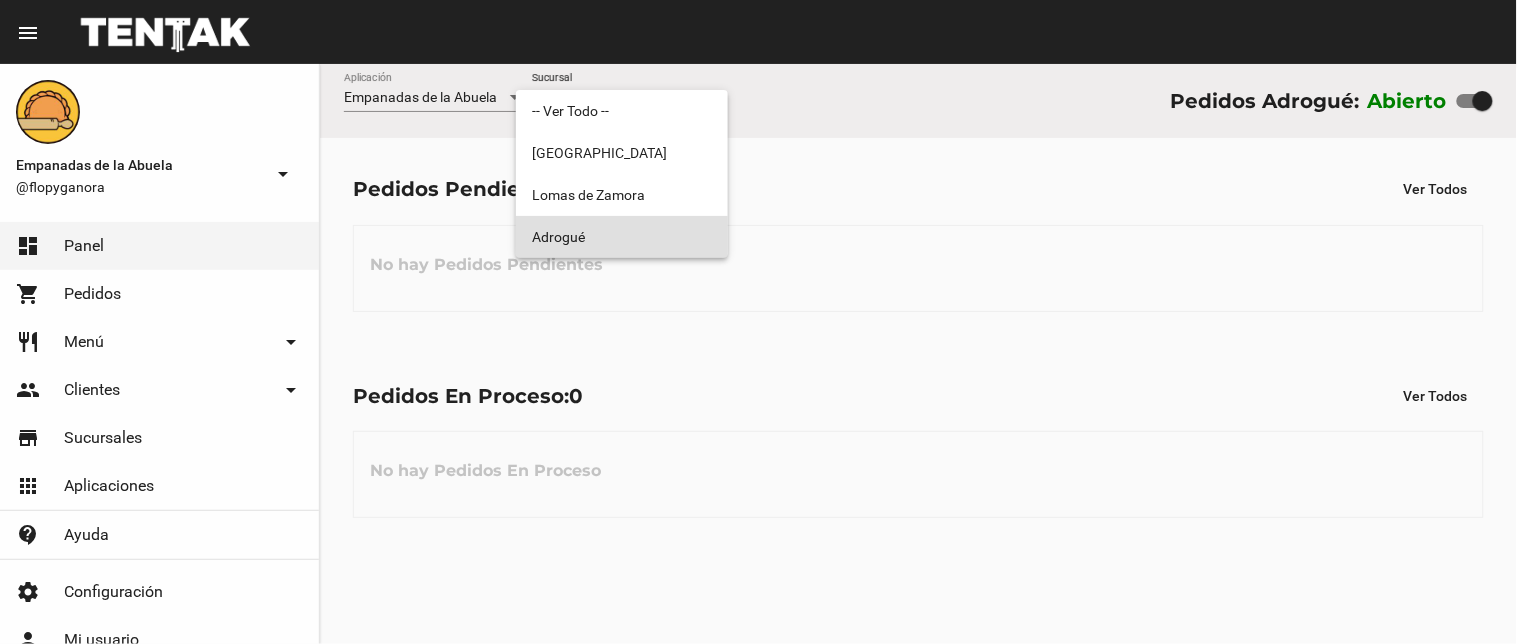 click on "Adrogué" at bounding box center (622, 237) 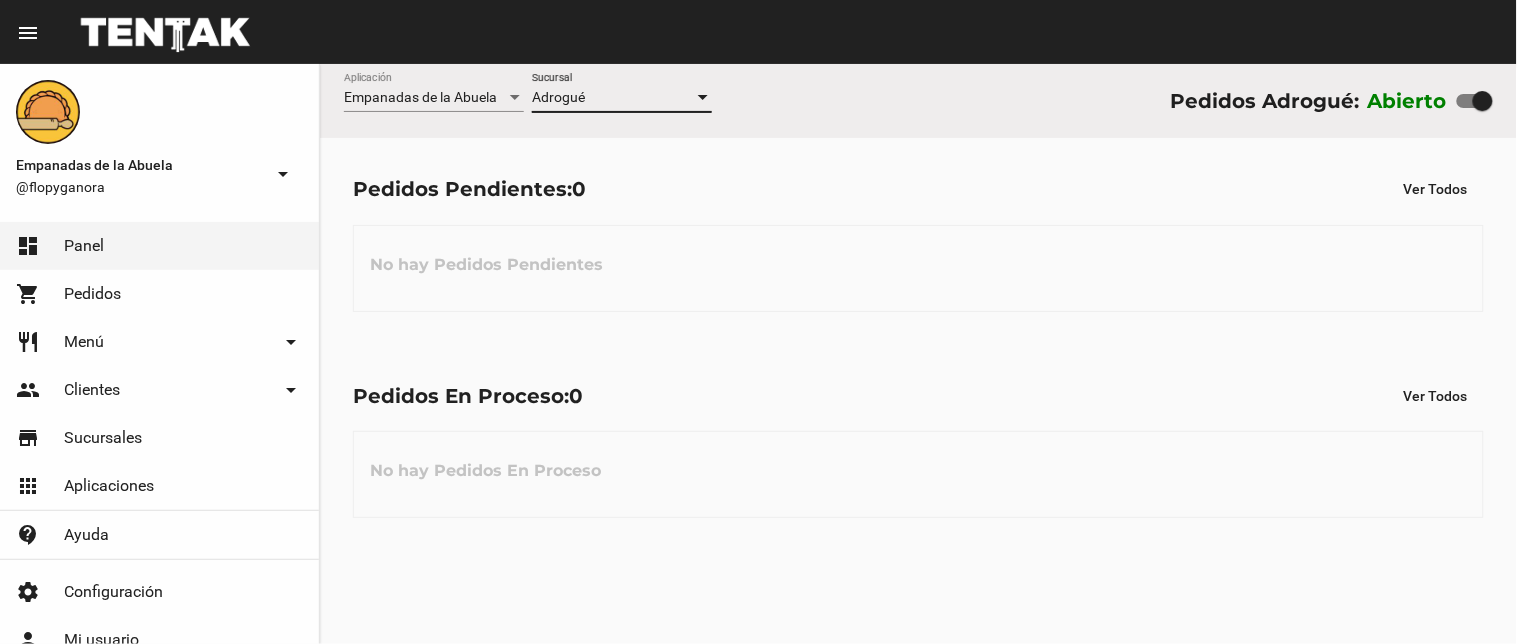 click on "Adrogué" at bounding box center [613, 98] 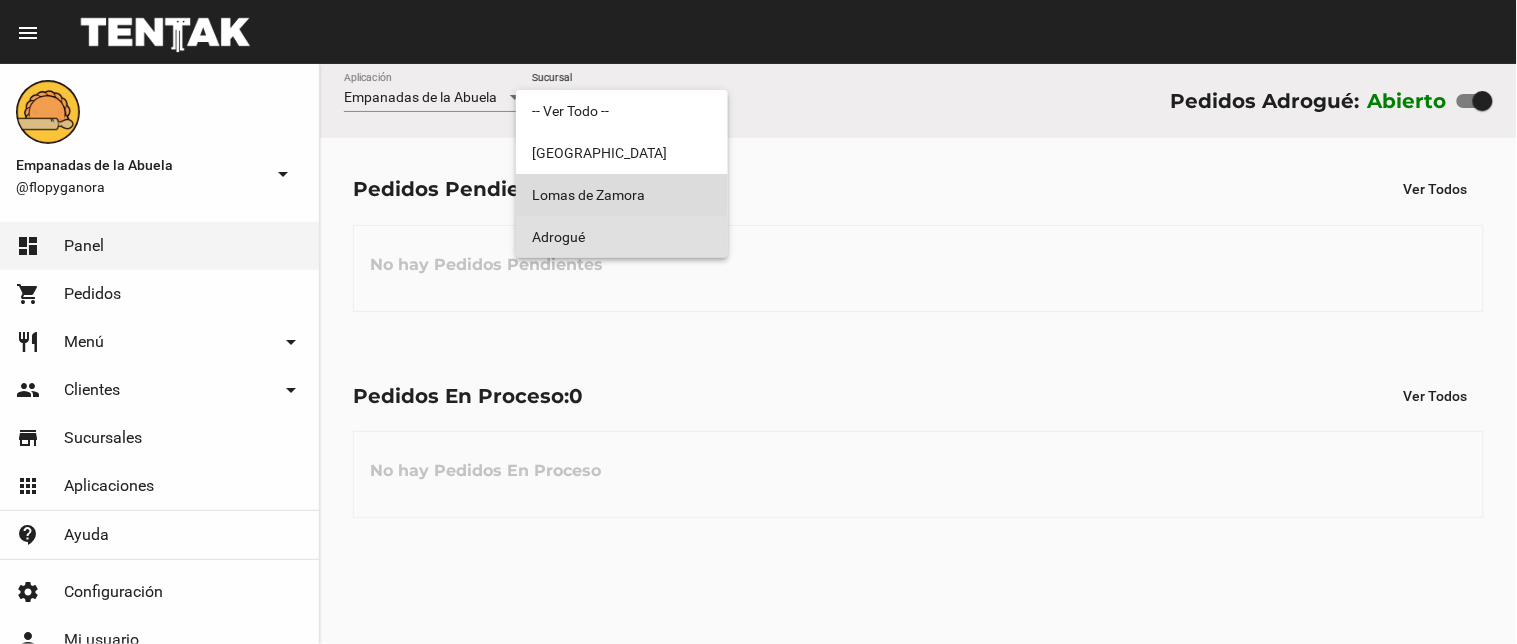 drag, startPoint x: 592, startPoint y: 192, endPoint x: 670, endPoint y: 213, distance: 80.77747 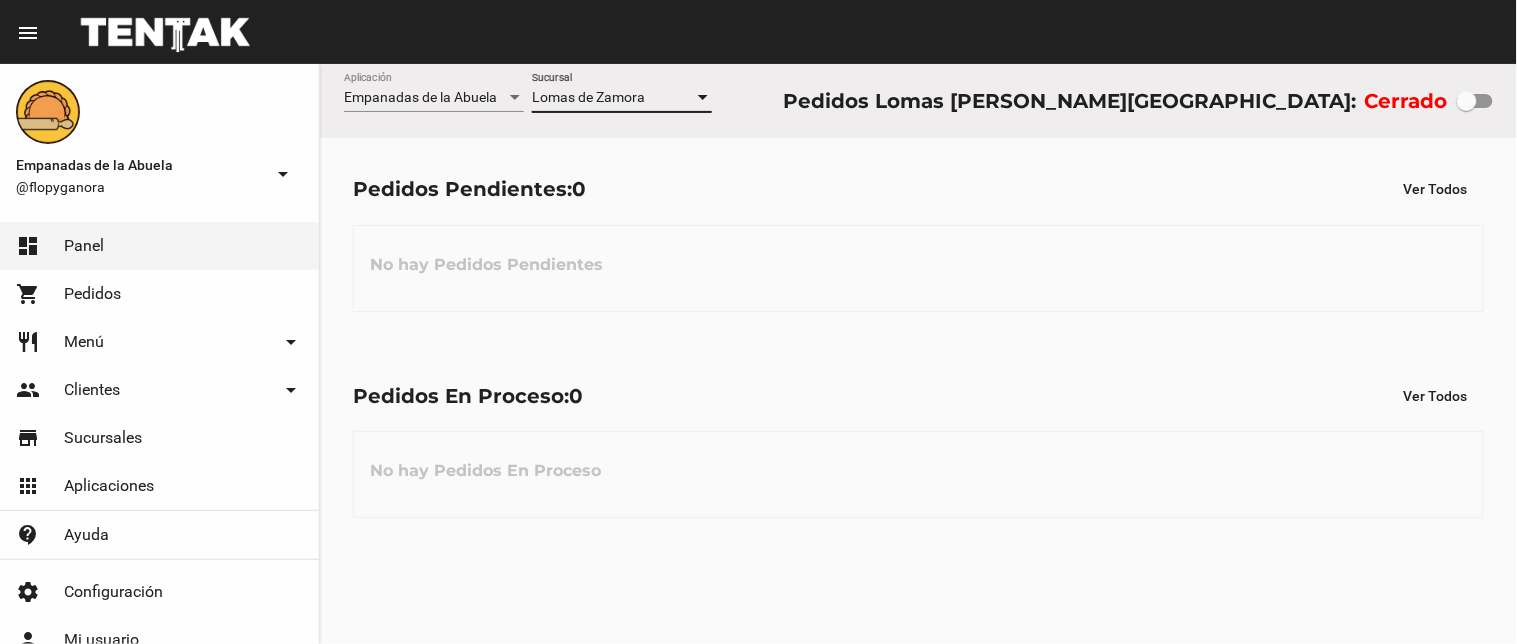 click on "Lomas de Zamora" at bounding box center [613, 98] 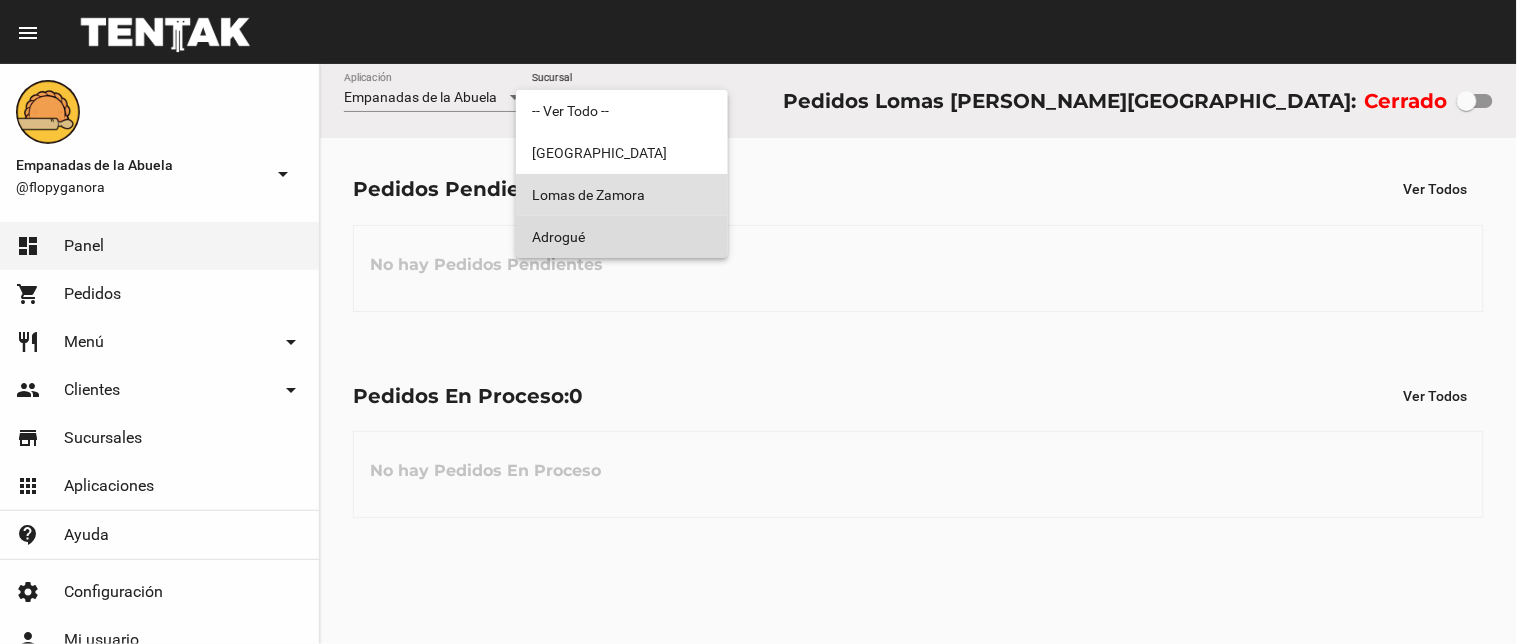 click on "Adrogué" at bounding box center [622, 237] 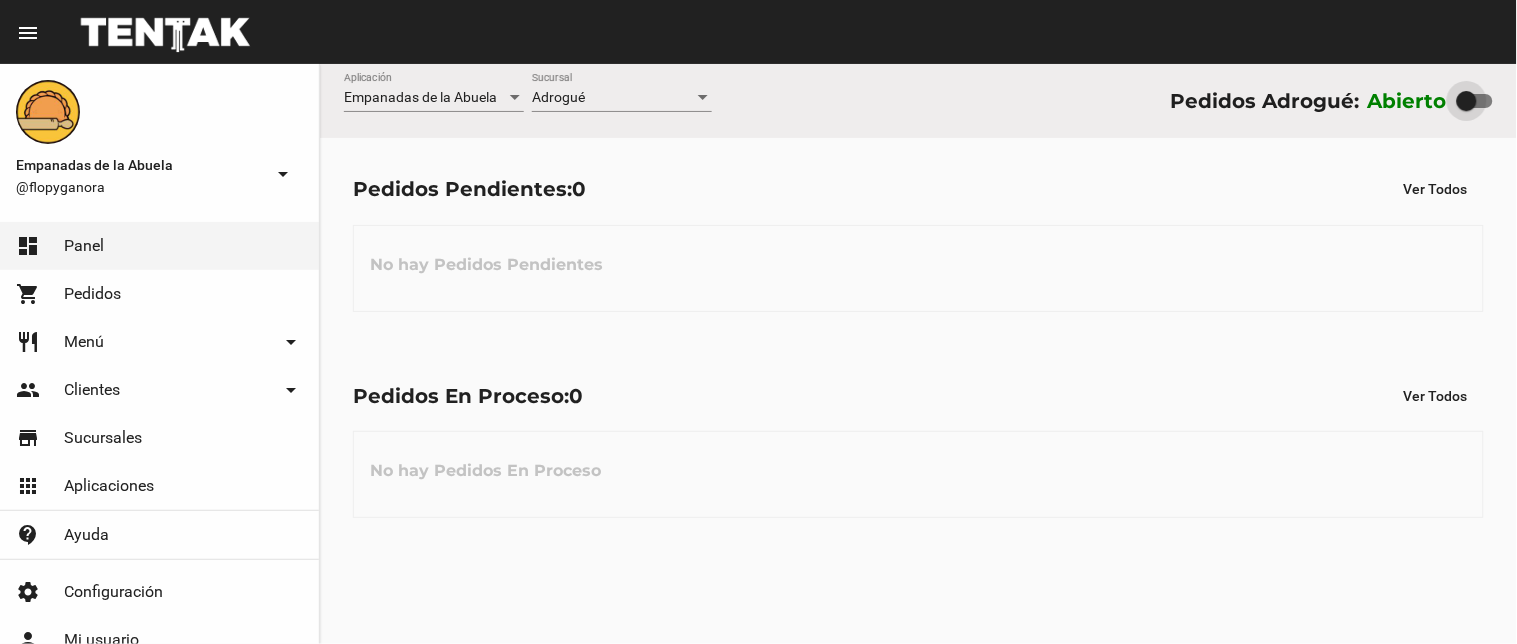 drag, startPoint x: 1481, startPoint y: 96, endPoint x: 1405, endPoint y: 95, distance: 76.00658 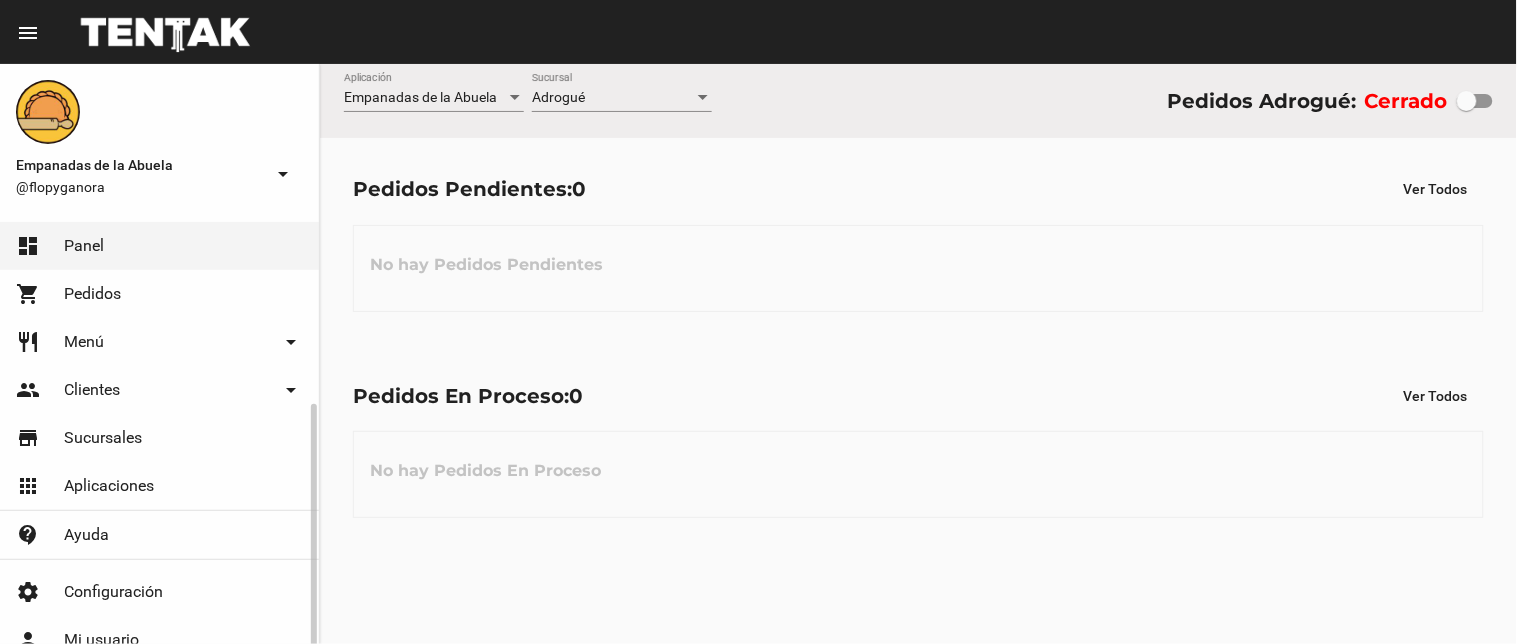 scroll, scrollTop: 105, scrollLeft: 0, axis: vertical 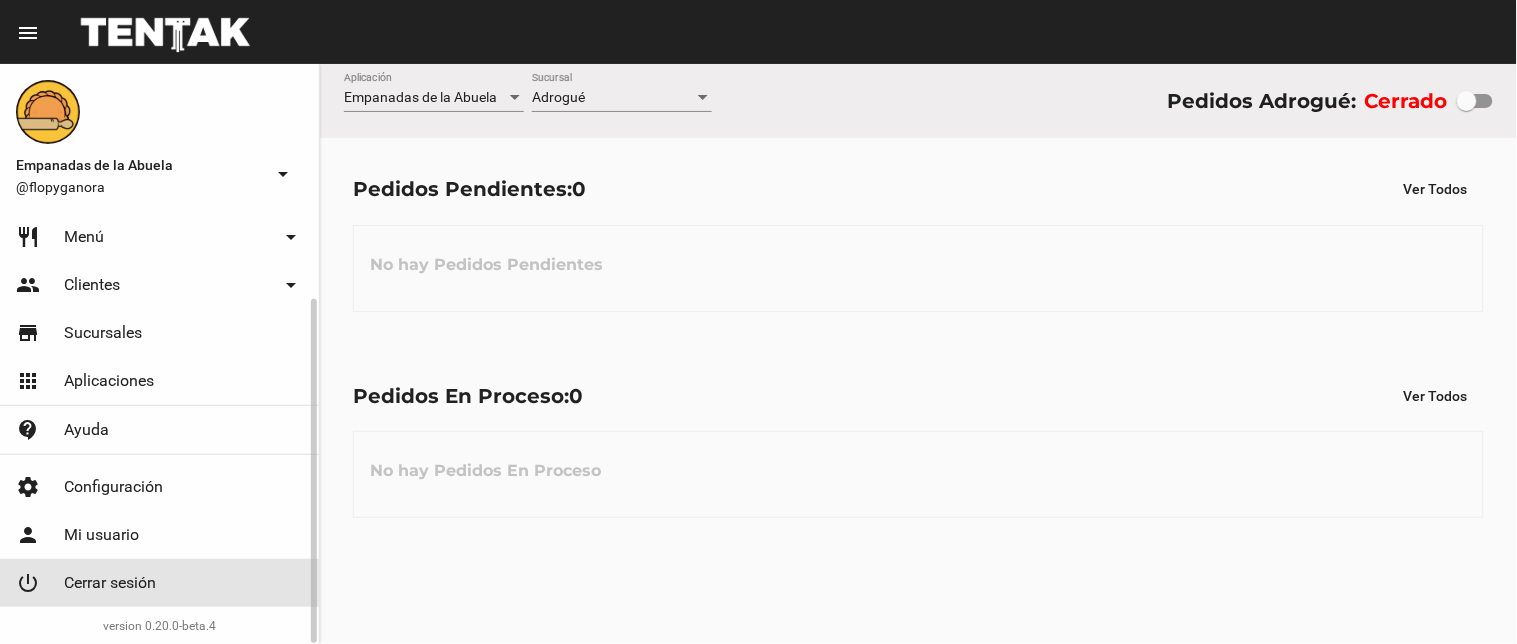 click on "power_settings_new Cerrar sesión" 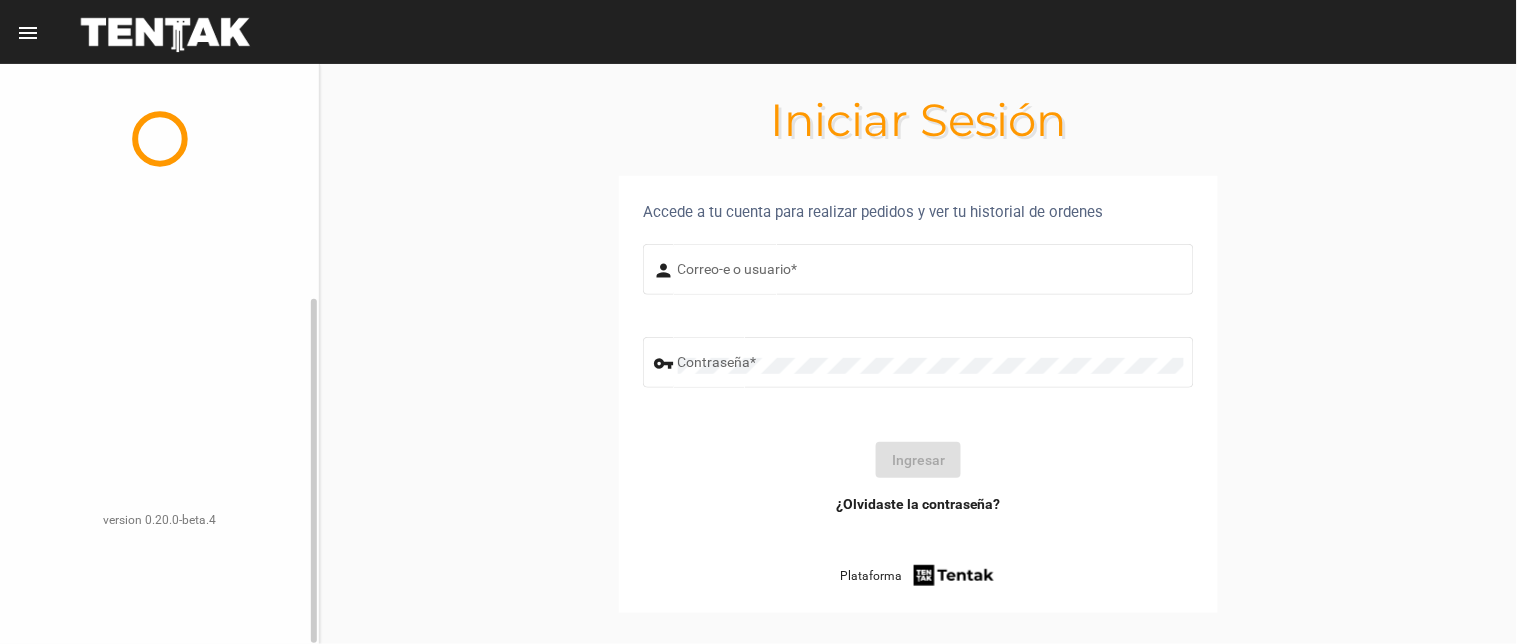 scroll, scrollTop: 0, scrollLeft: 0, axis: both 